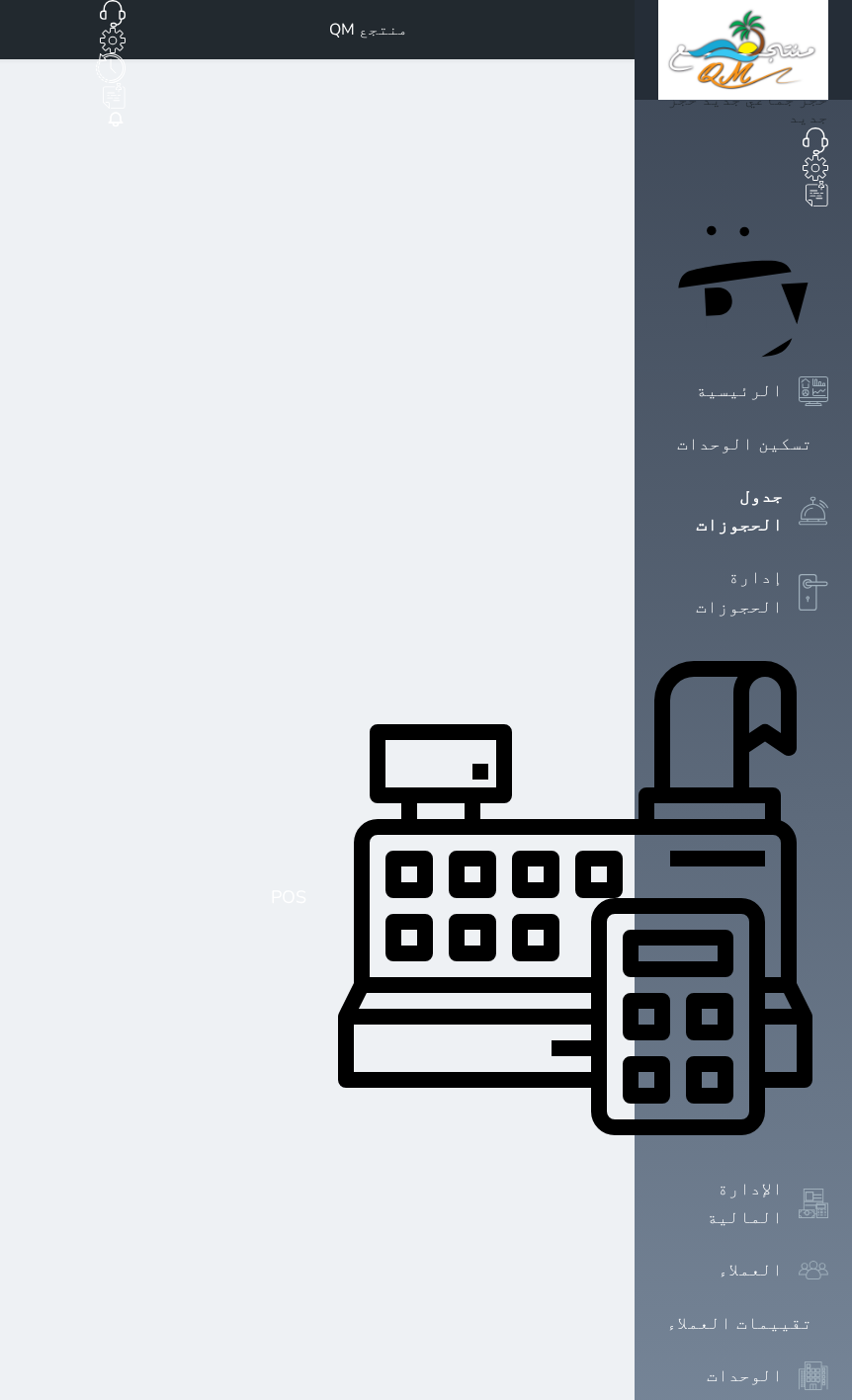 scroll, scrollTop: 0, scrollLeft: 0, axis: both 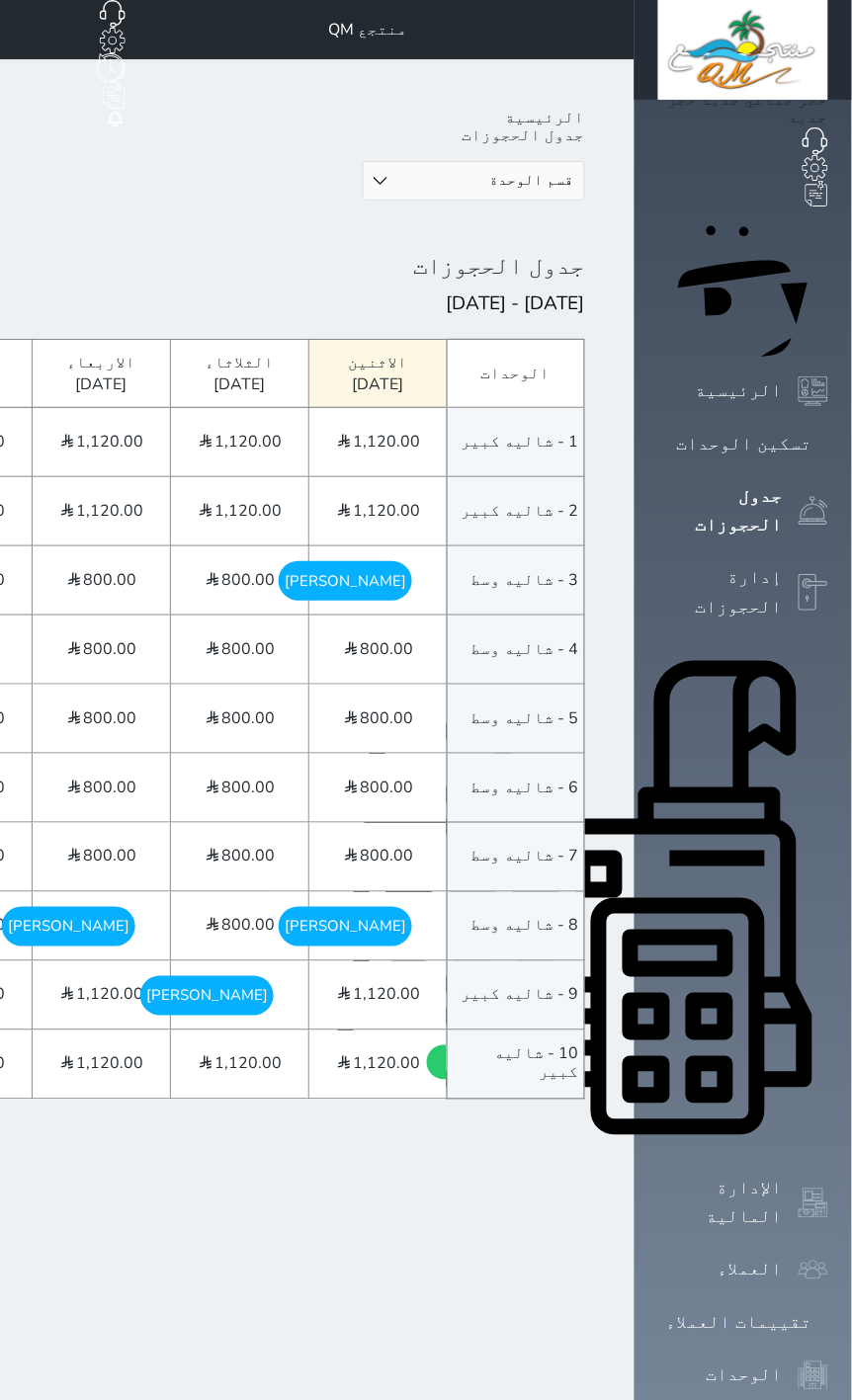 click on "<" at bounding box center (-219, 304) 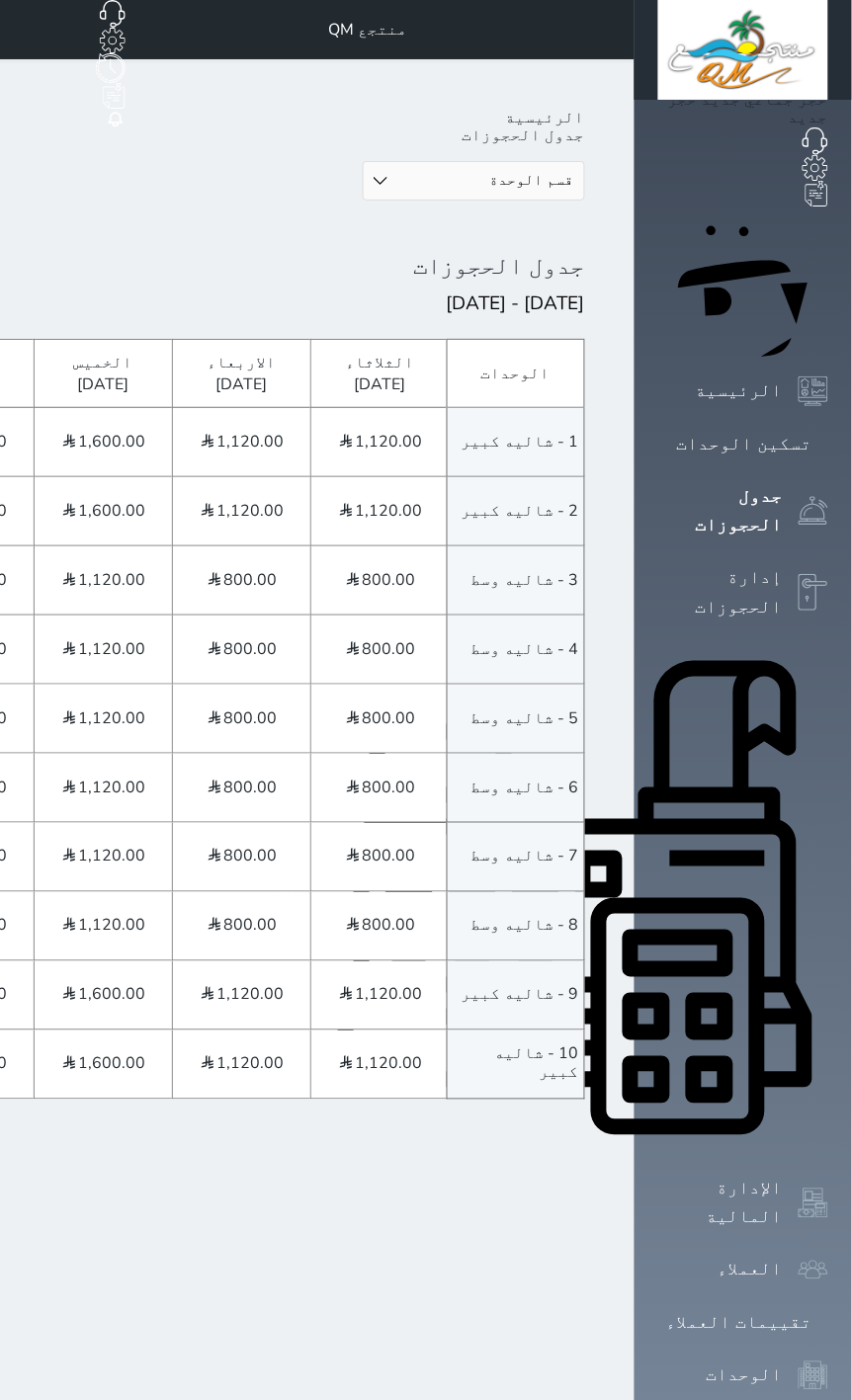 scroll, scrollTop: 0, scrollLeft: -1257, axis: horizontal 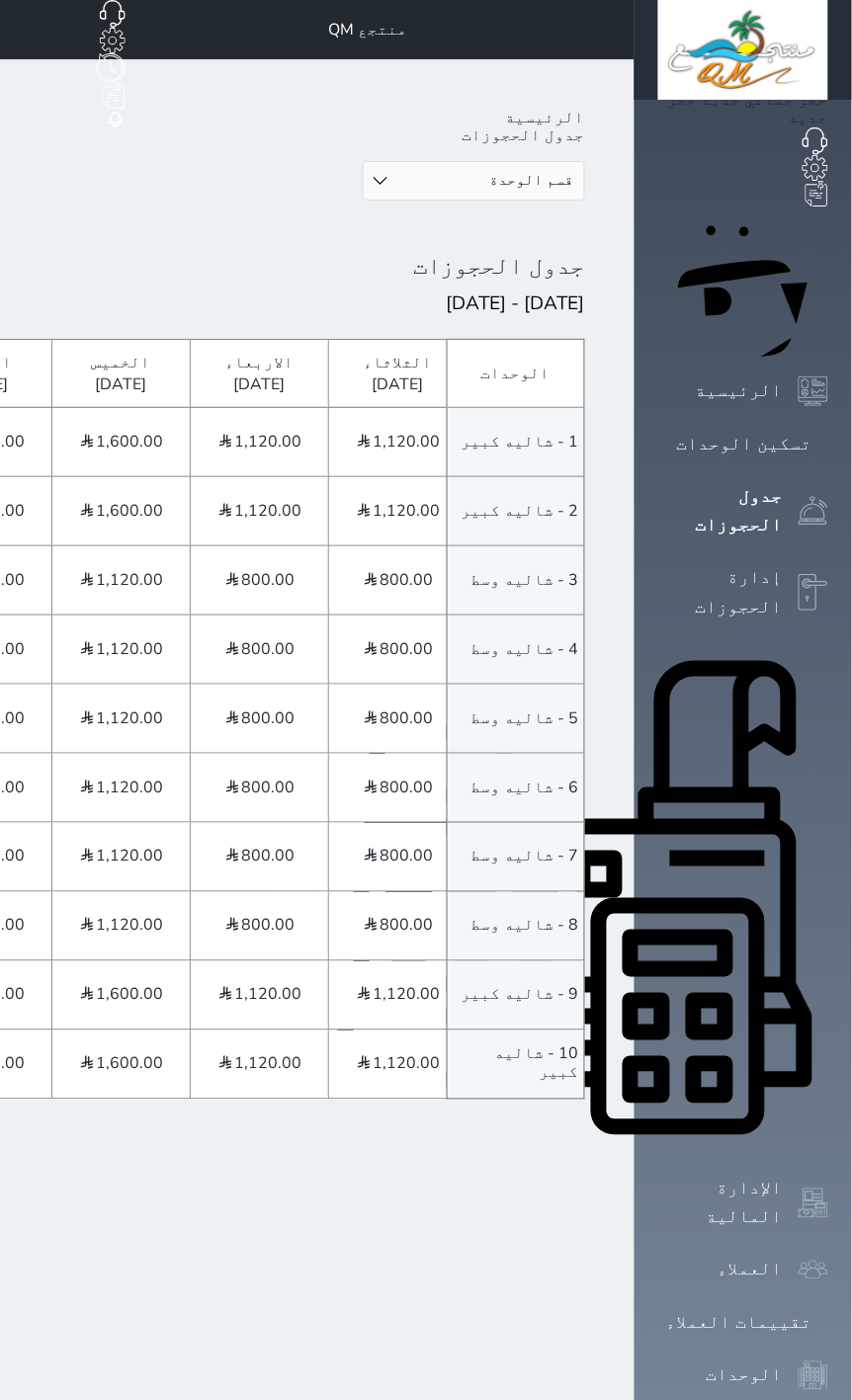 click on "[PERSON_NAME]" at bounding box center (-327, 1065) 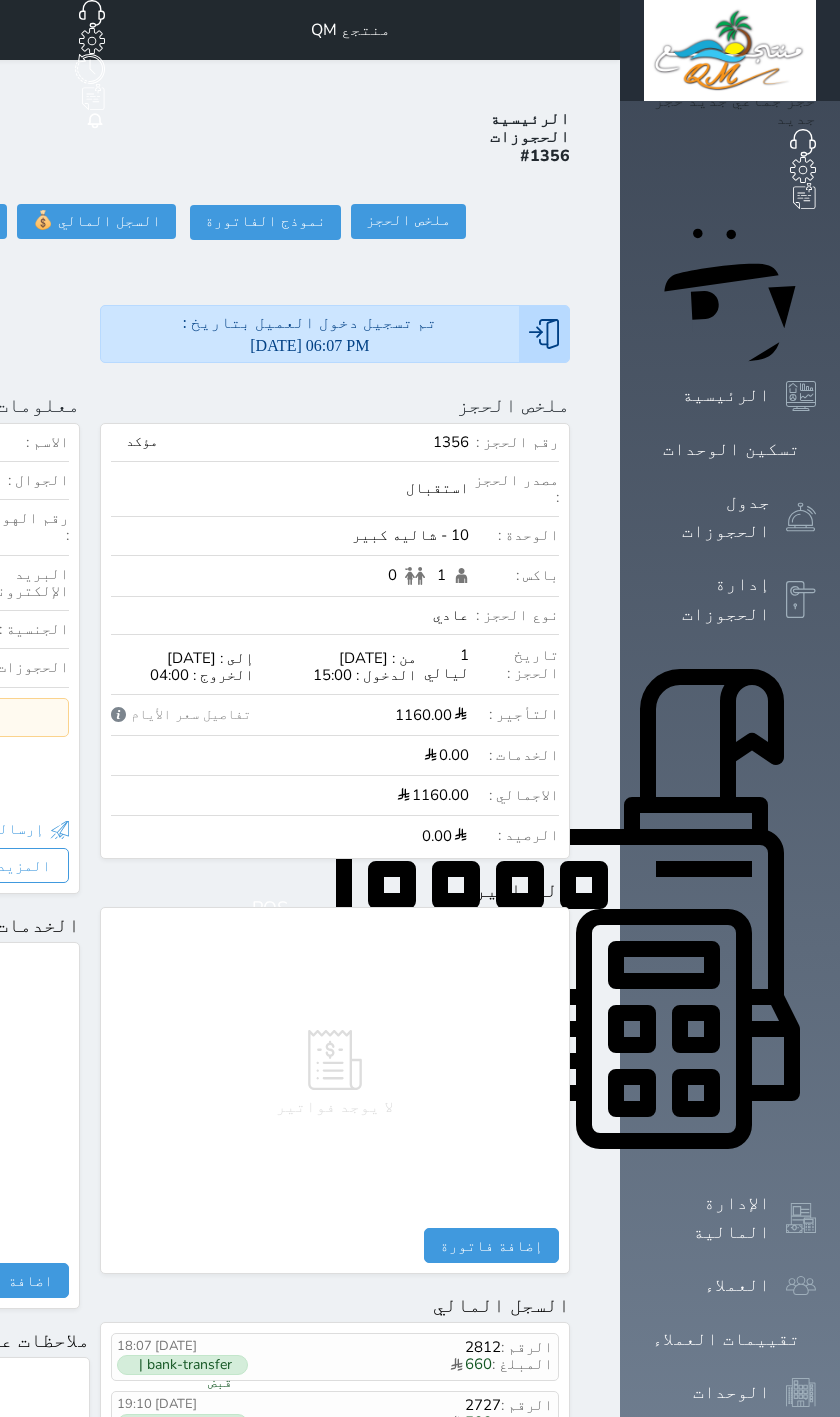 click on "تسجيل مغادرة" at bounding box center (-314, 221) 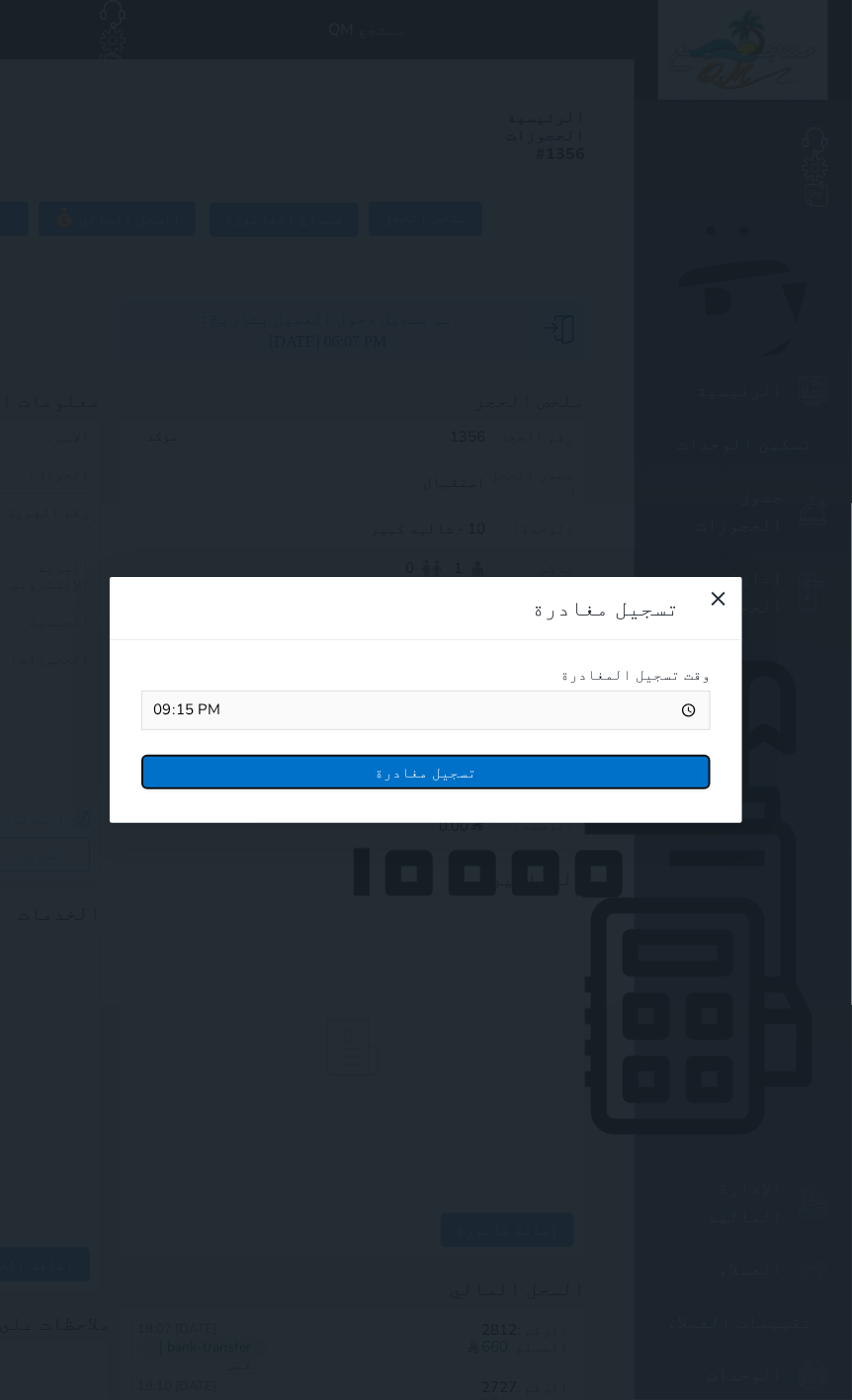 click on "تسجيل مغادرة" at bounding box center [426, 772] 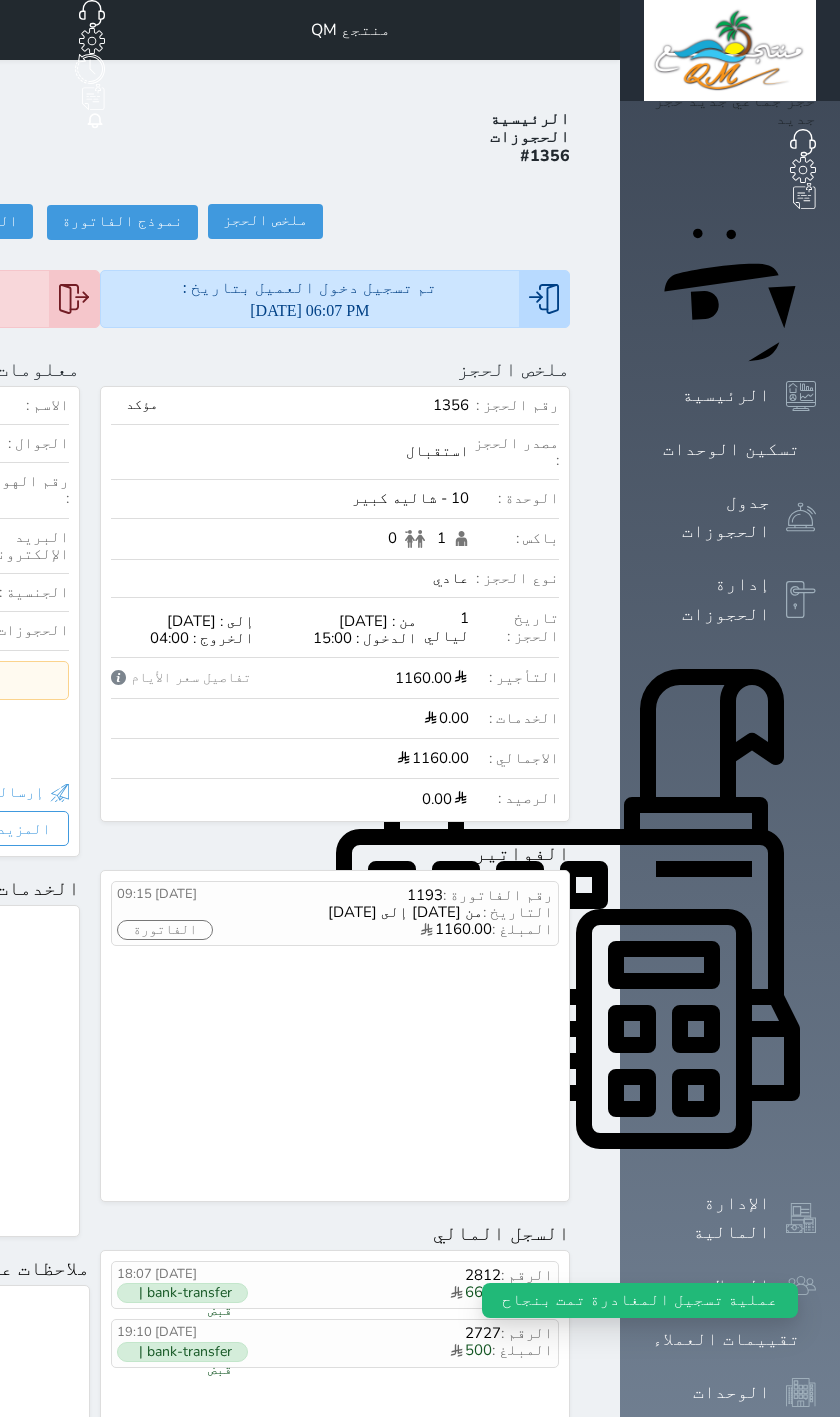 click at bounding box center [596, 30] 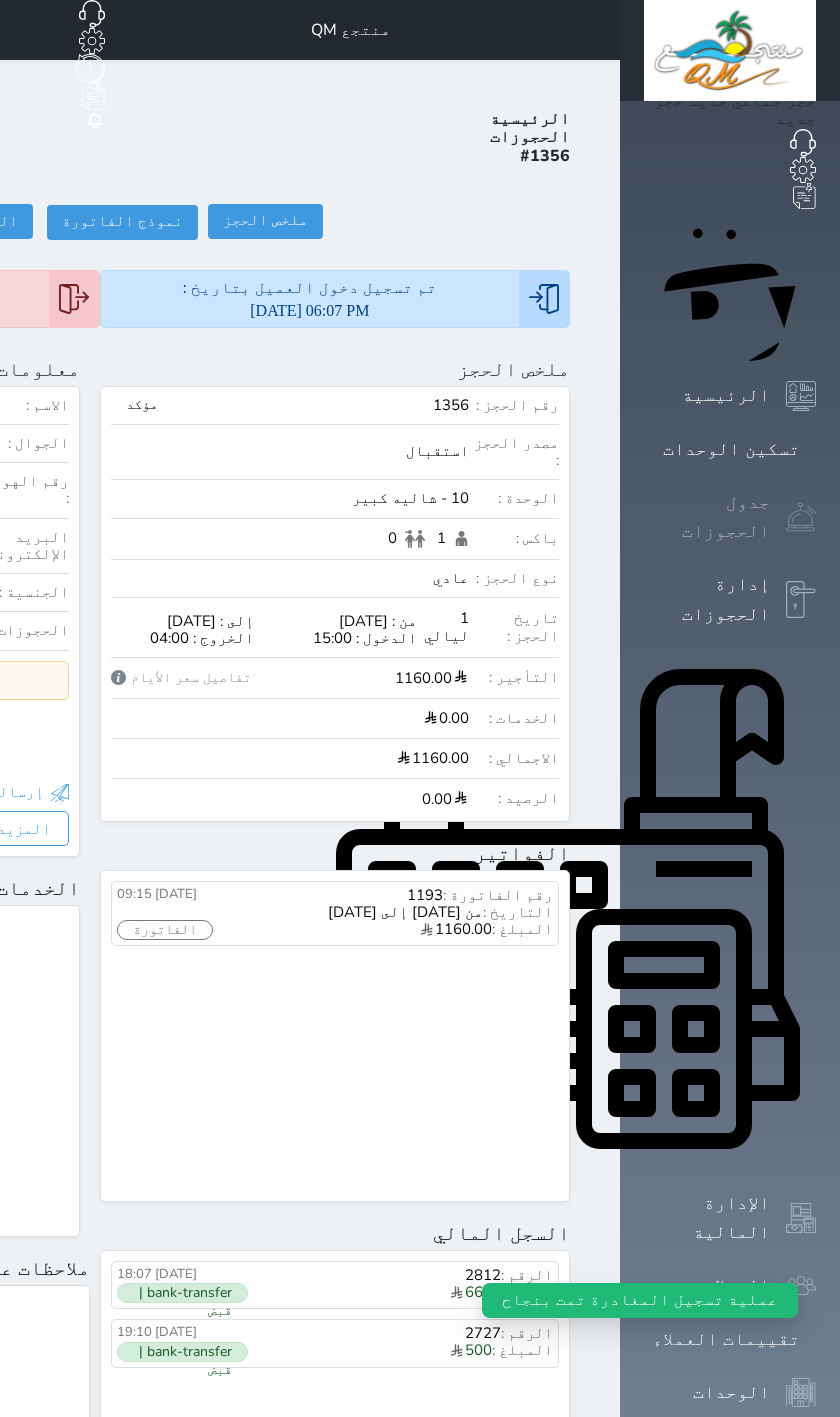 click on "جدول الحجوزات" at bounding box center [707, 517] 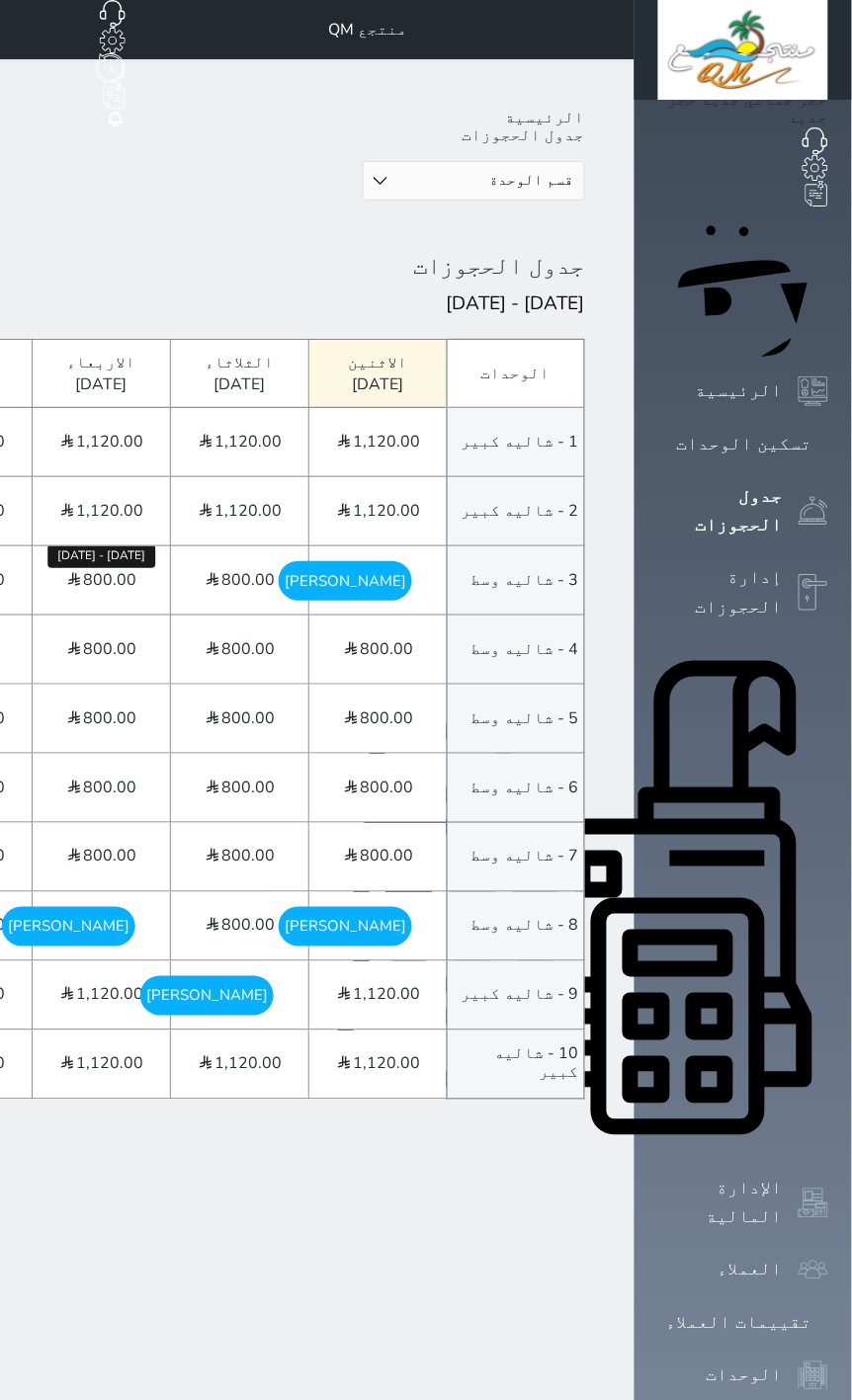 click on "800.00" at bounding box center [111, 580] 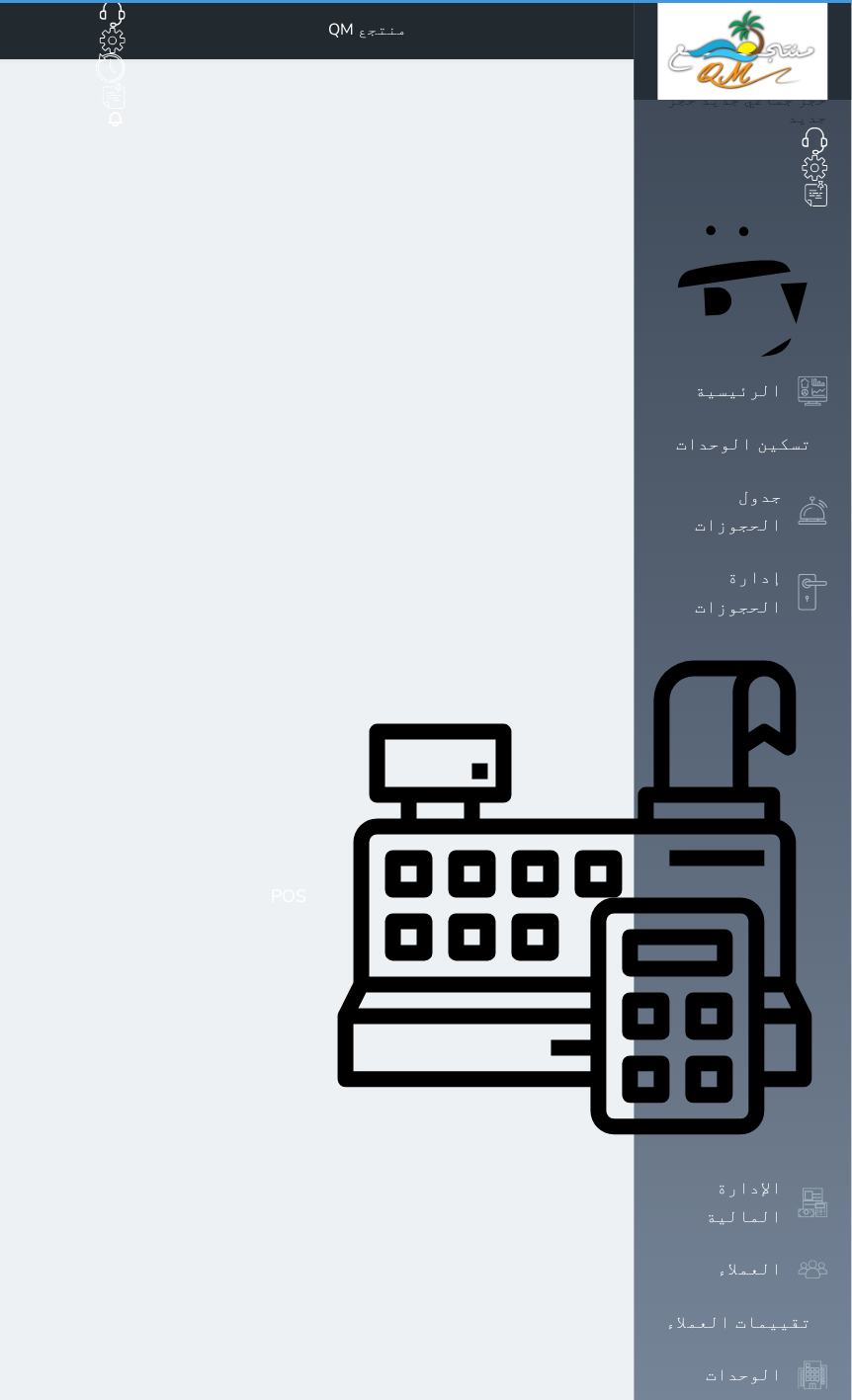 select on "1" 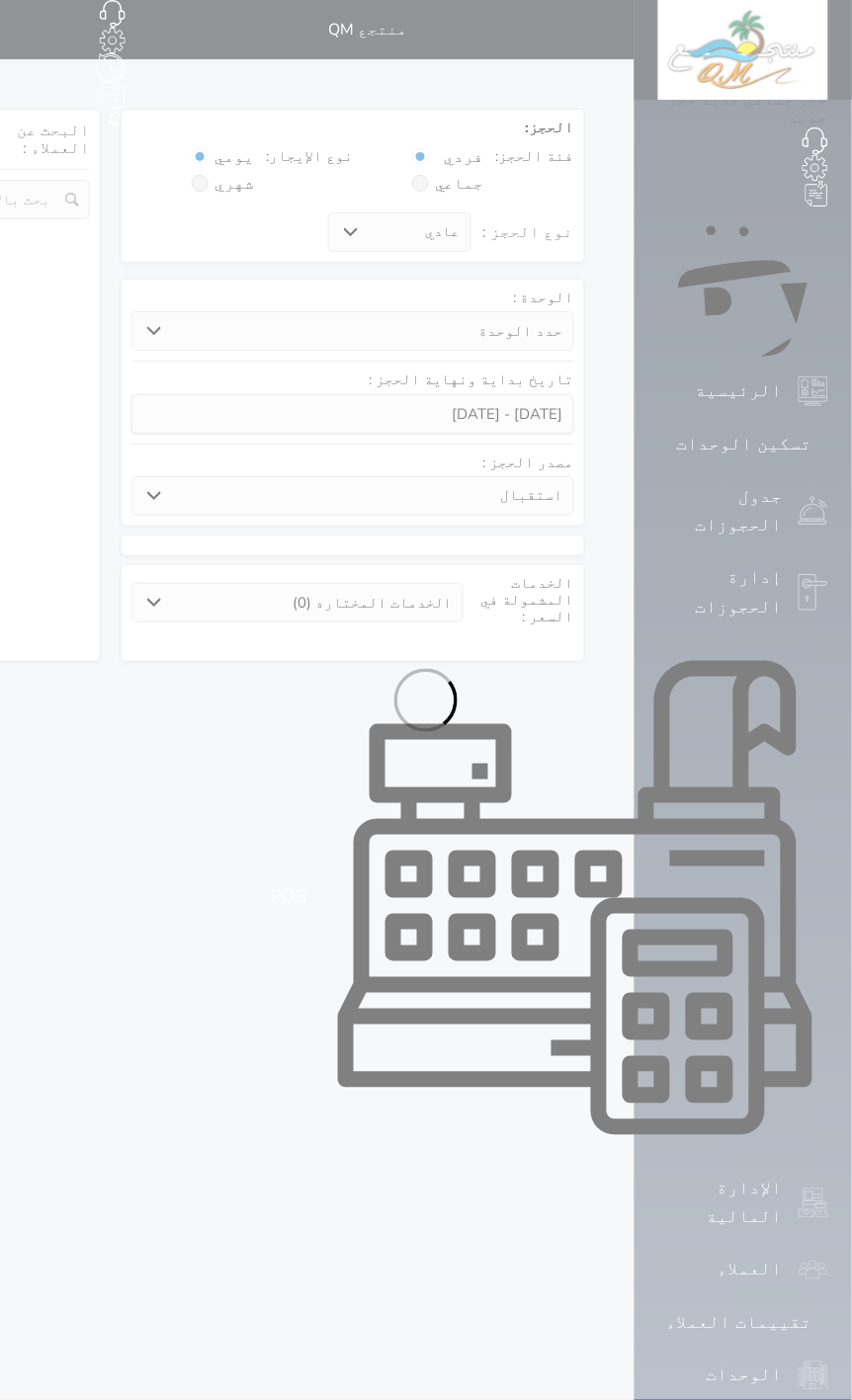 select 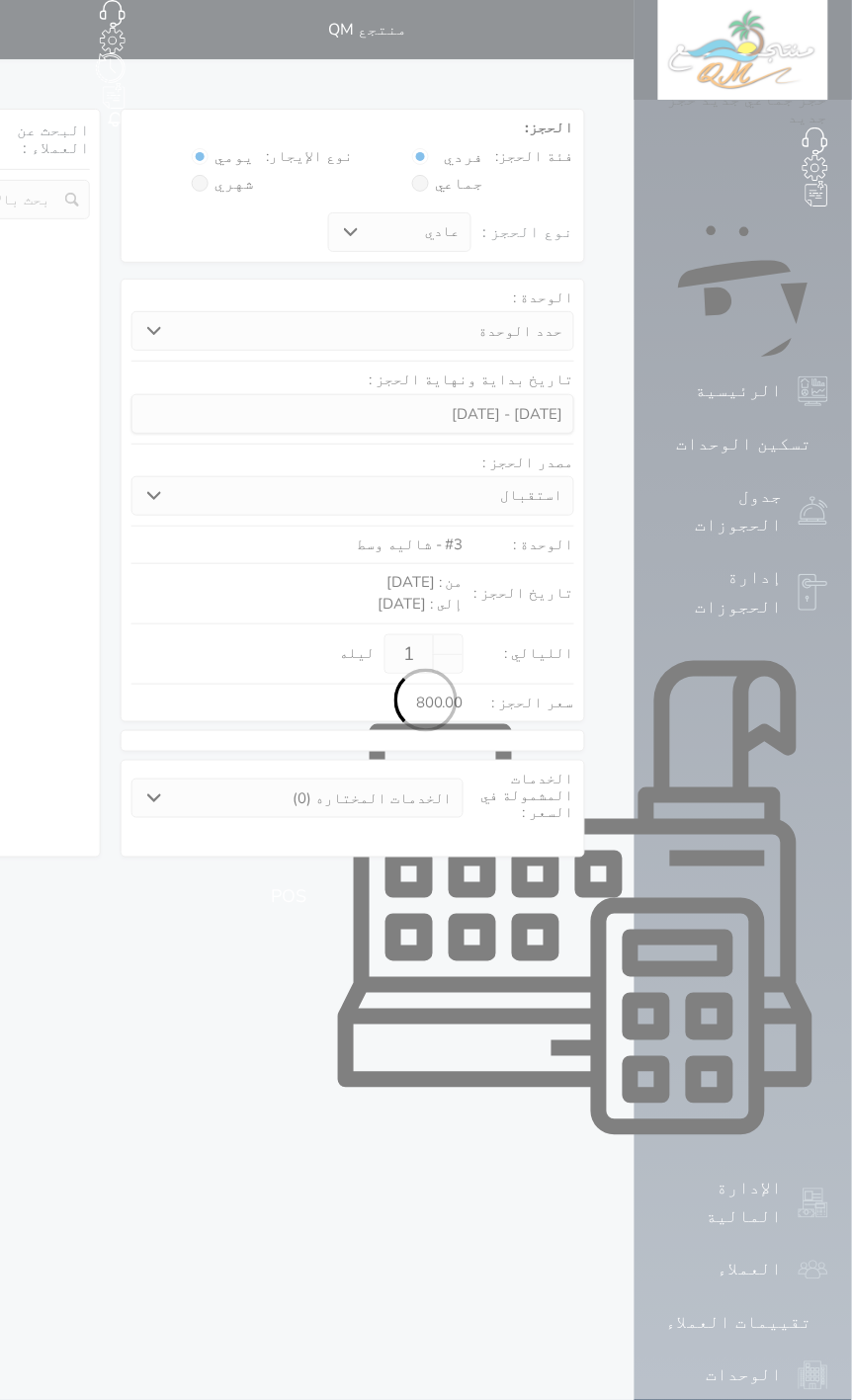 select on "1" 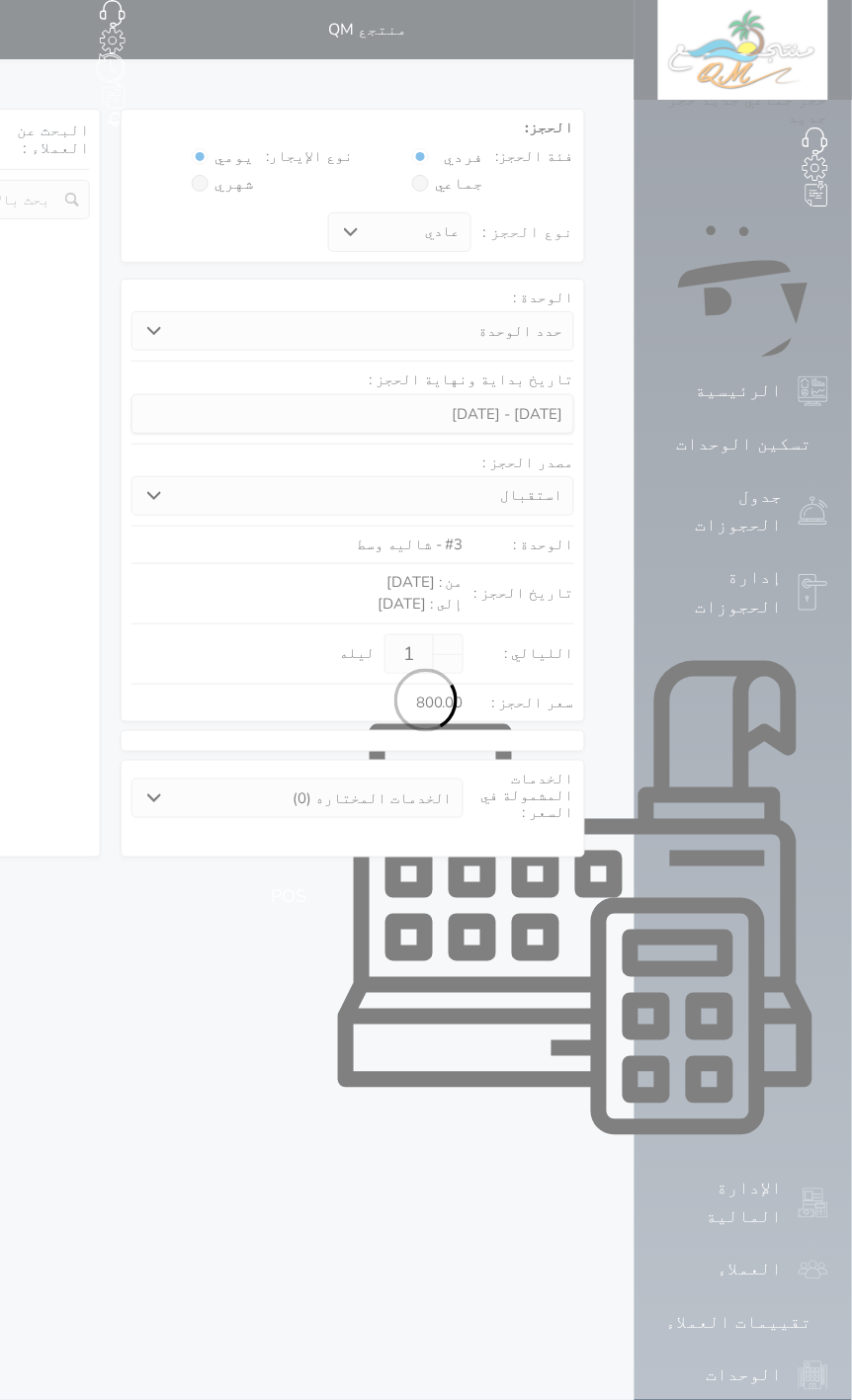 select on "113" 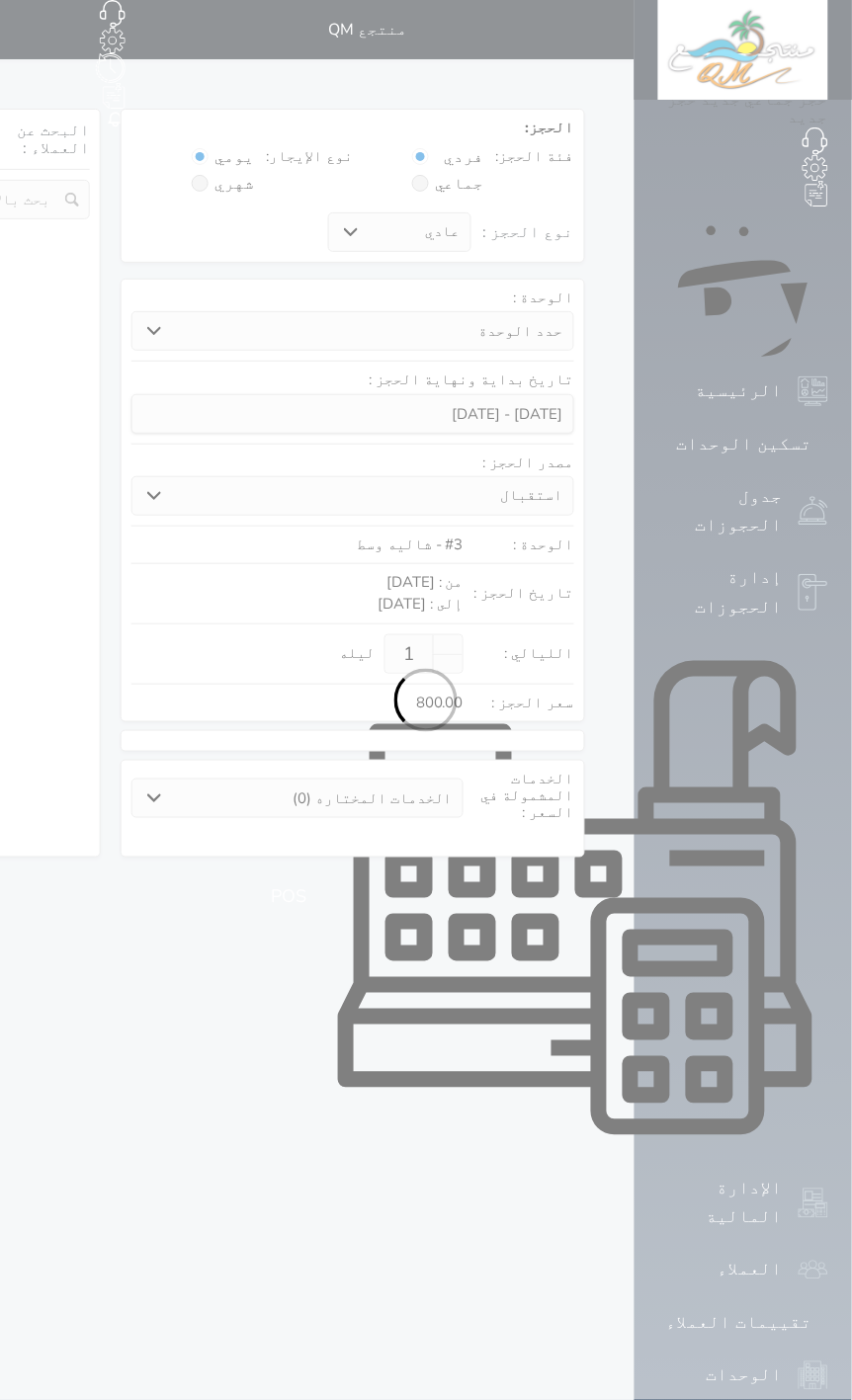 select on "1" 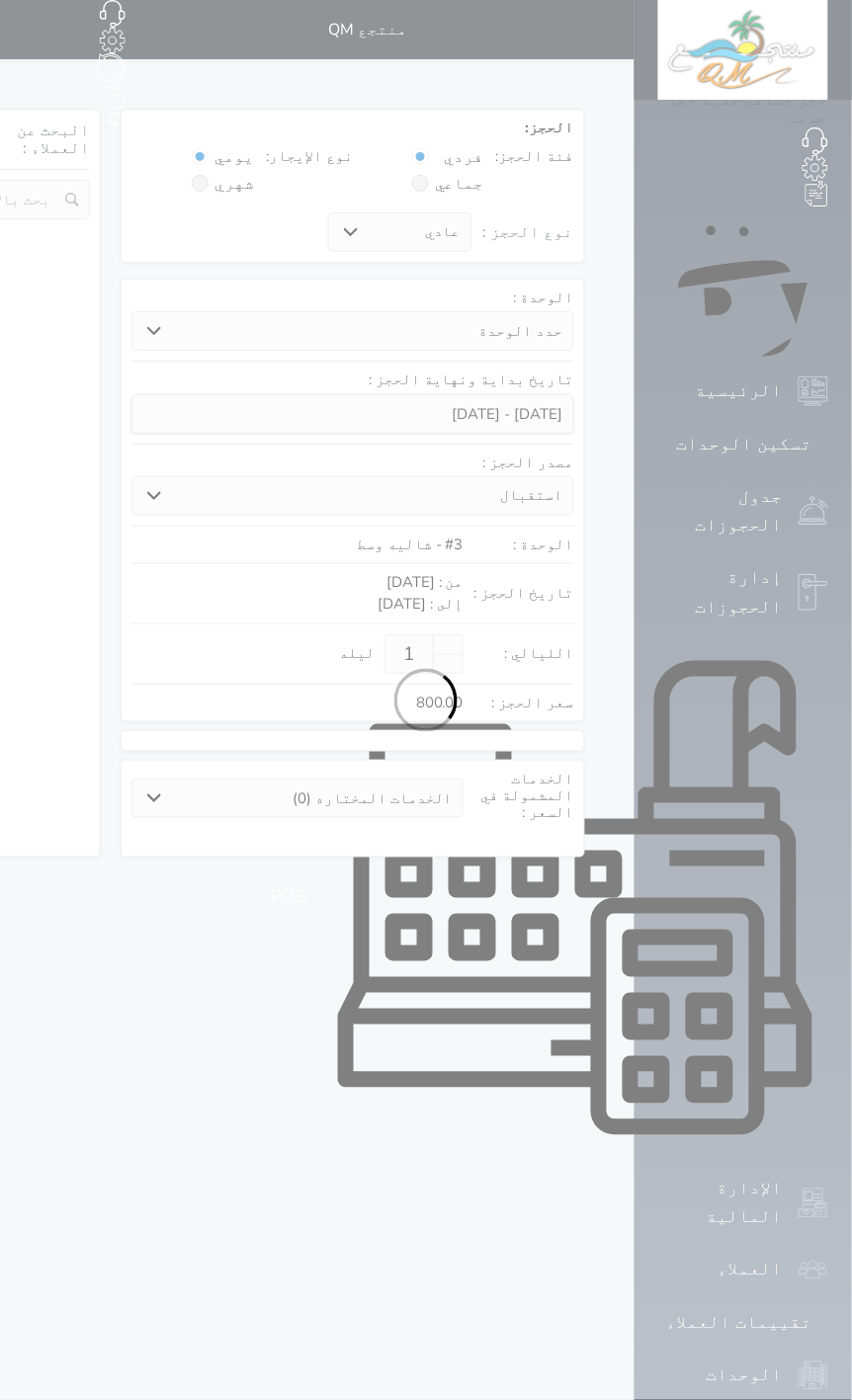 select 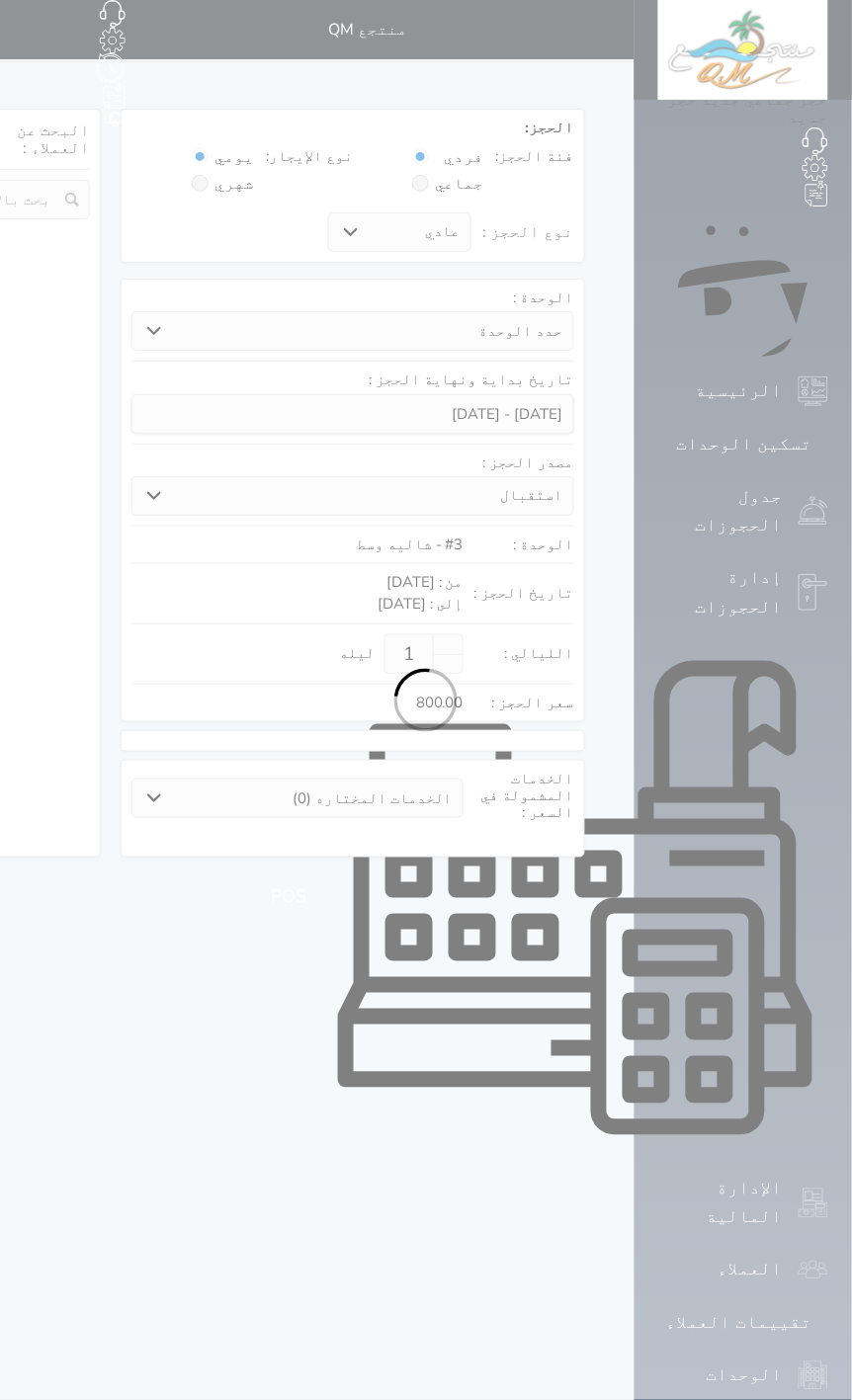 select on "7" 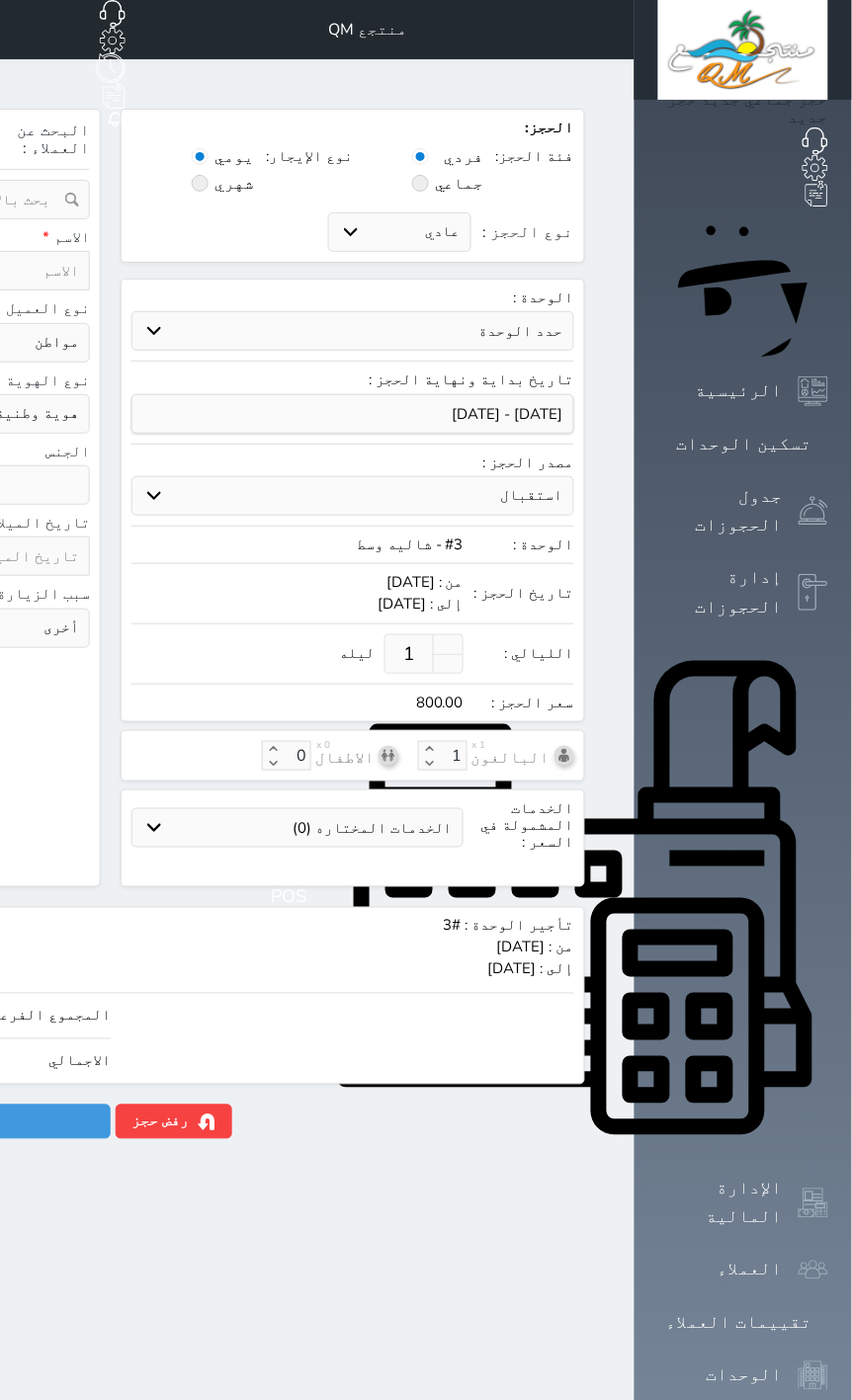 select 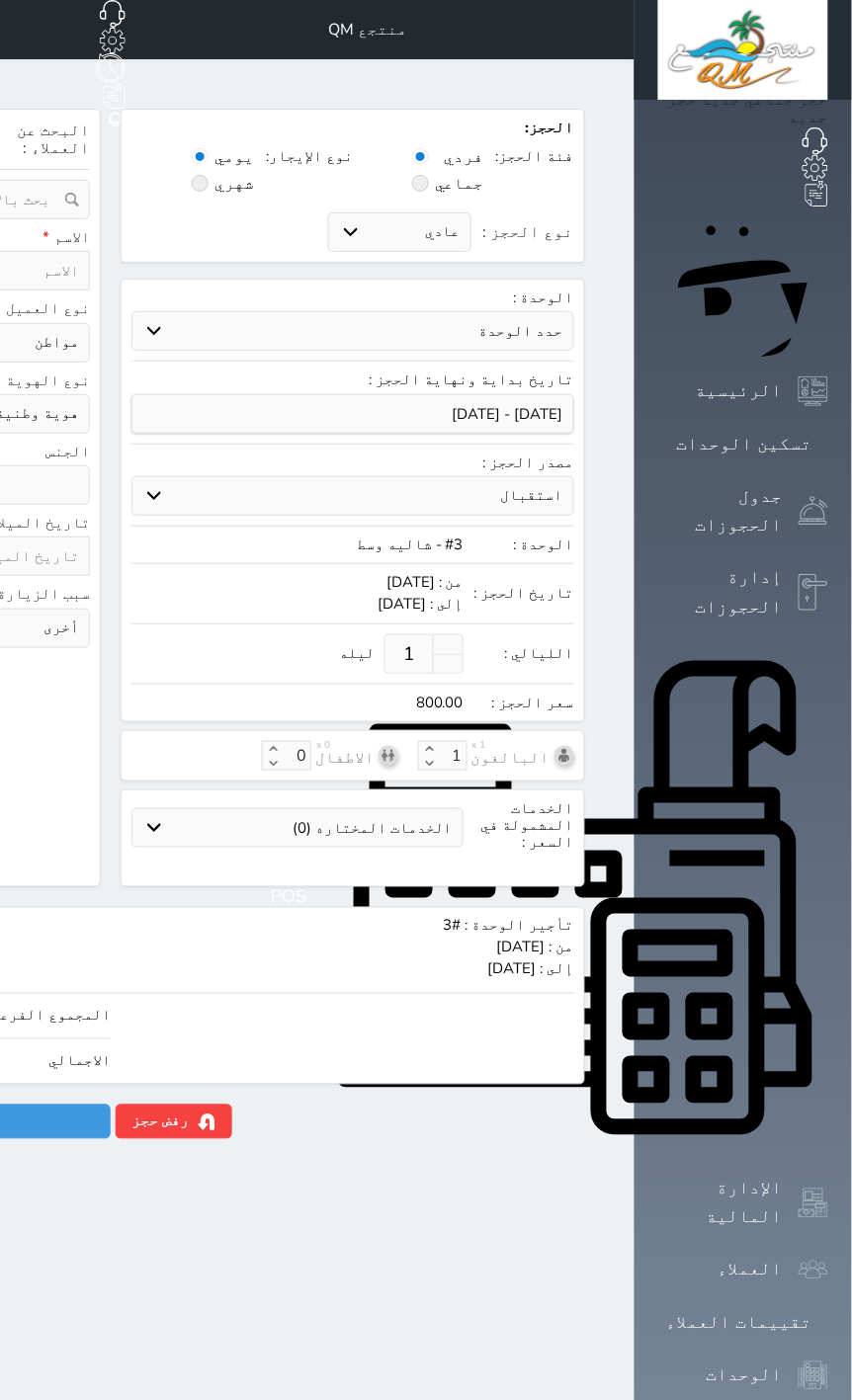 click at bounding box center (-16, 271) 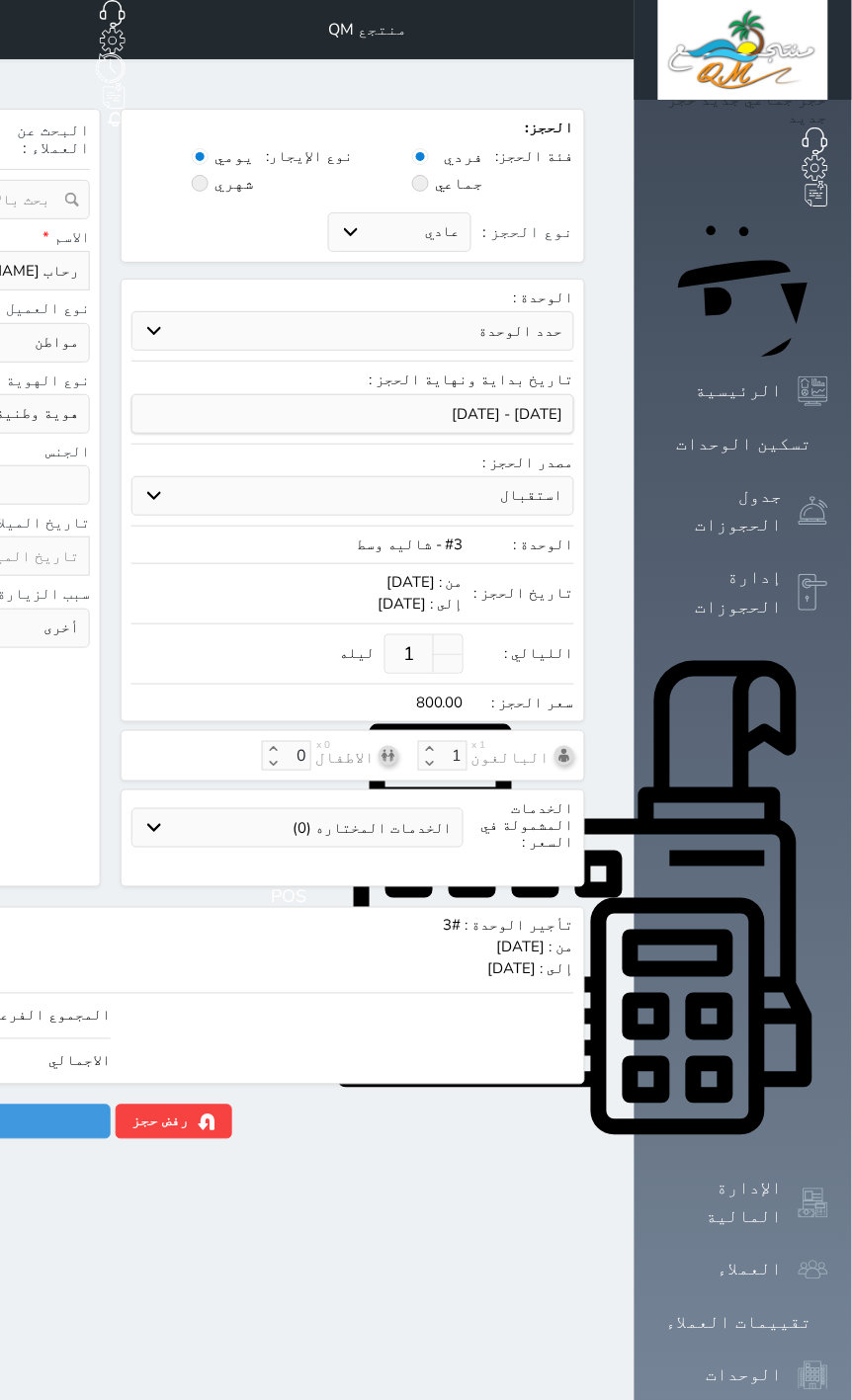 type on "رحاب [PERSON_NAME]" 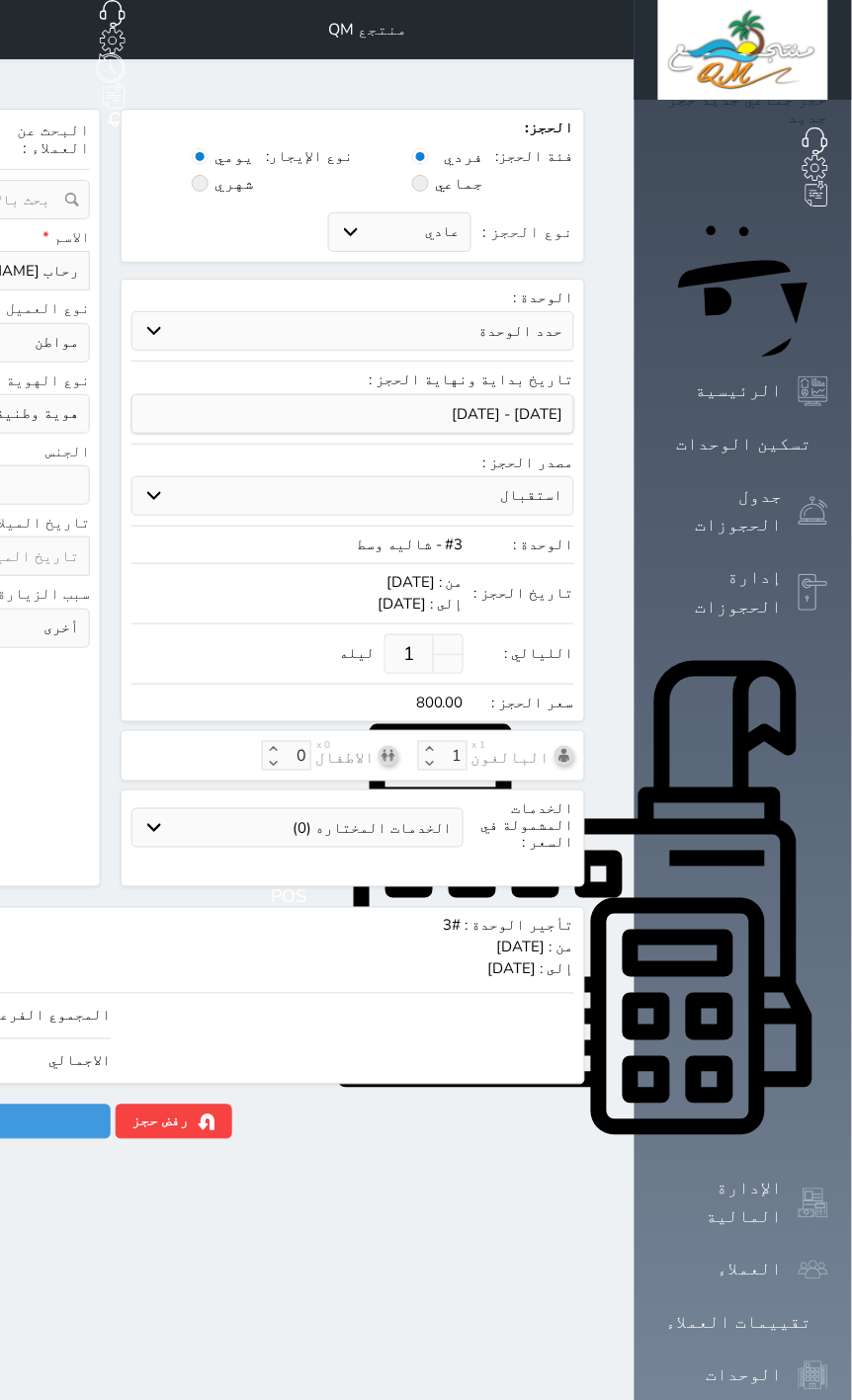 click on "نوع الحجز :" at bounding box center [-279, 271] 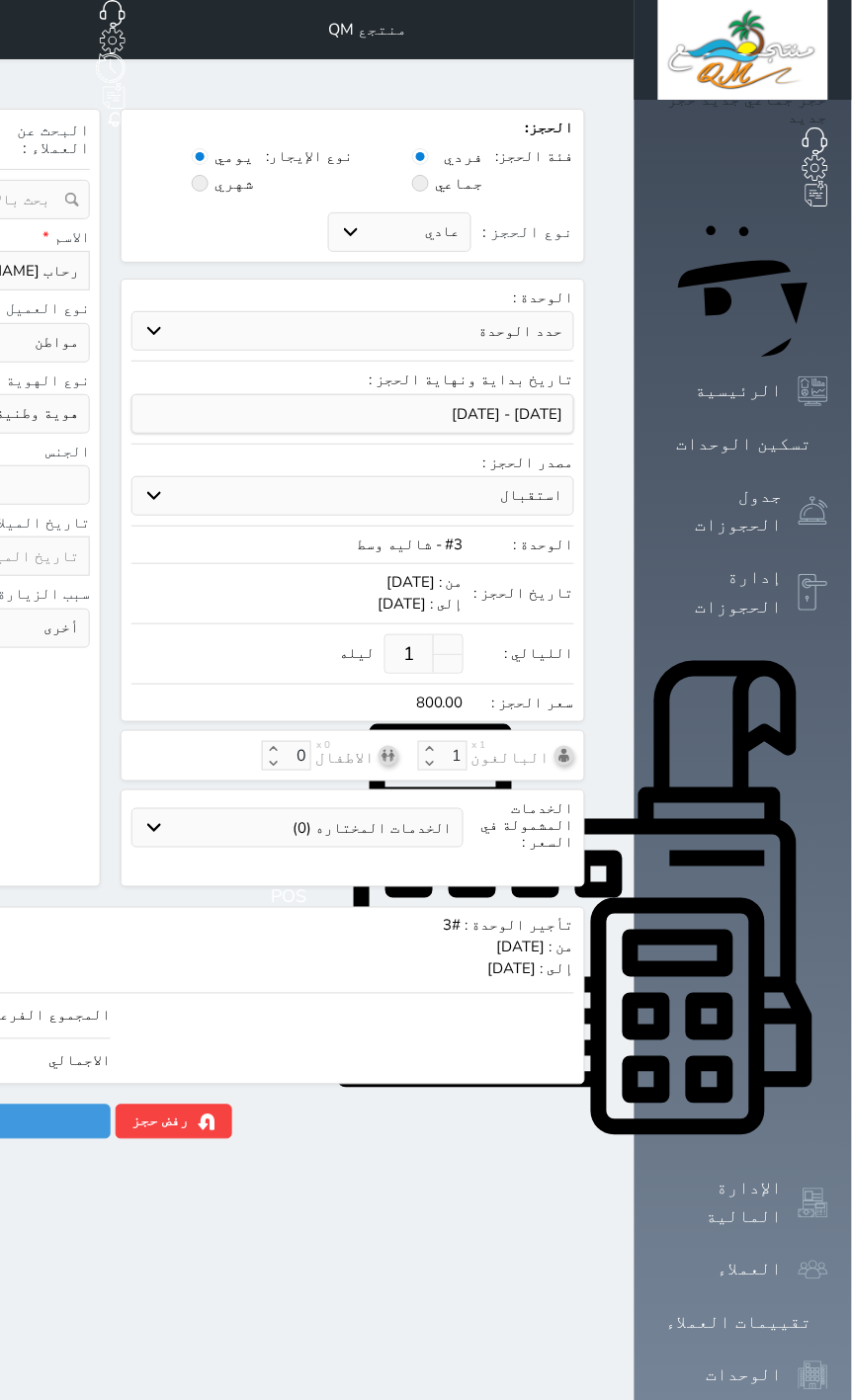 scroll, scrollTop: 0, scrollLeft: 9, axis: horizontal 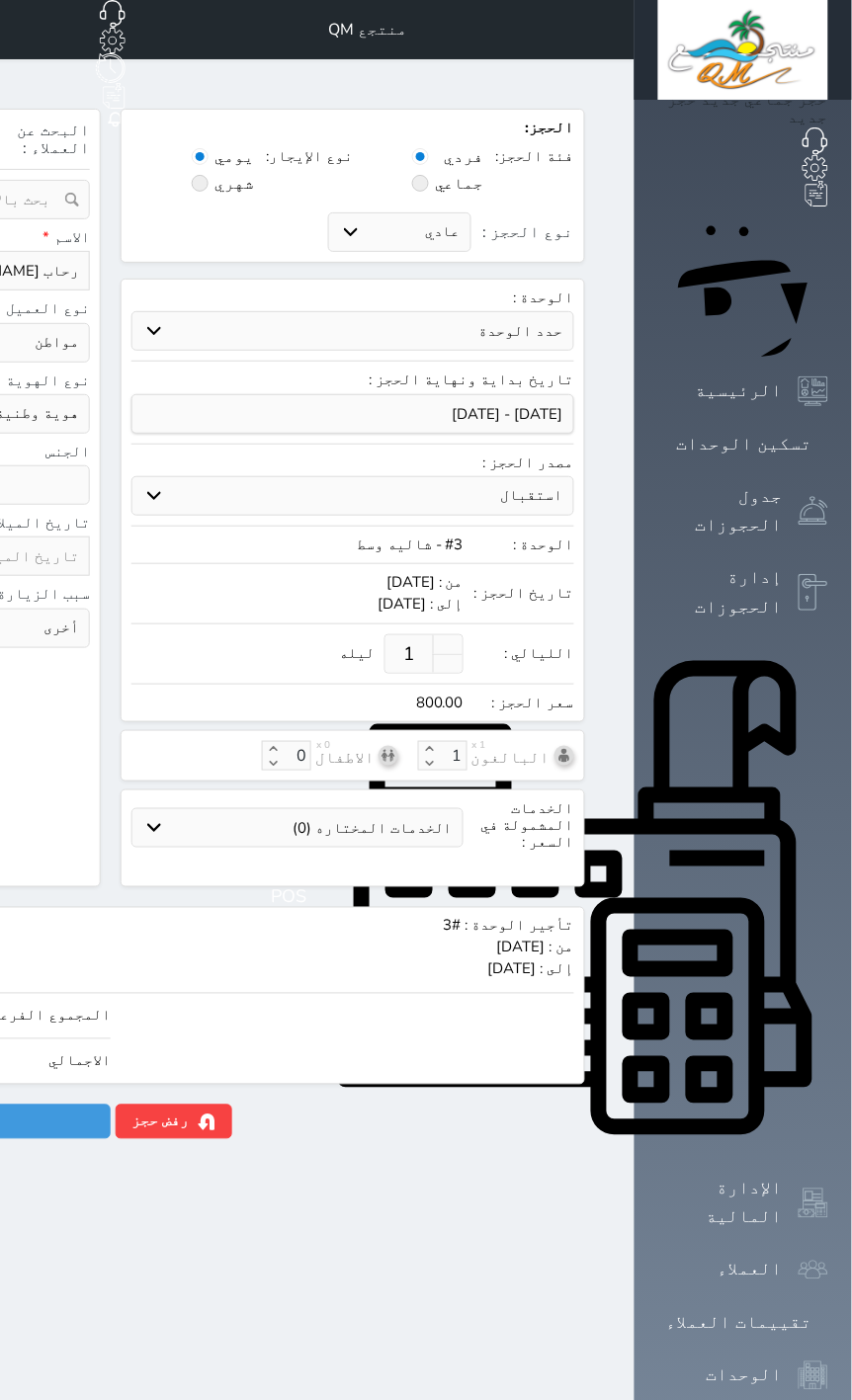 type on "[PHONE_NUMBER]" 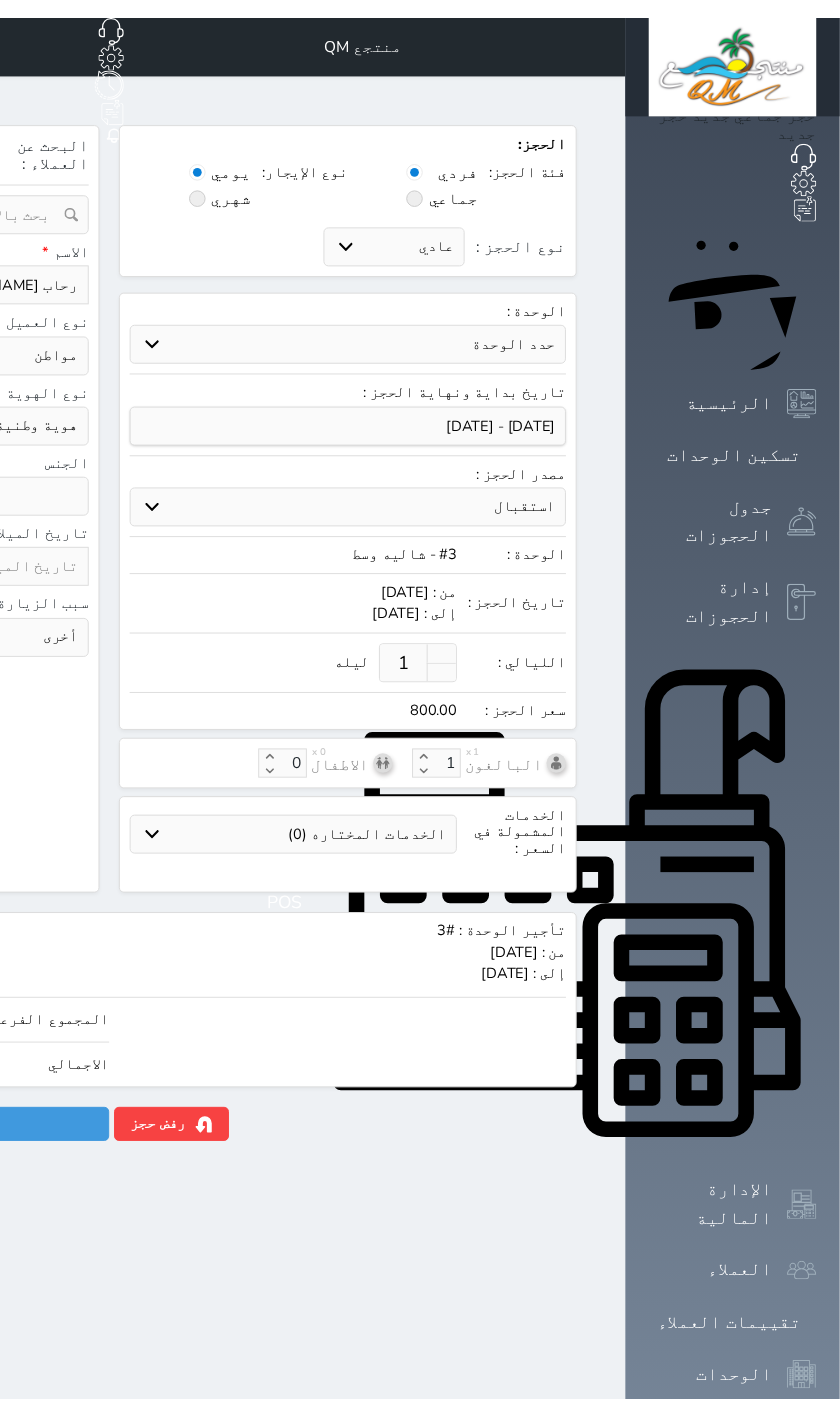 scroll, scrollTop: 0, scrollLeft: 0, axis: both 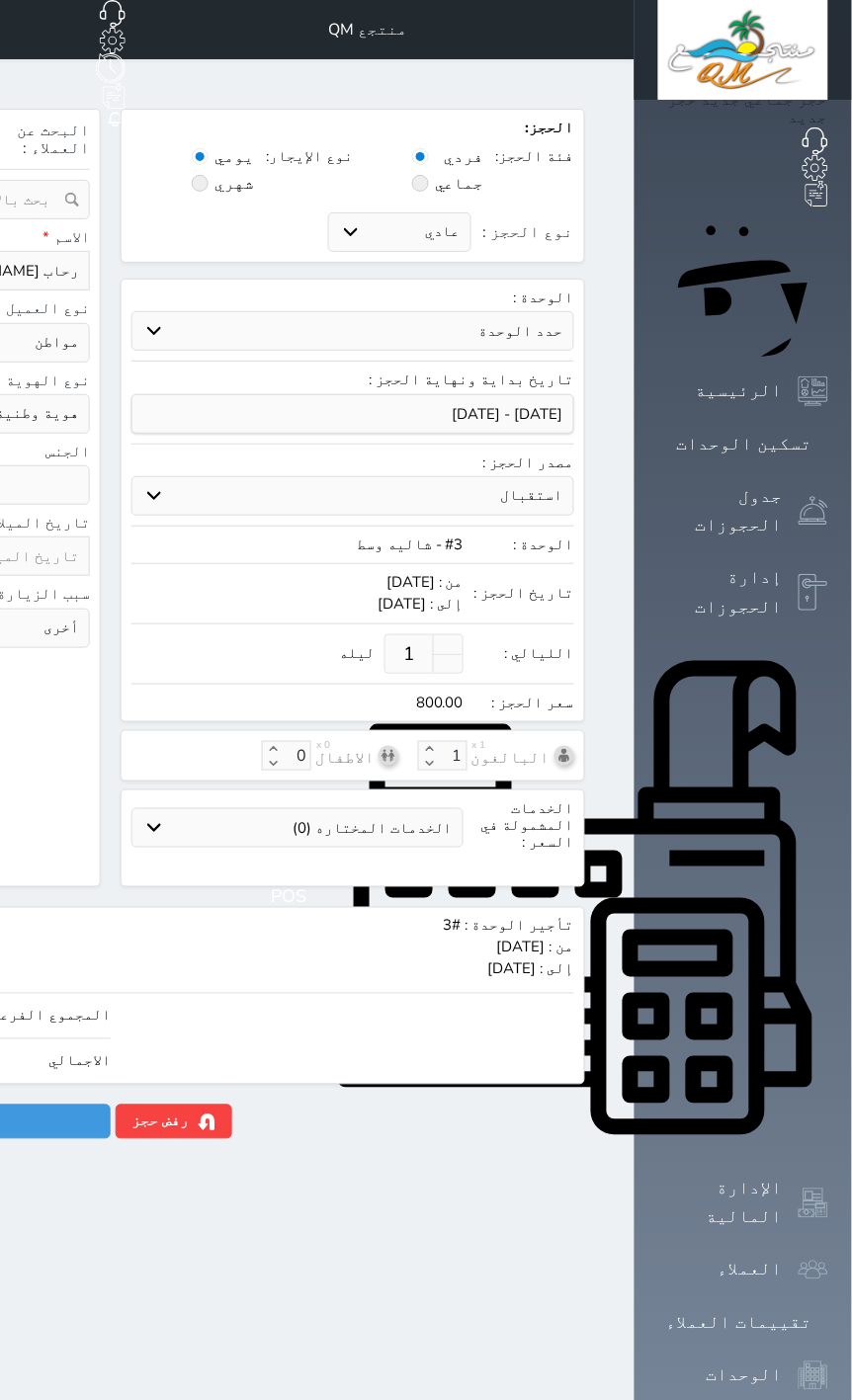 select 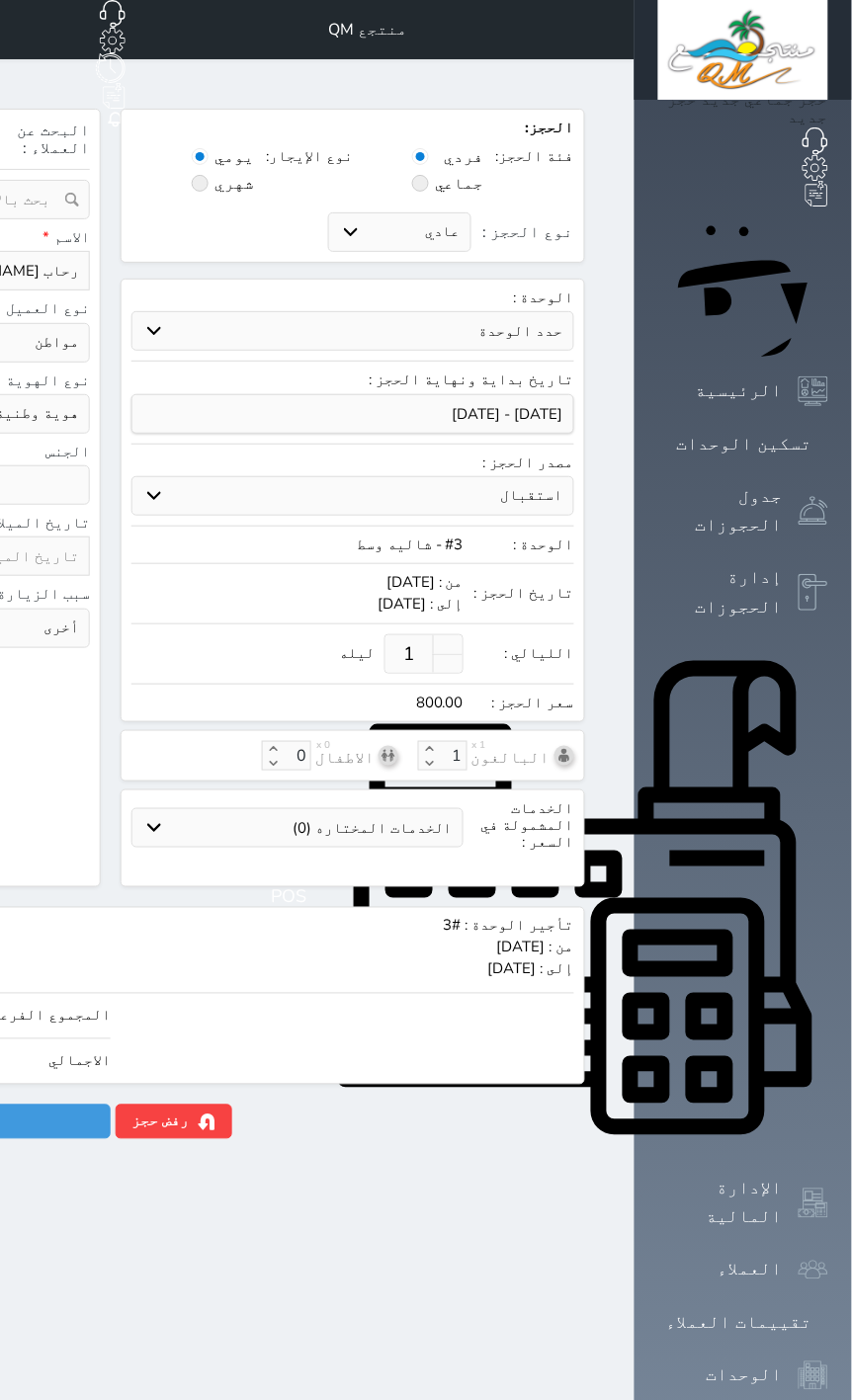 click at bounding box center [-247, 414] 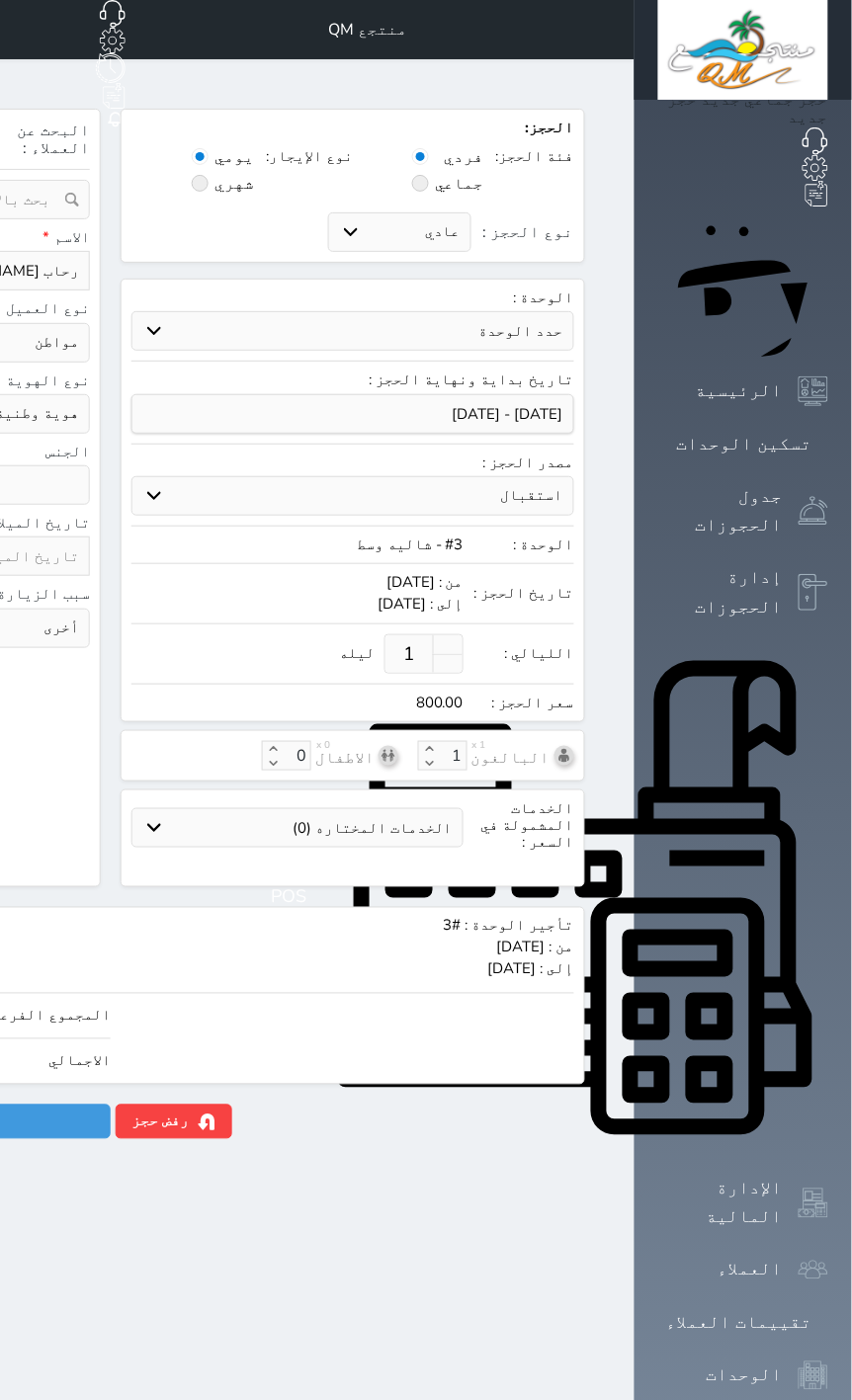 type on "9" 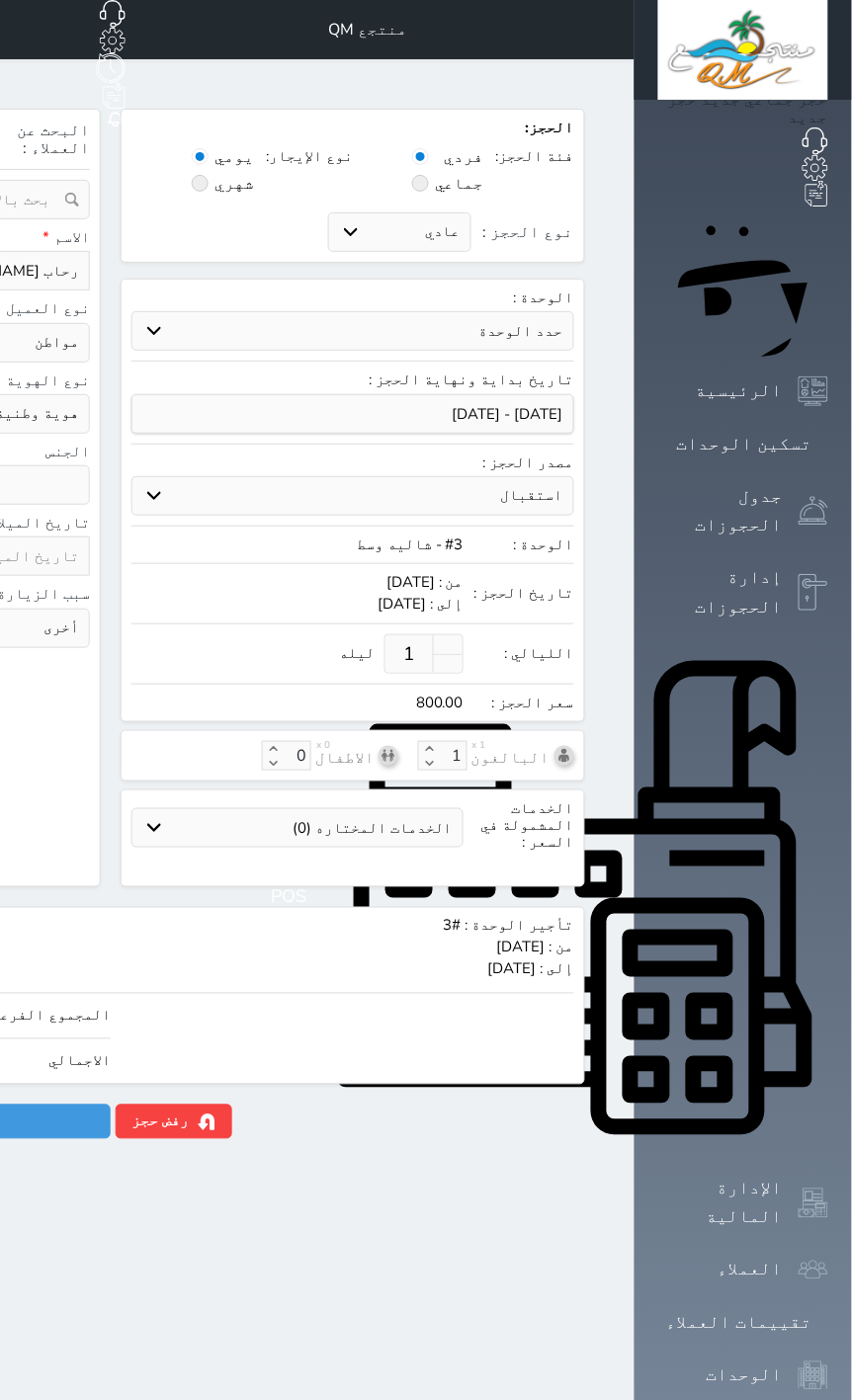 type on "9.00" 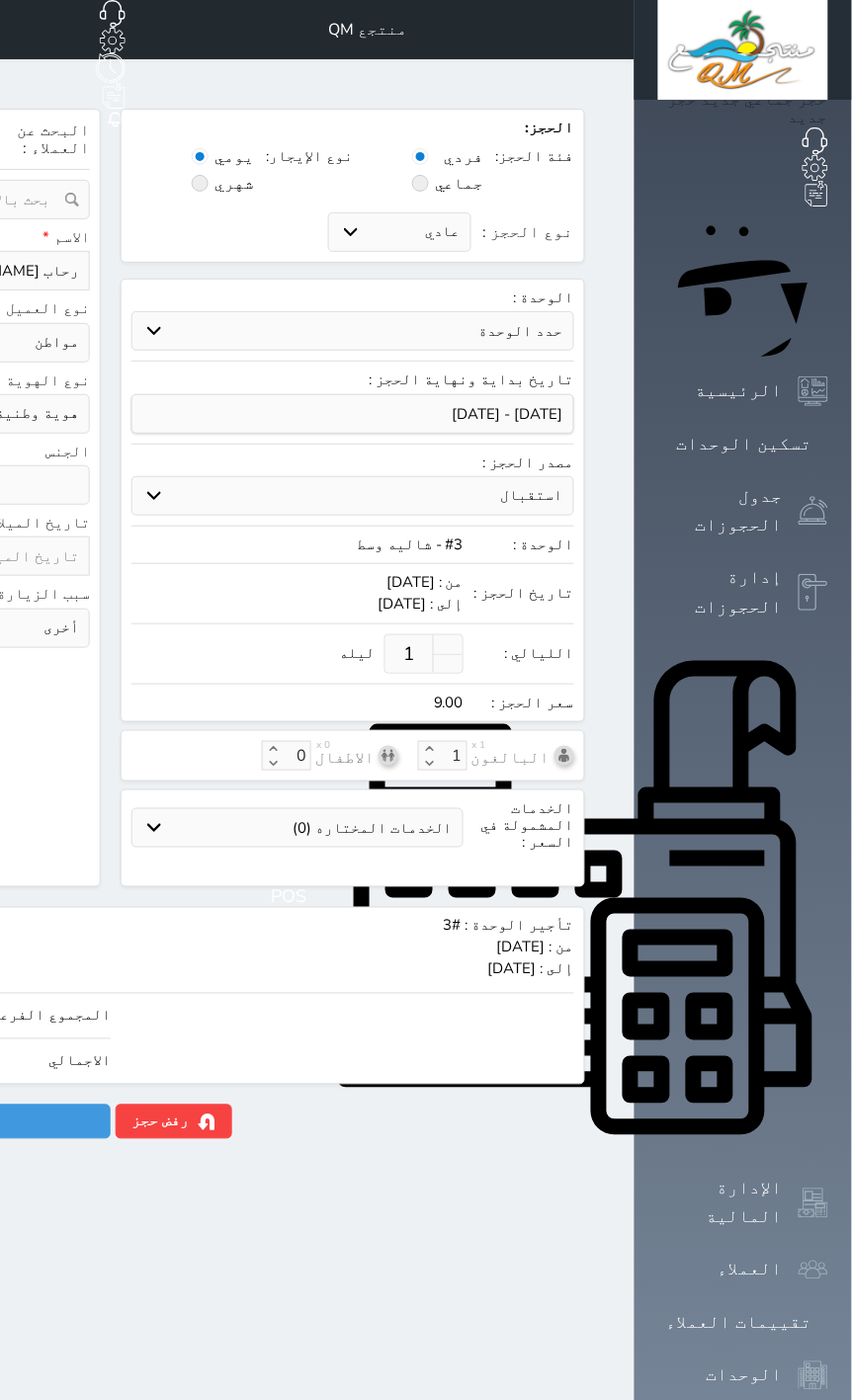 type on "90" 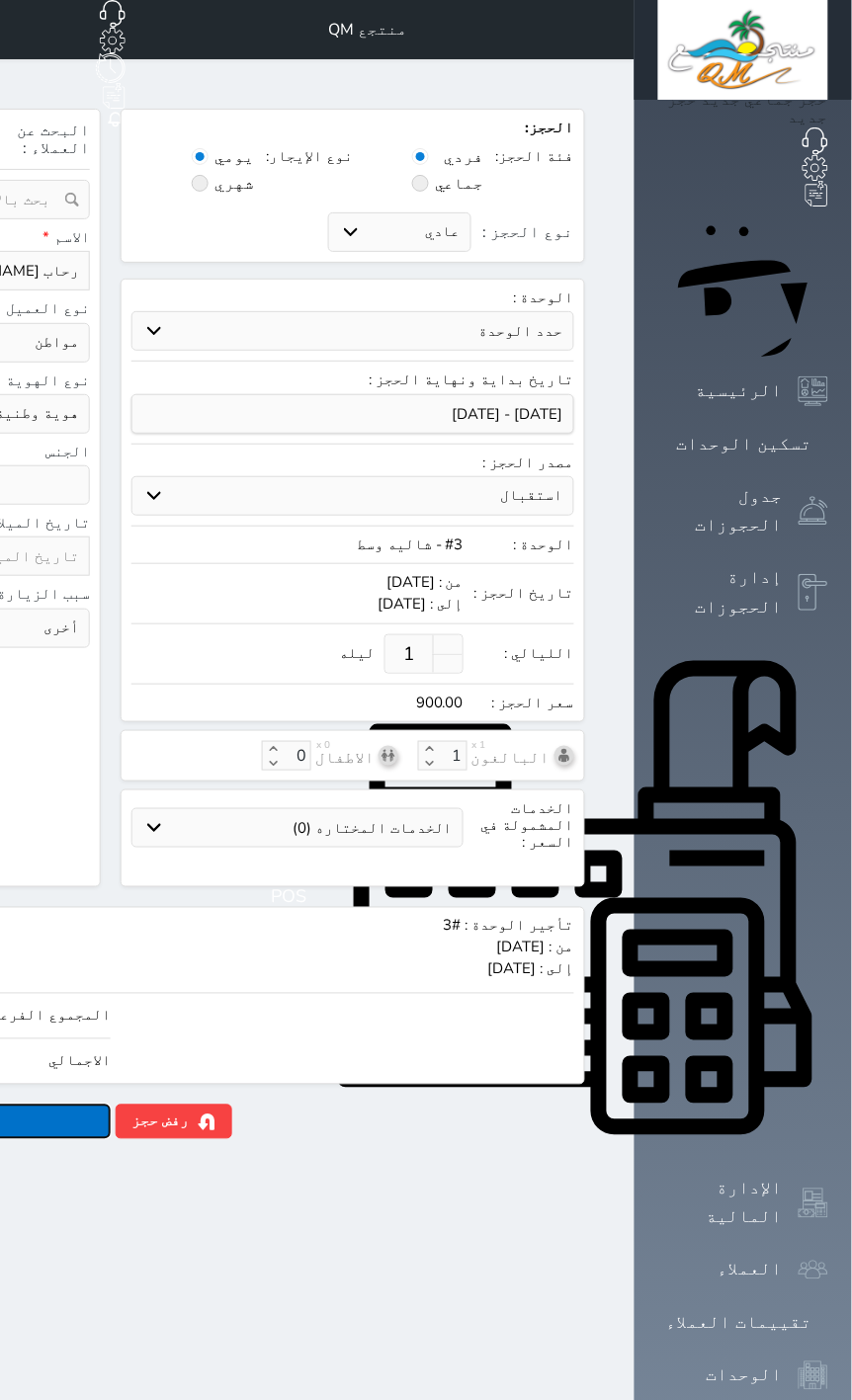 type on "900.00" 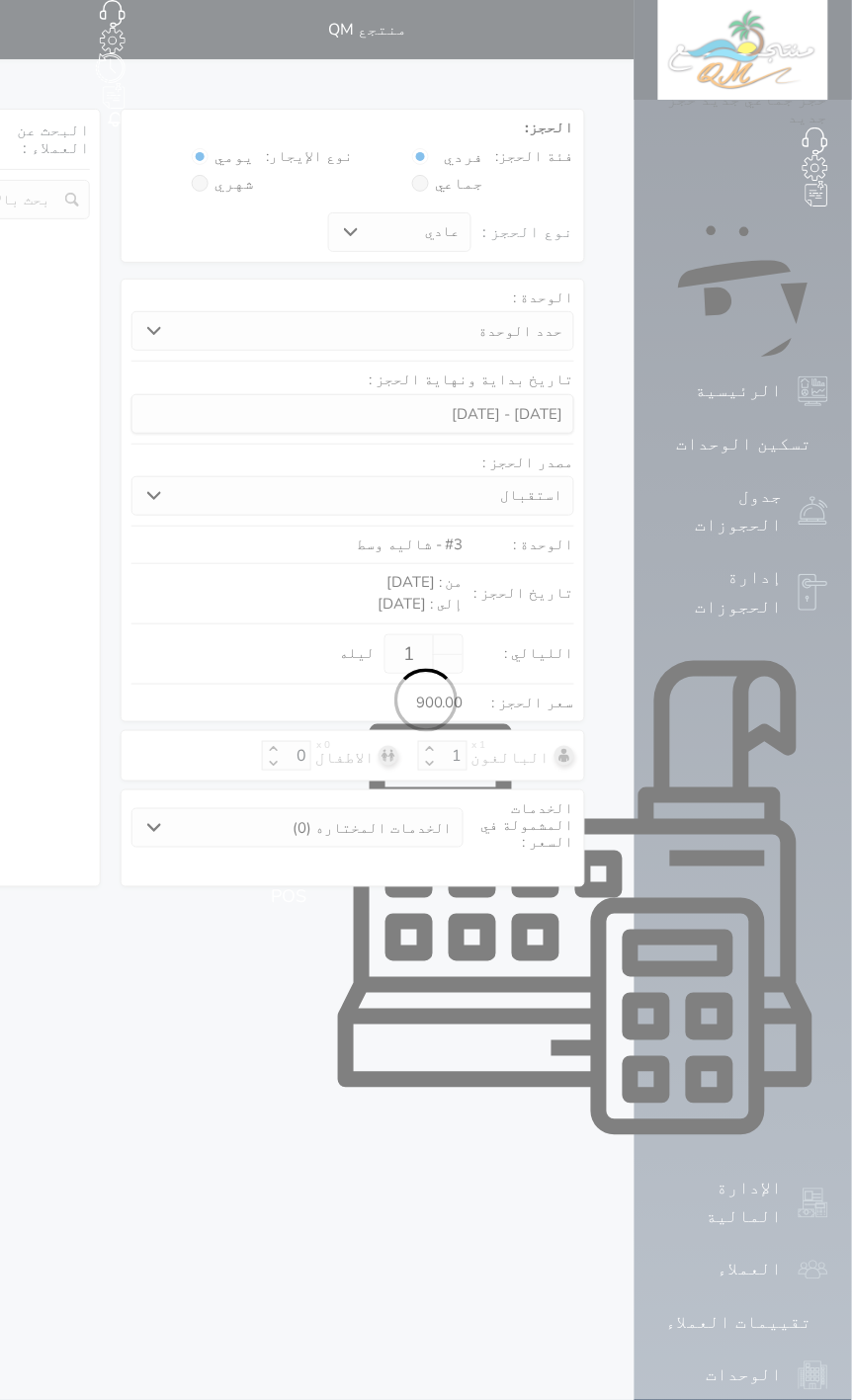 select on "1" 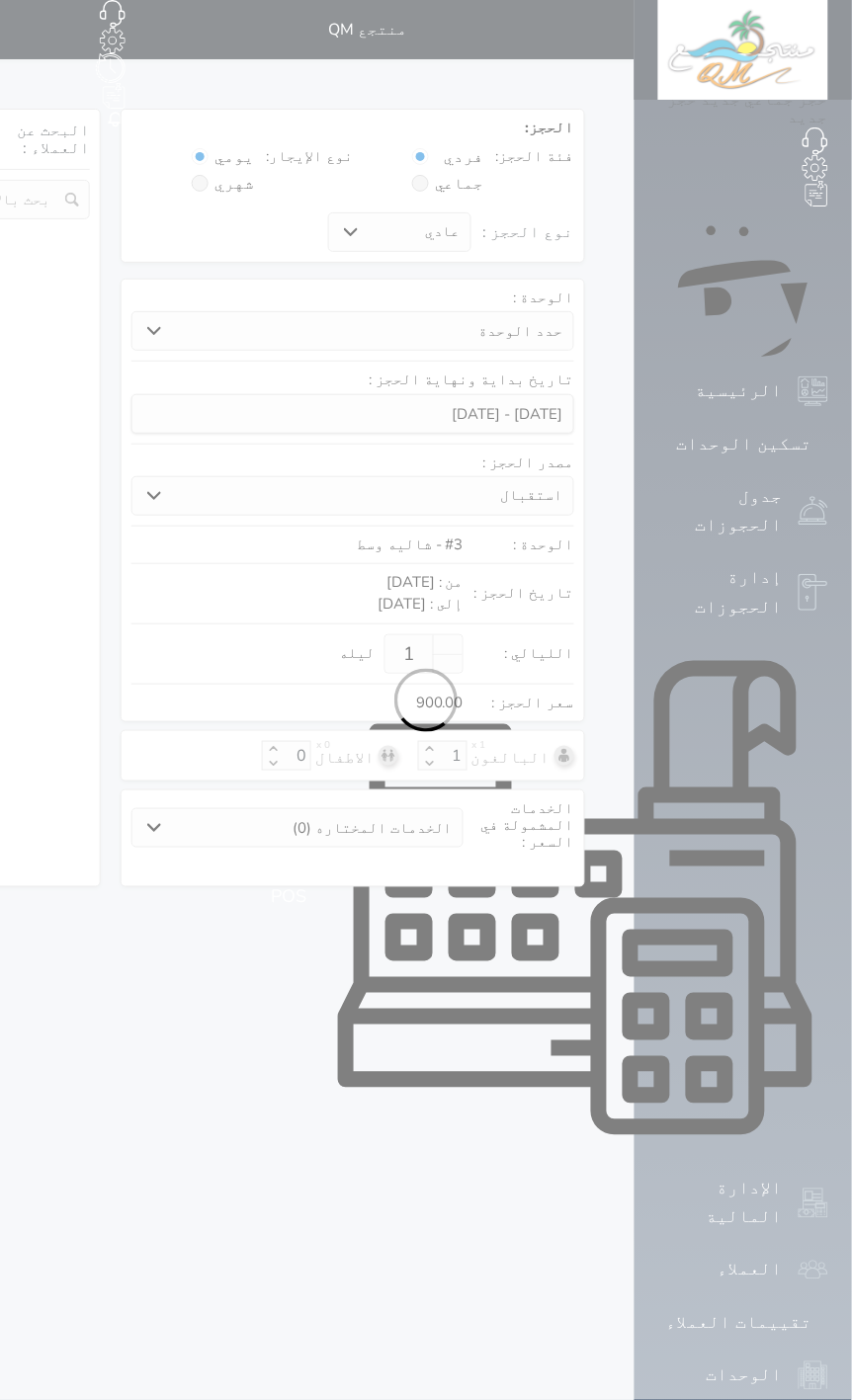 select on "113" 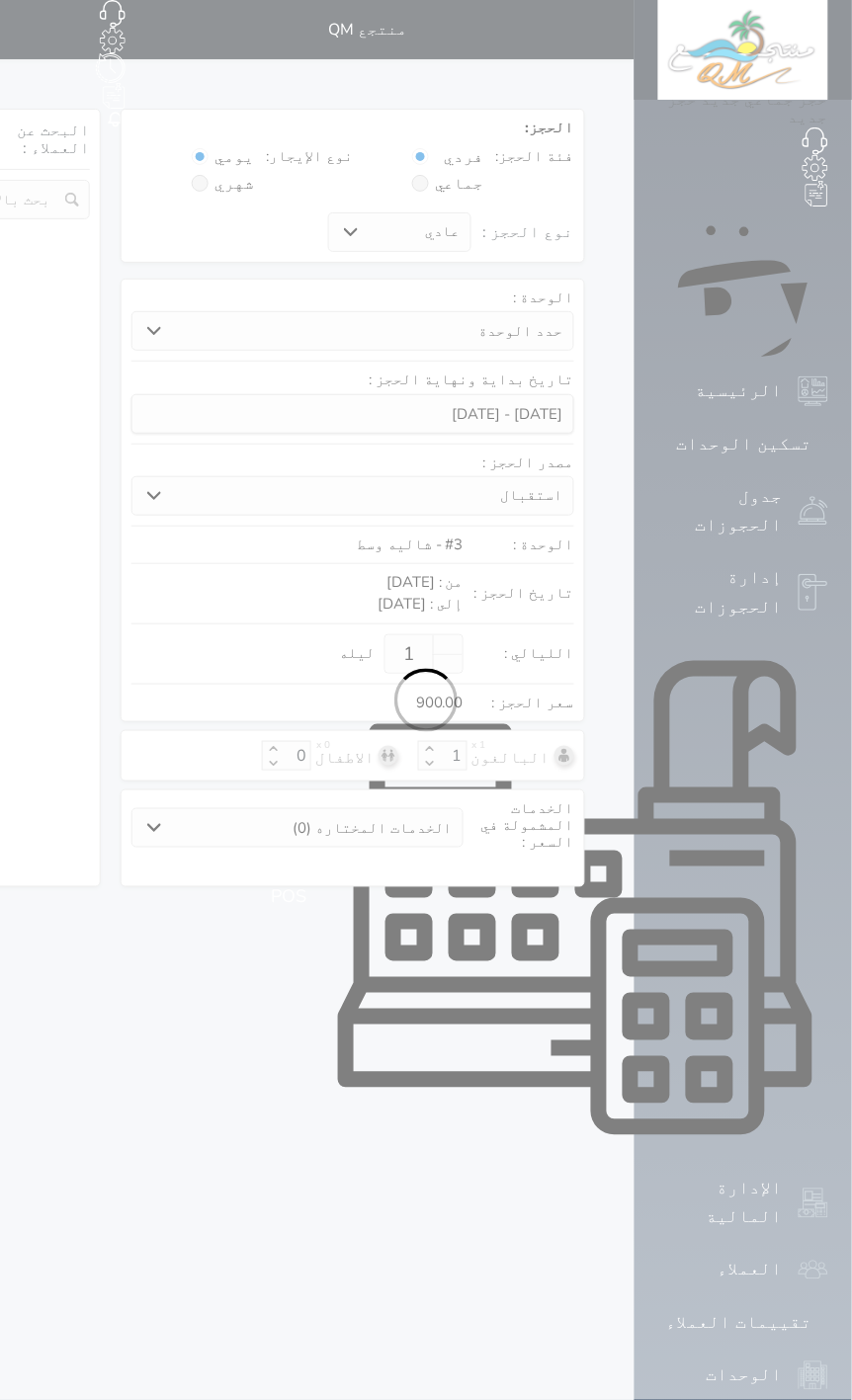 select on "1" 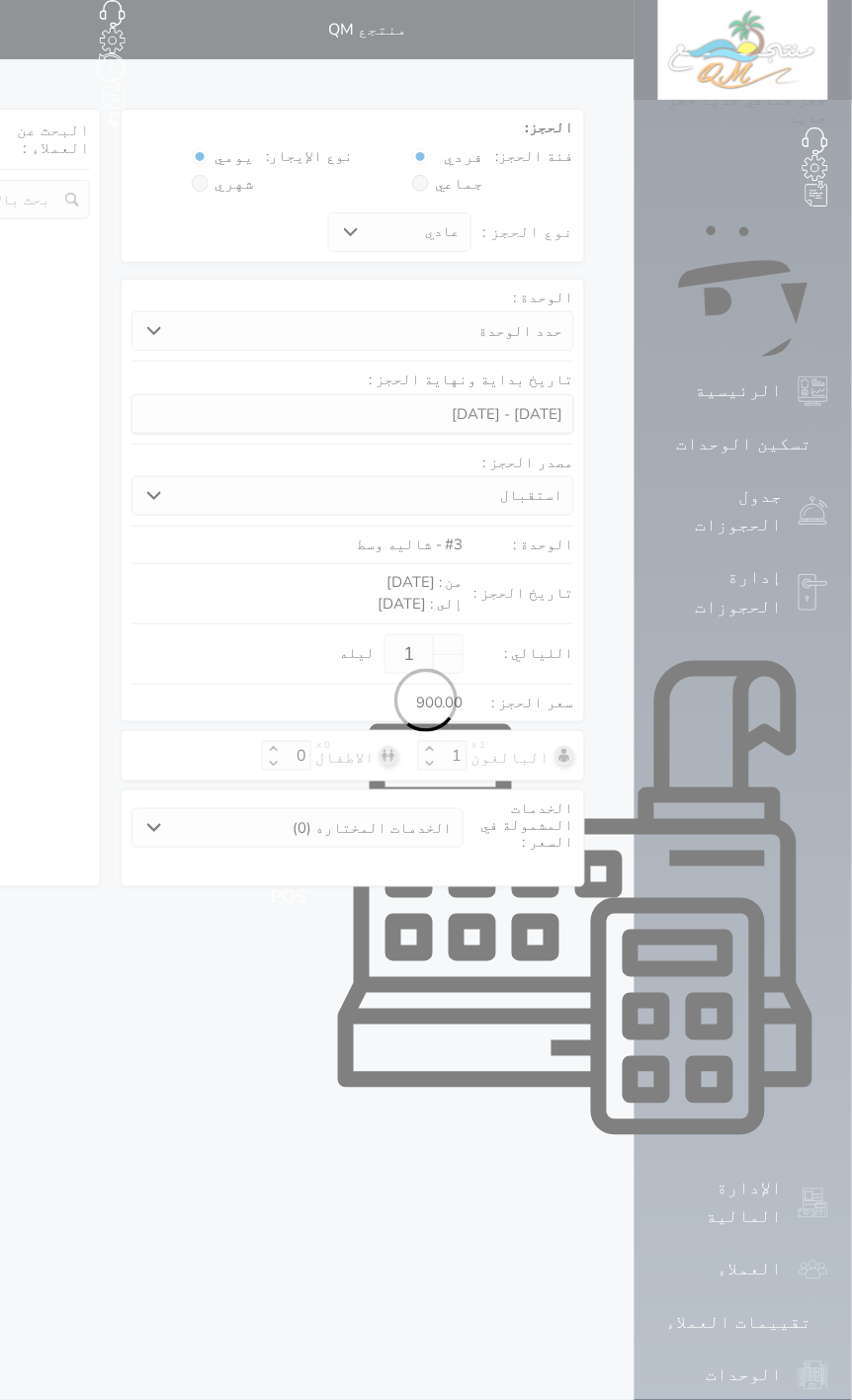 select 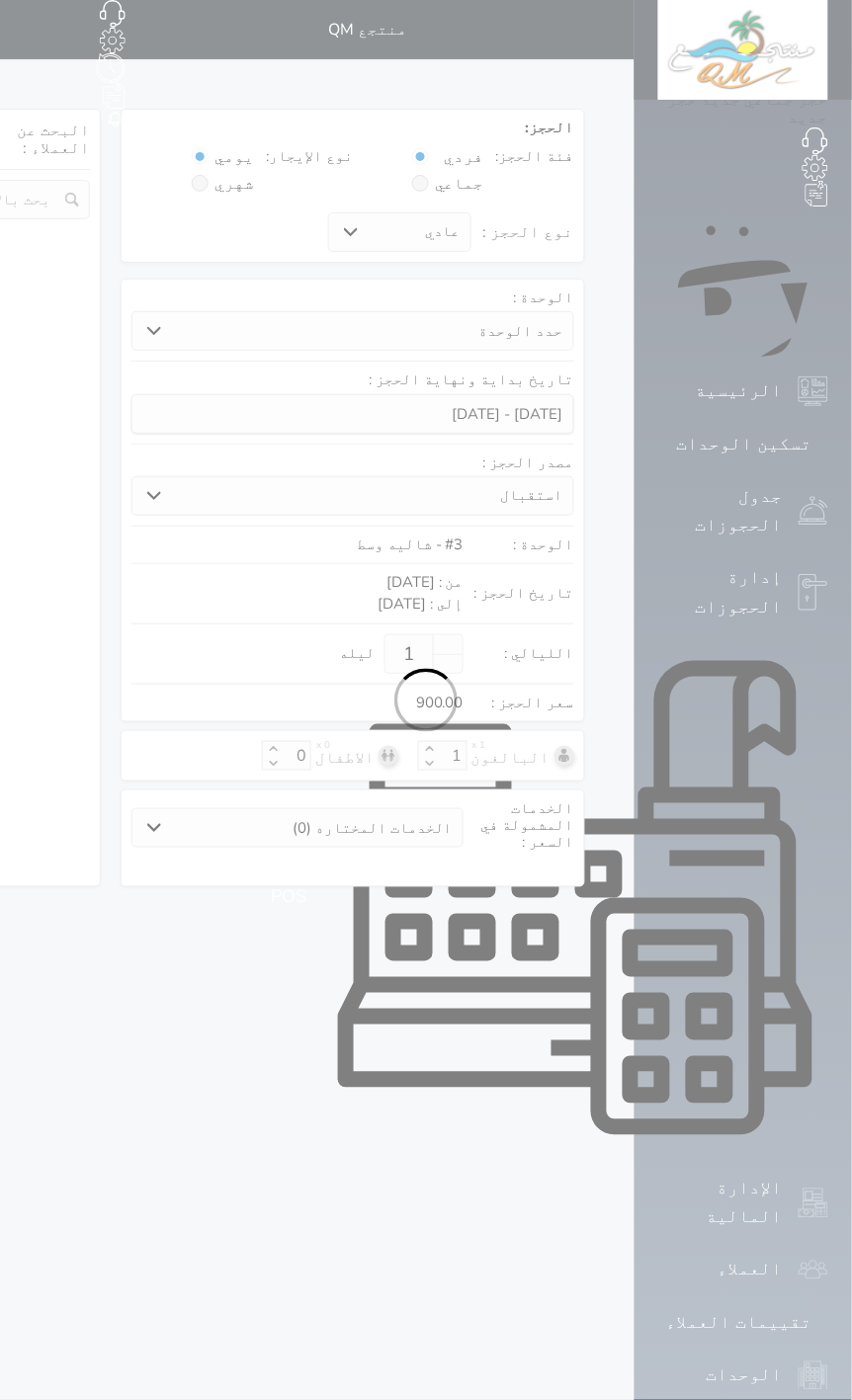 select on "7" 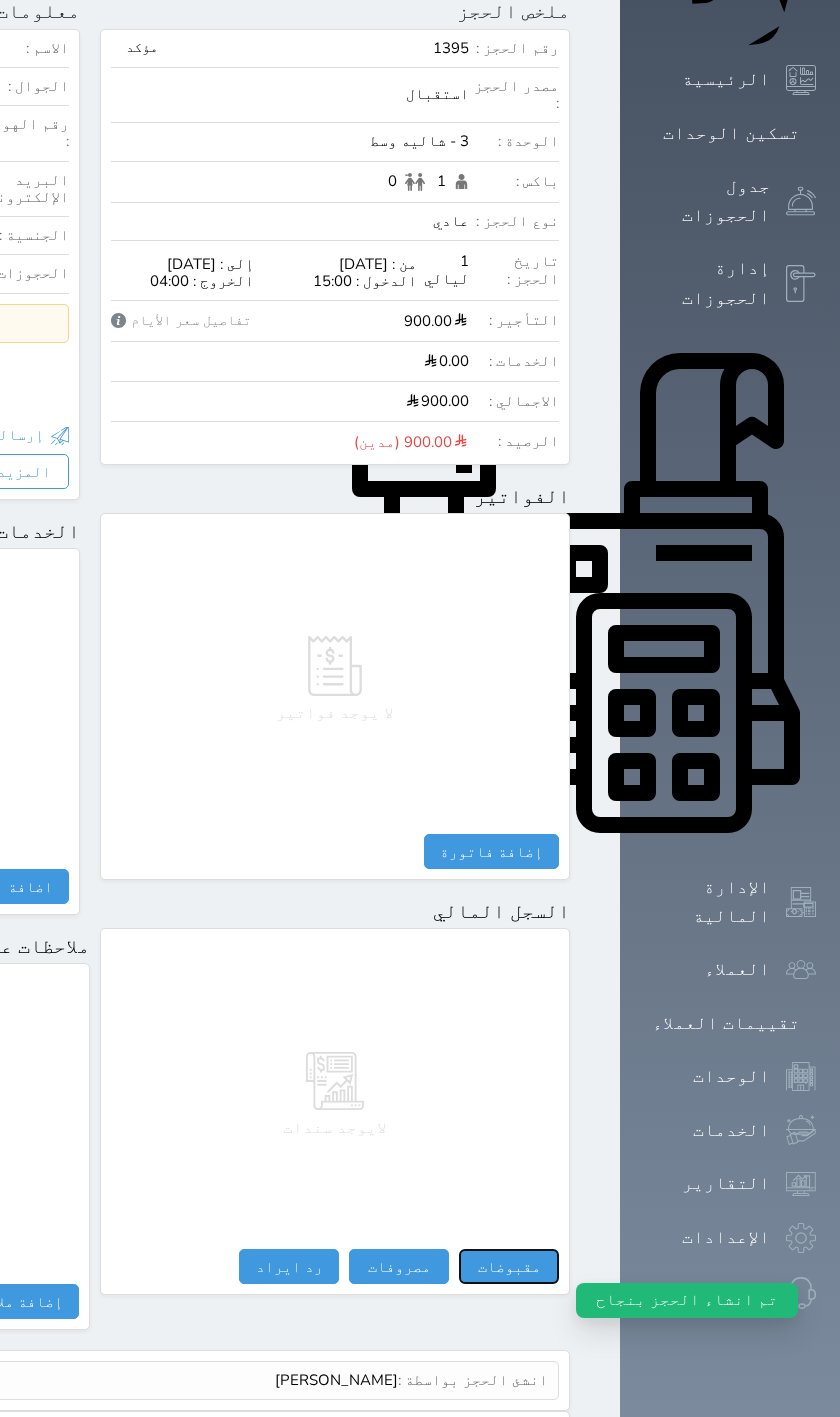 click on "مقبوضات" at bounding box center (509, 1266) 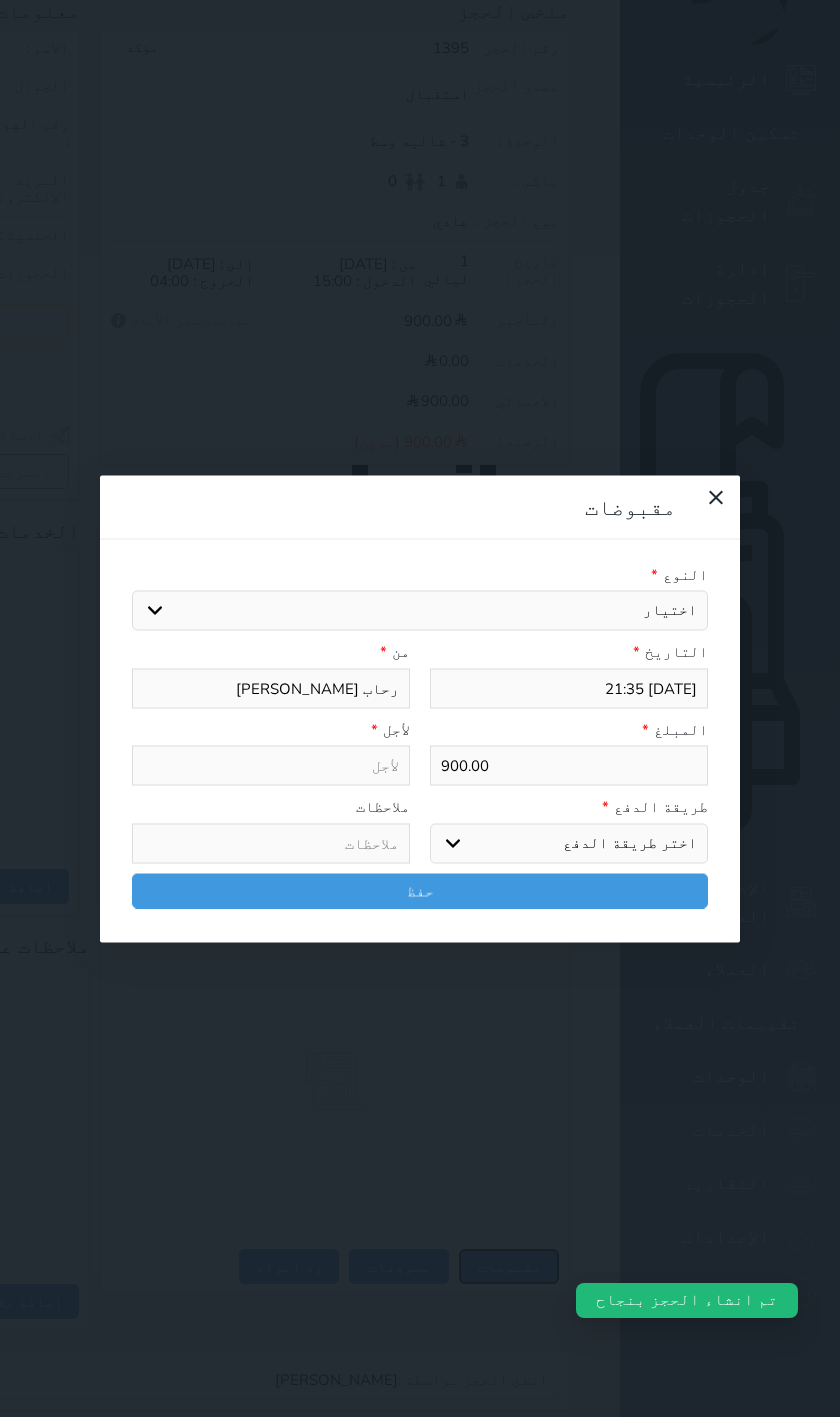 scroll, scrollTop: 247, scrollLeft: 0, axis: vertical 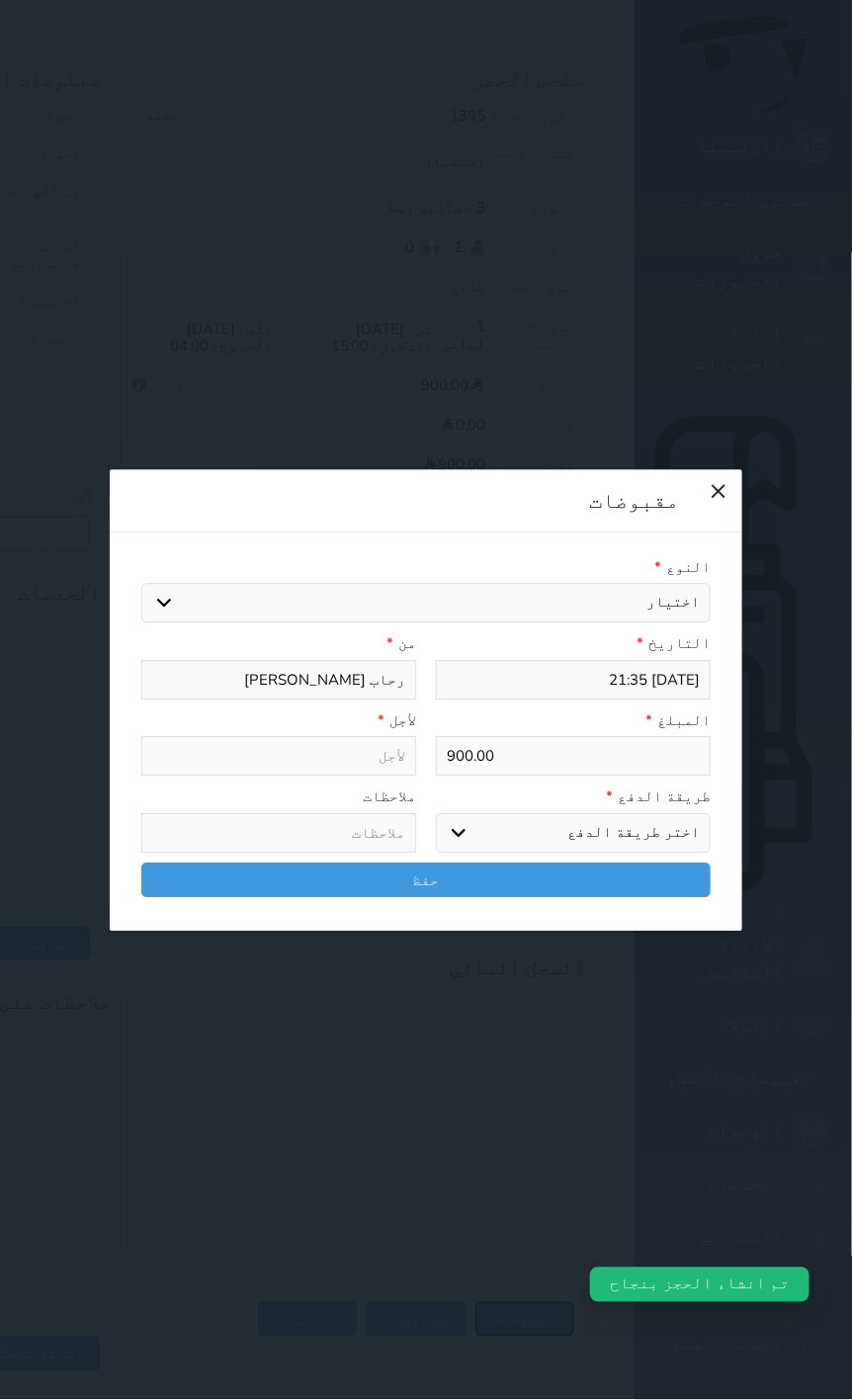 select 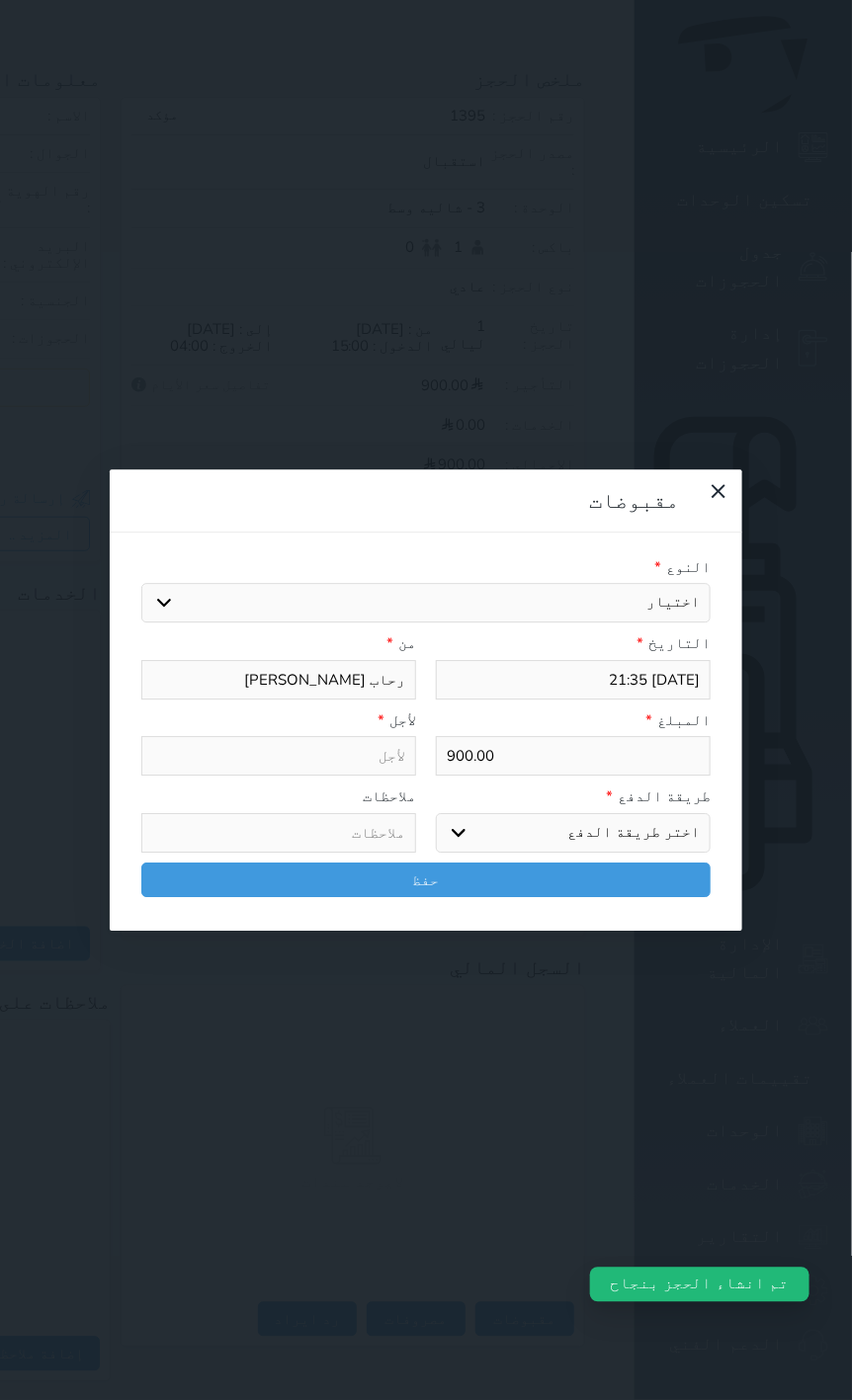 click on "اختيار   مقبوضات عامة قيمة إيجار فواتير تامين عربون لا ينطبق آخر مغسلة واي فاي - الإنترنت مواقف السيارات طعام الأغذية والمشروبات مشروبات المشروبات الباردة المشروبات الساخنة الإفطار غداء عشاء مخبز و كعك حمام سباحة الصالة الرياضية سبا و خدمات الجمال اختيار وإسقاط (خدمات النقل) ميني بار كابل - تلفزيون سرير إضافي تصفيف الشعر التسوق خدمات الجولات السياحية المنظمة خدمات الدليل السياحي" at bounding box center (426, 604) 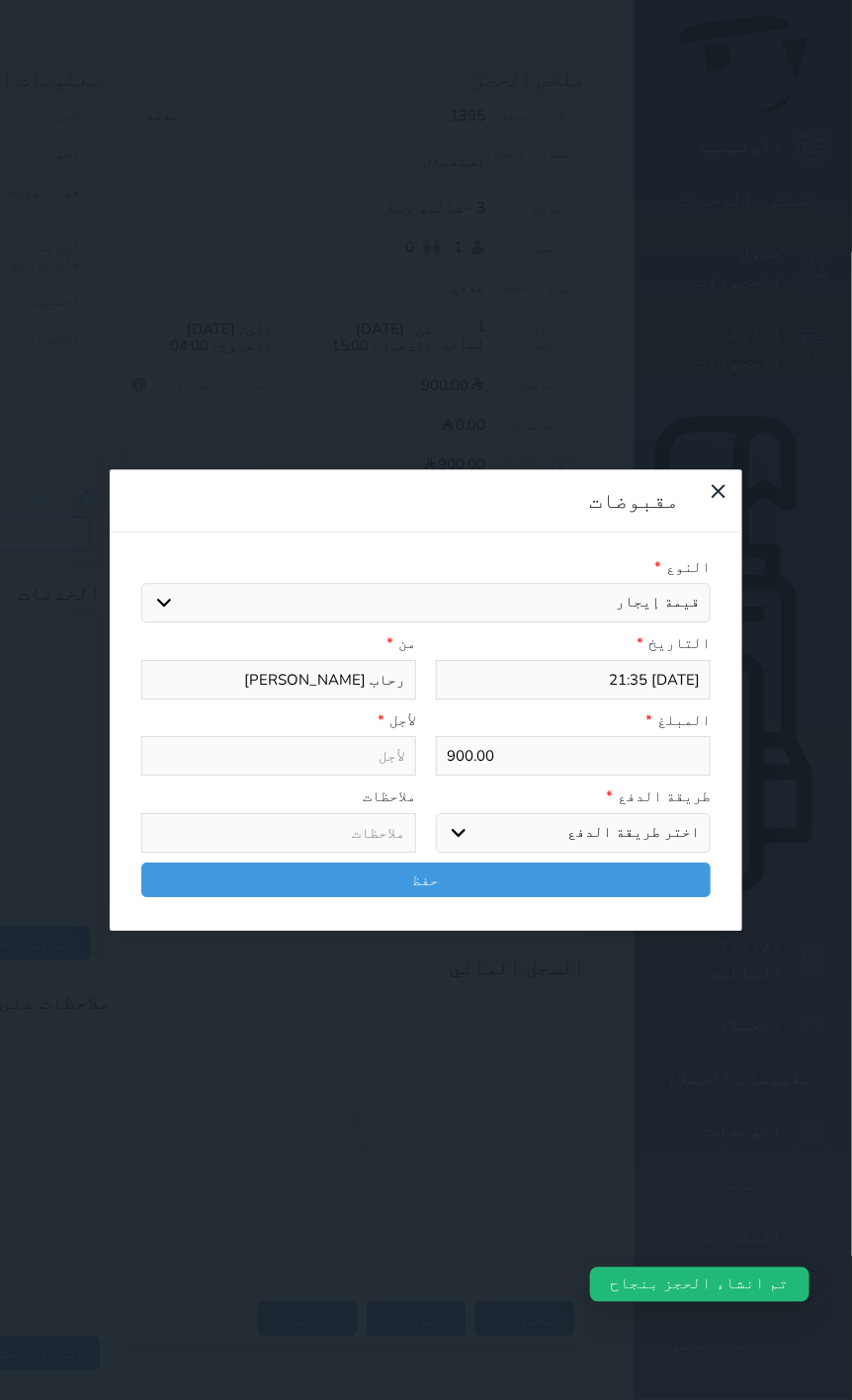 click on "اختيار   مقبوضات عامة قيمة إيجار فواتير تامين عربون لا ينطبق آخر مغسلة واي فاي - الإنترنت مواقف السيارات طعام الأغذية والمشروبات مشروبات المشروبات الباردة المشروبات الساخنة الإفطار غداء عشاء مخبز و كعك حمام سباحة الصالة الرياضية سبا و خدمات الجمال اختيار وإسقاط (خدمات النقل) ميني بار كابل - تلفزيون سرير إضافي تصفيف الشعر التسوق خدمات الجولات السياحية المنظمة خدمات الدليل السياحي" at bounding box center (426, 604) 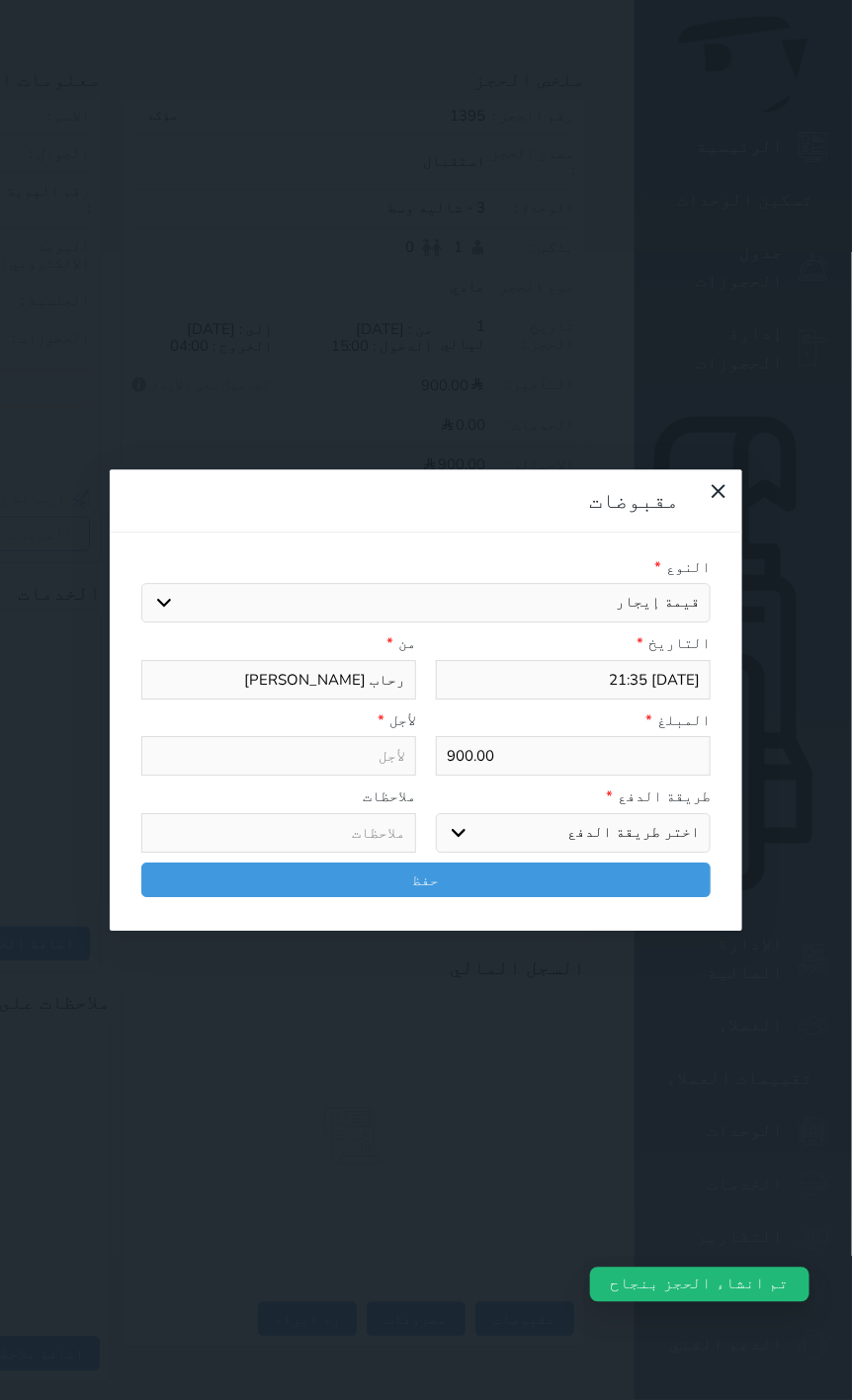 type on "قيمة إيجار - الوحدة - 3" 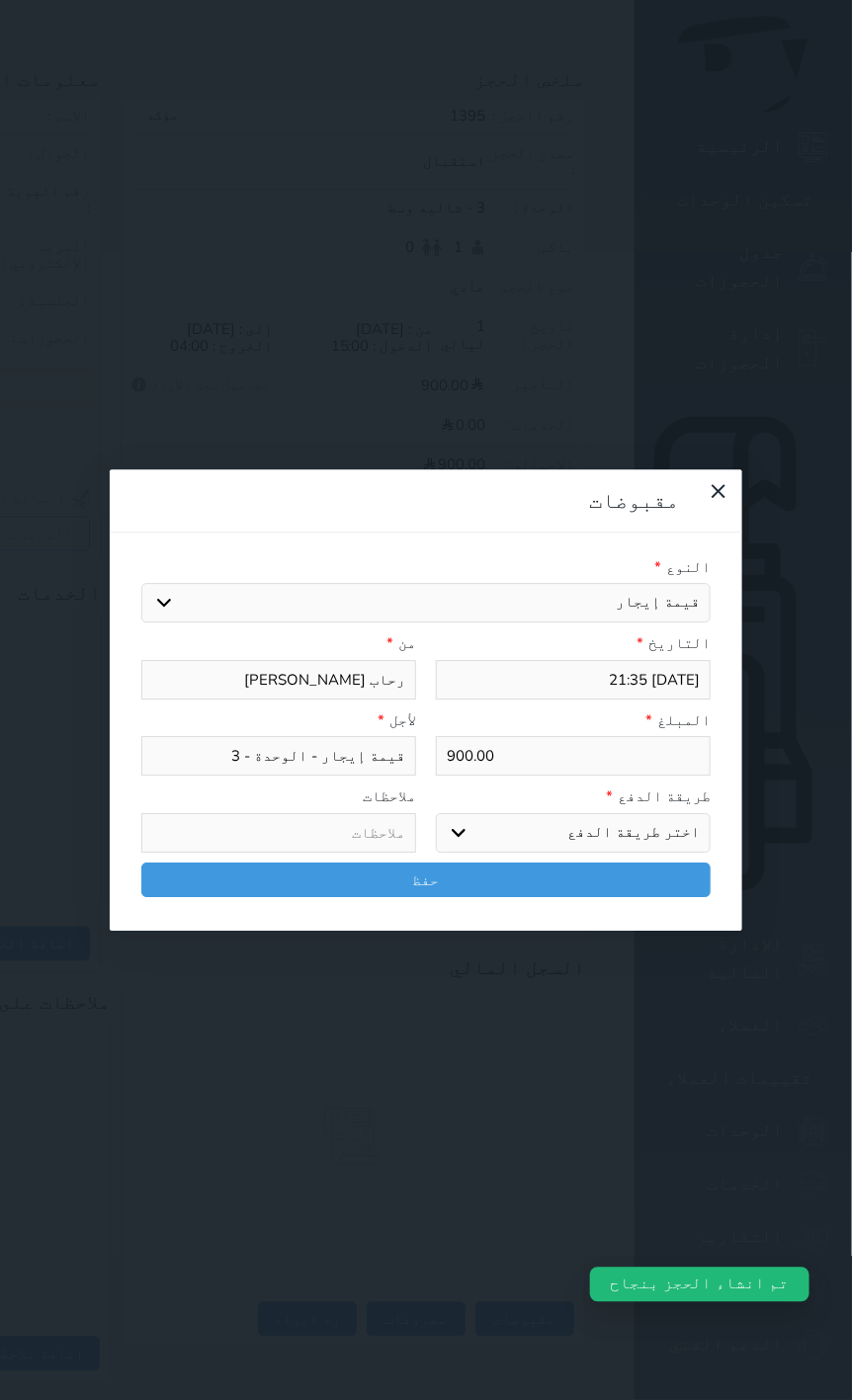 click on "اختر طريقة الدفع   دفع نقدى   تحويل بنكى   مدى   بطاقة ائتمان   آجل" at bounding box center (573, 833) 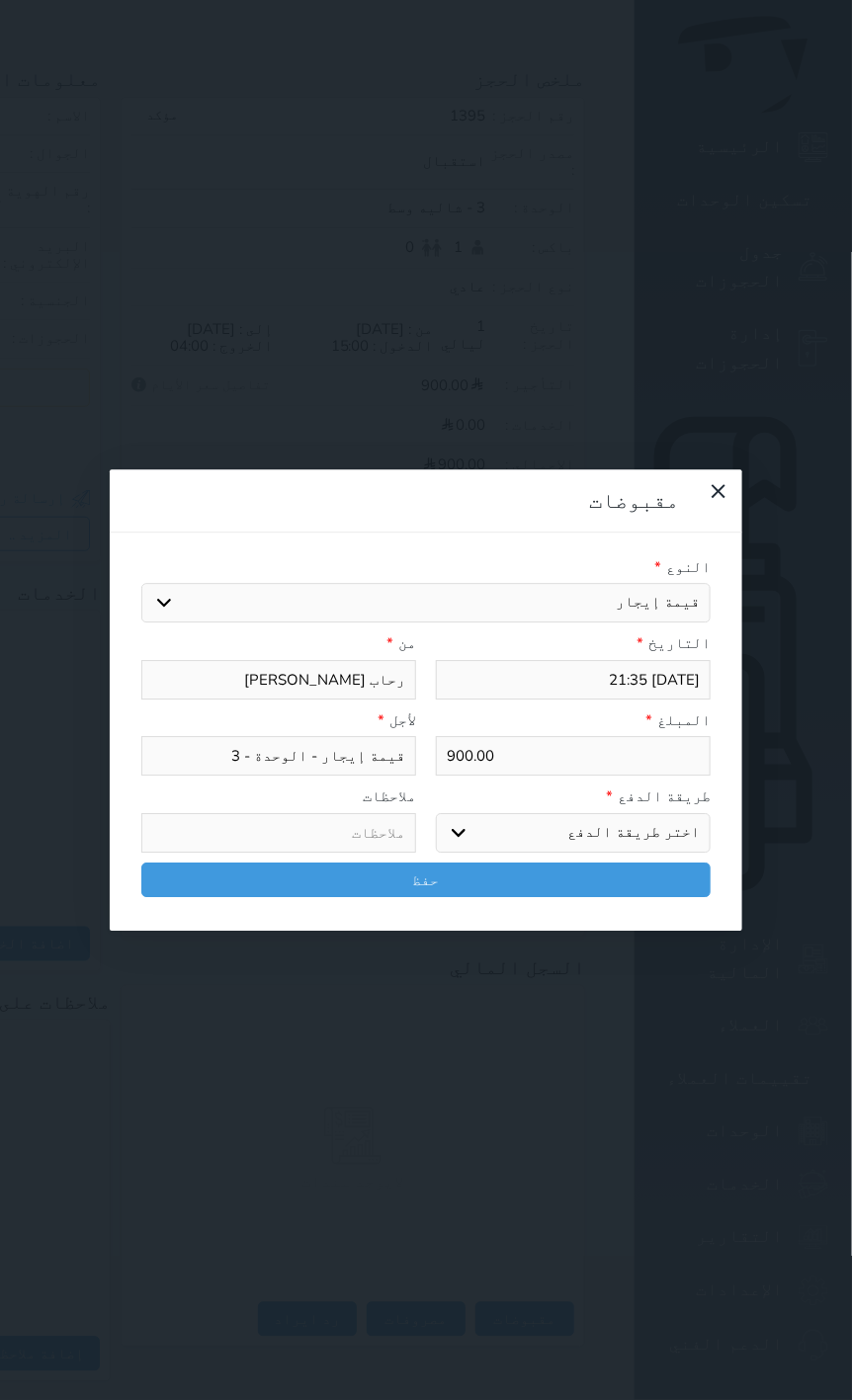 select on "bank-transfer" 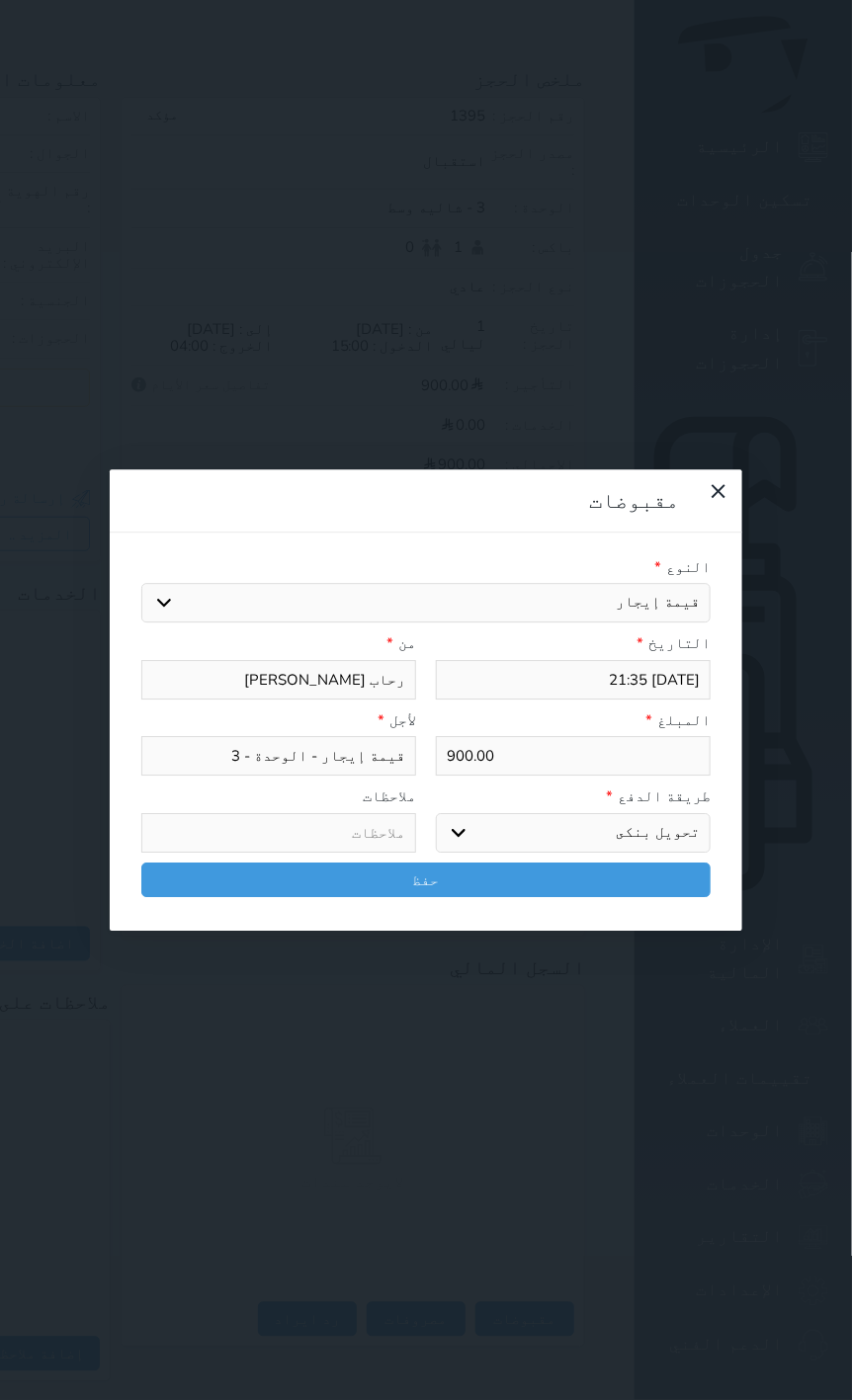 click on "اختر طريقة الدفع   دفع نقدى   تحويل بنكى   مدى   بطاقة ائتمان   آجل" at bounding box center [573, 833] 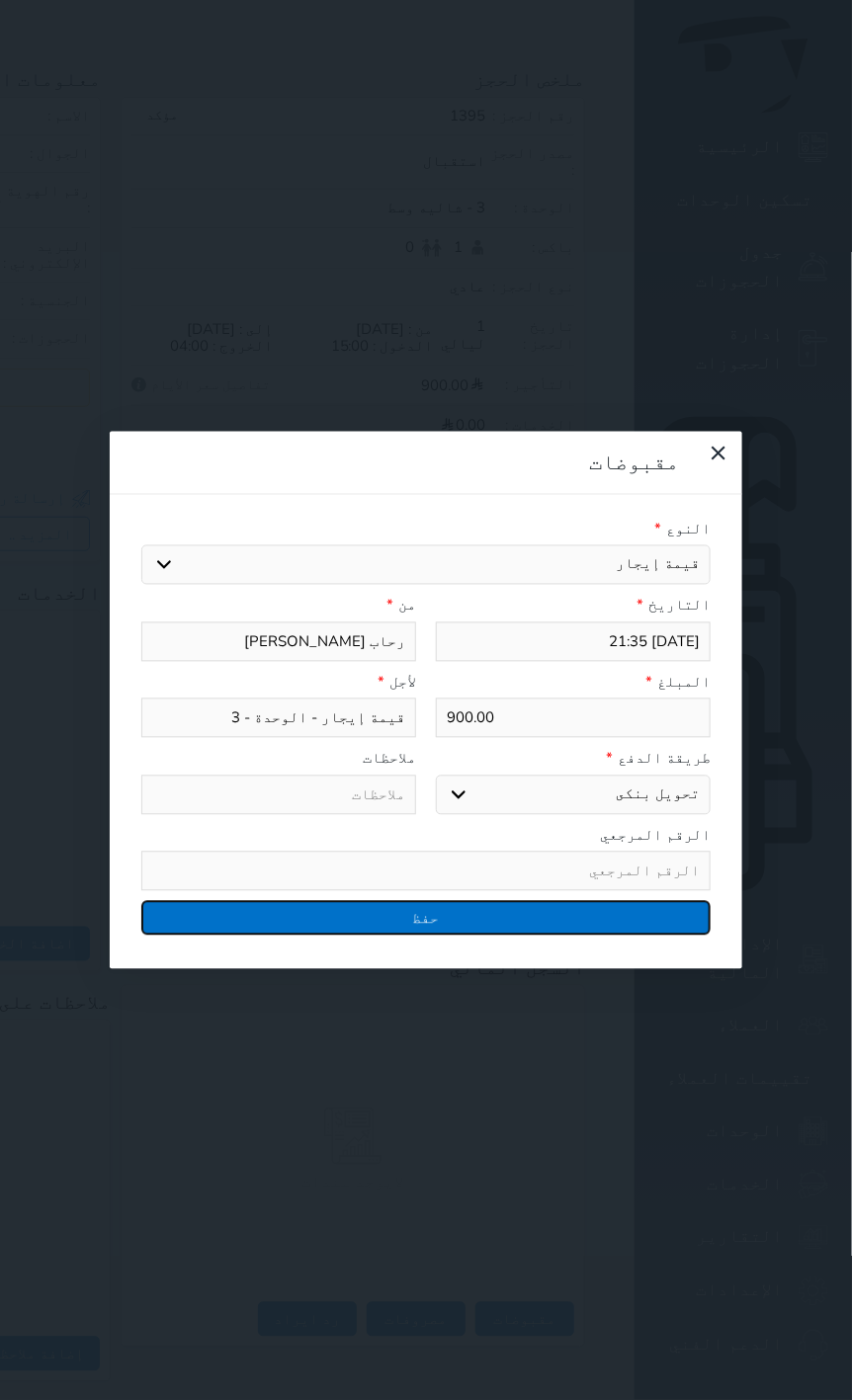 click on "حفظ" at bounding box center (426, 918) 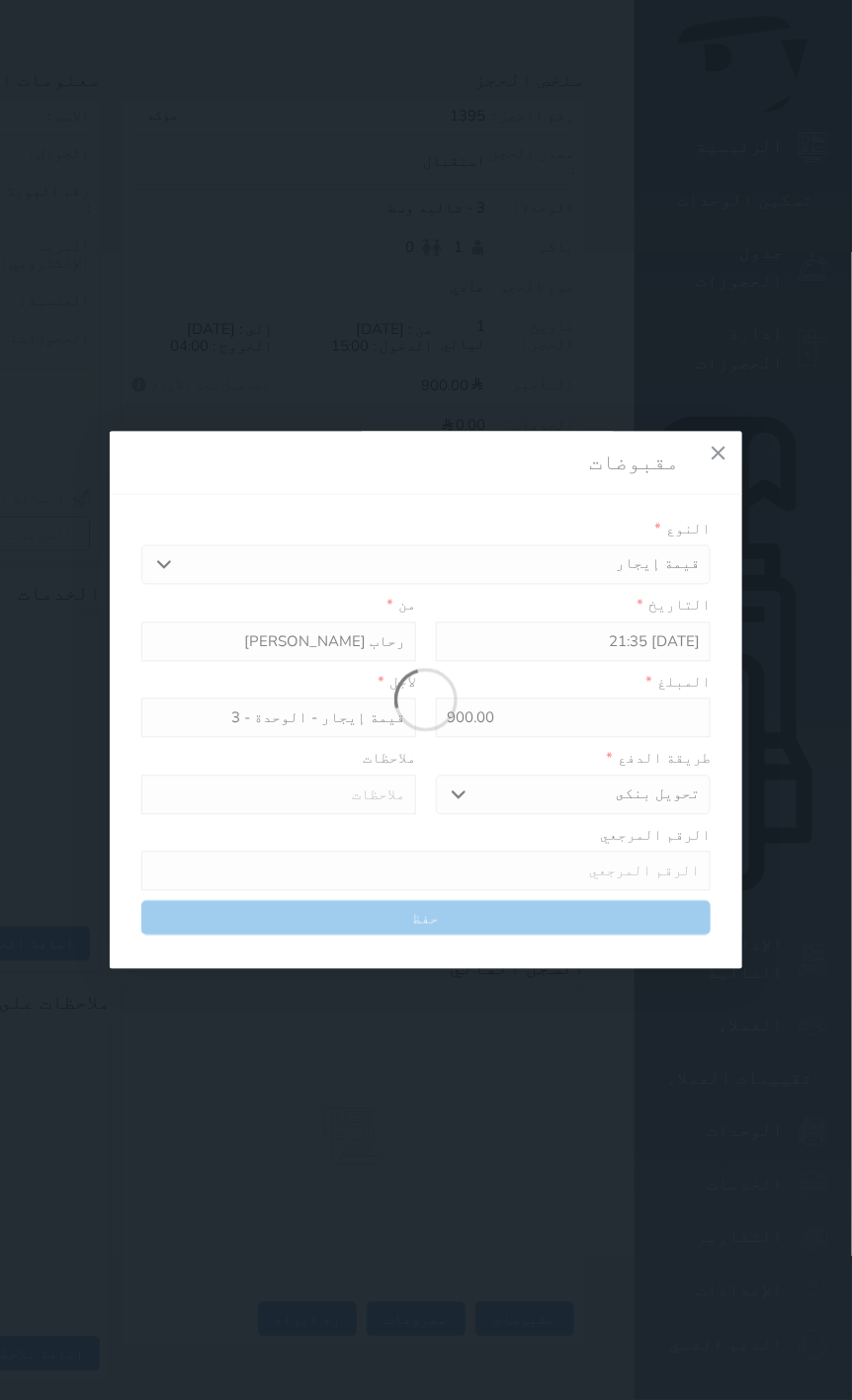 select 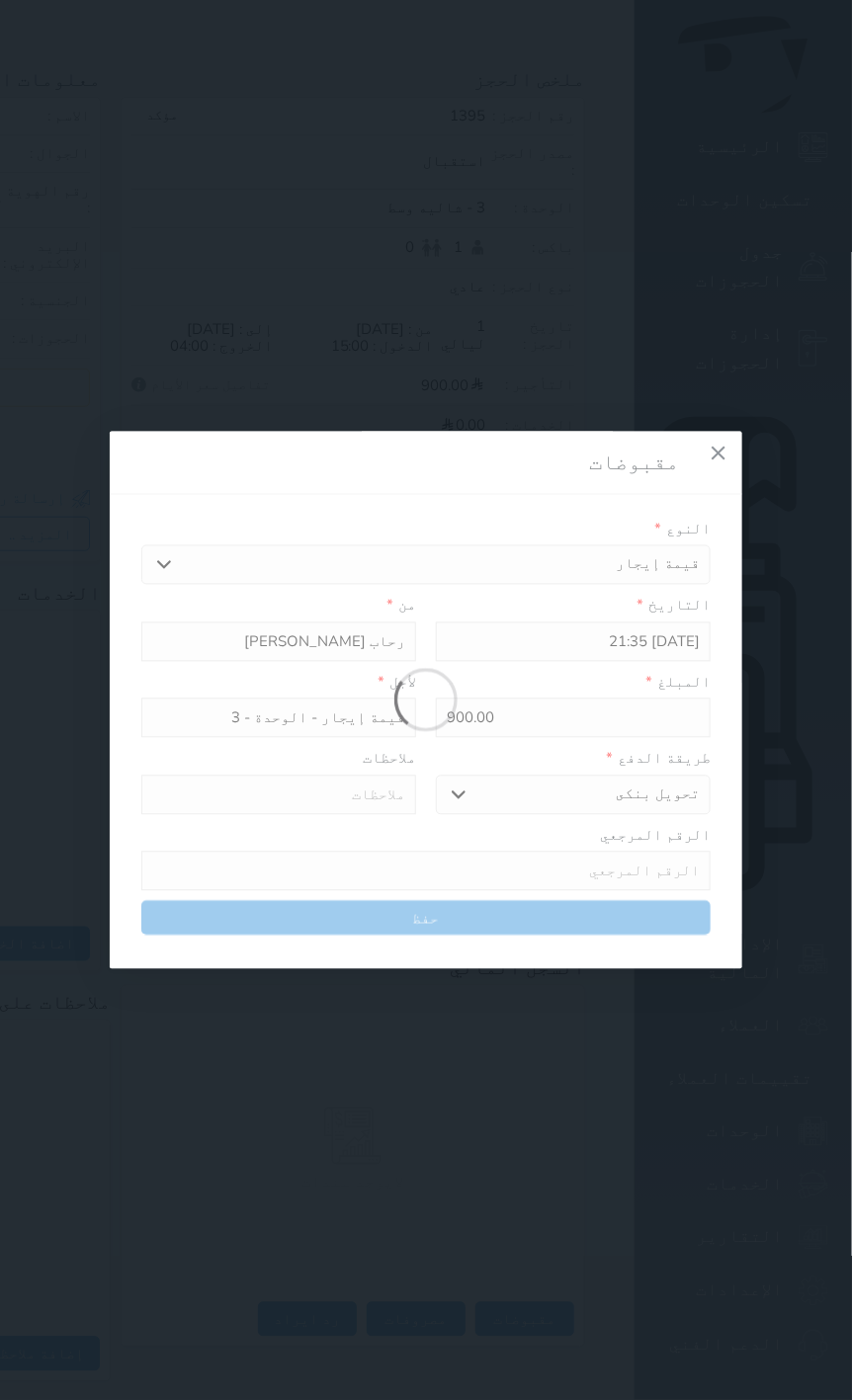 type 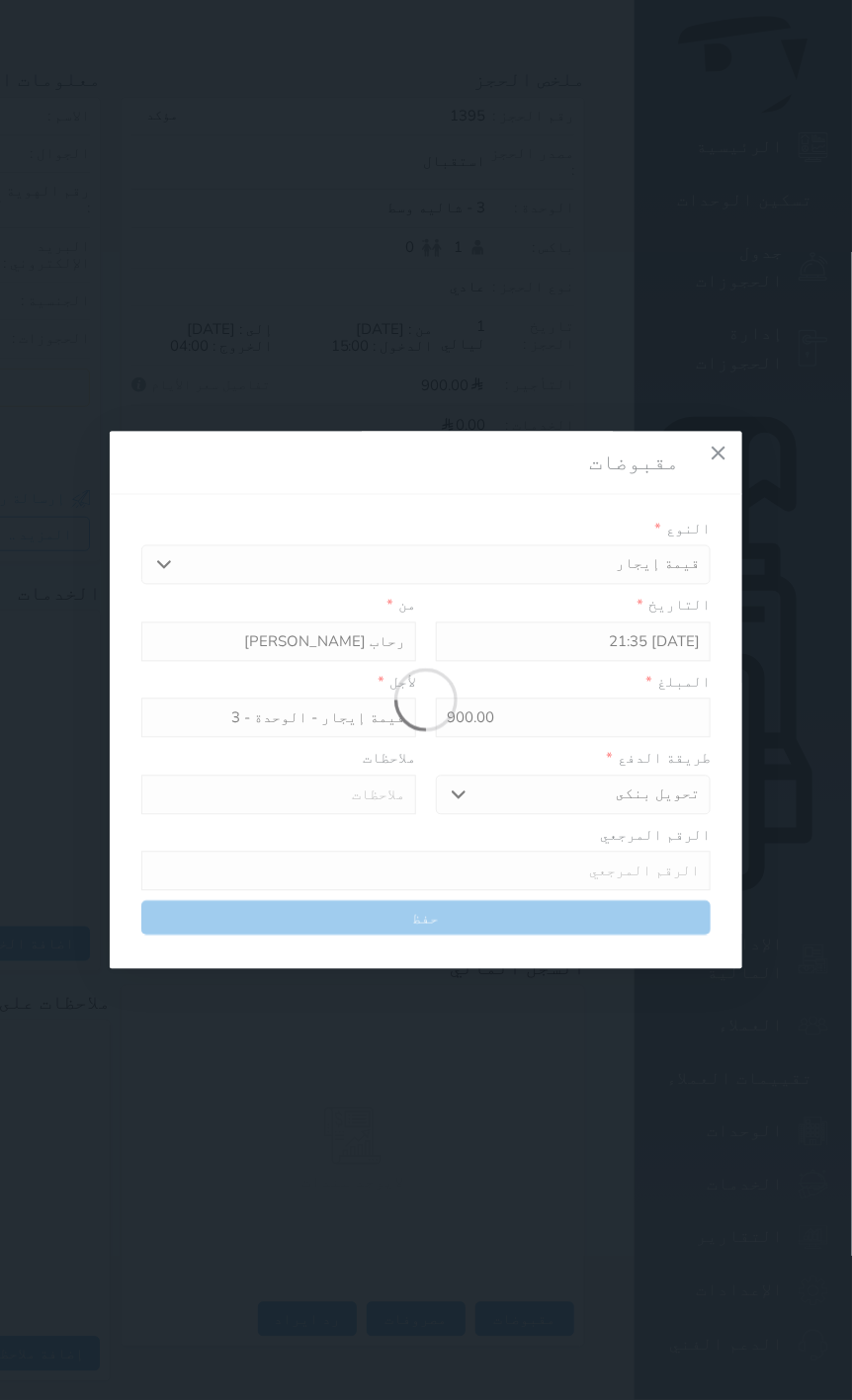 type on "0" 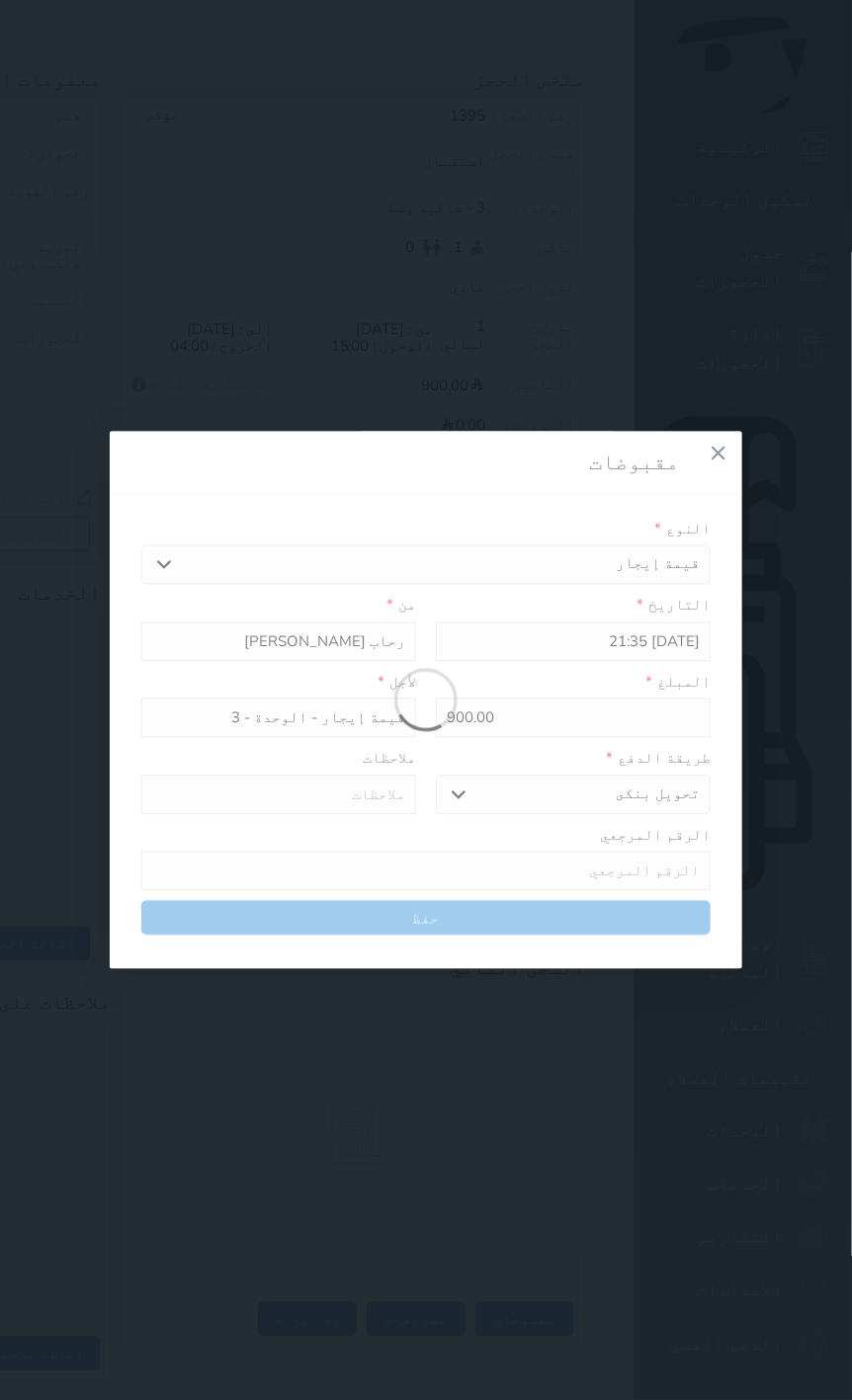 select 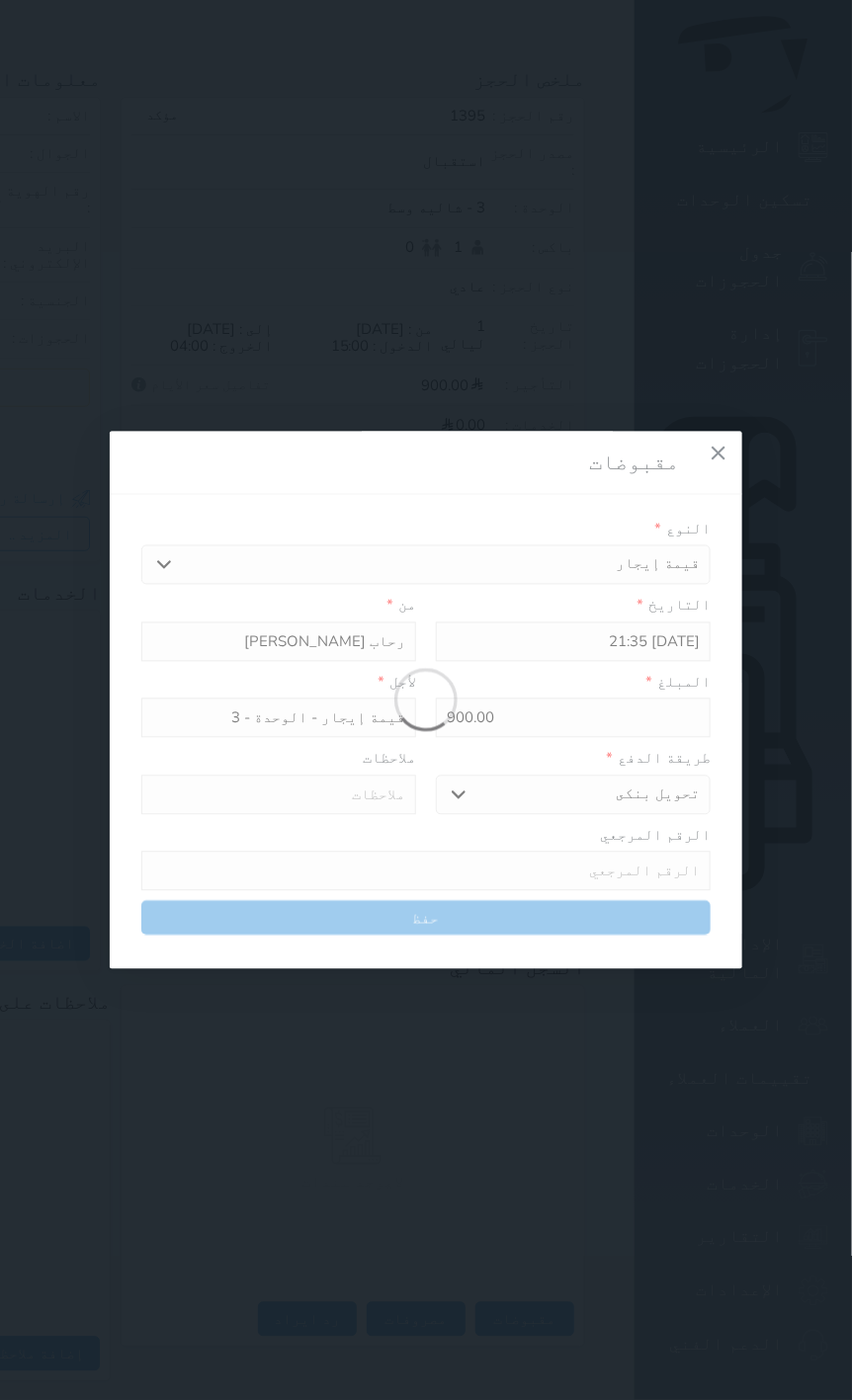 type on "0" 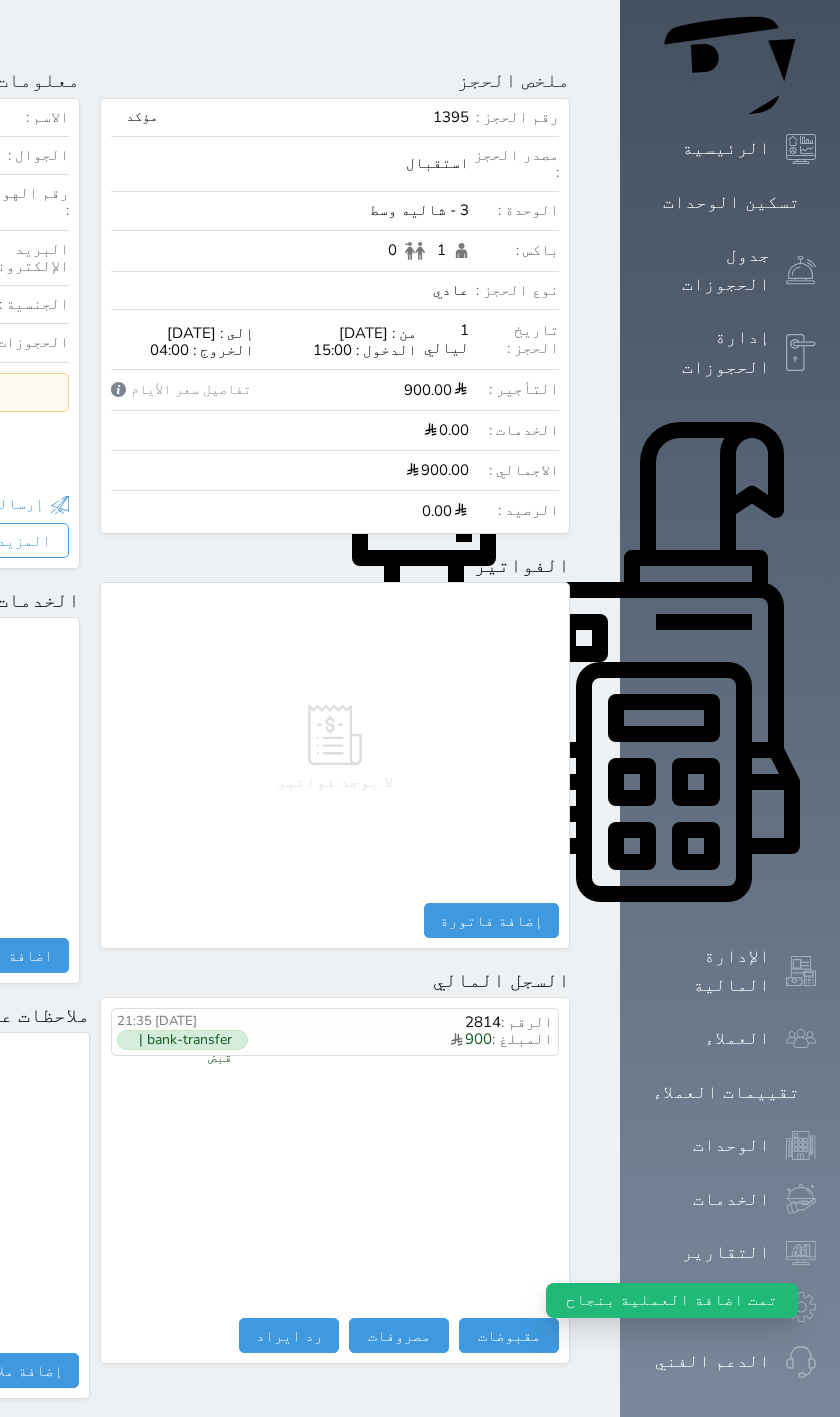 click at bounding box center [596, -217] 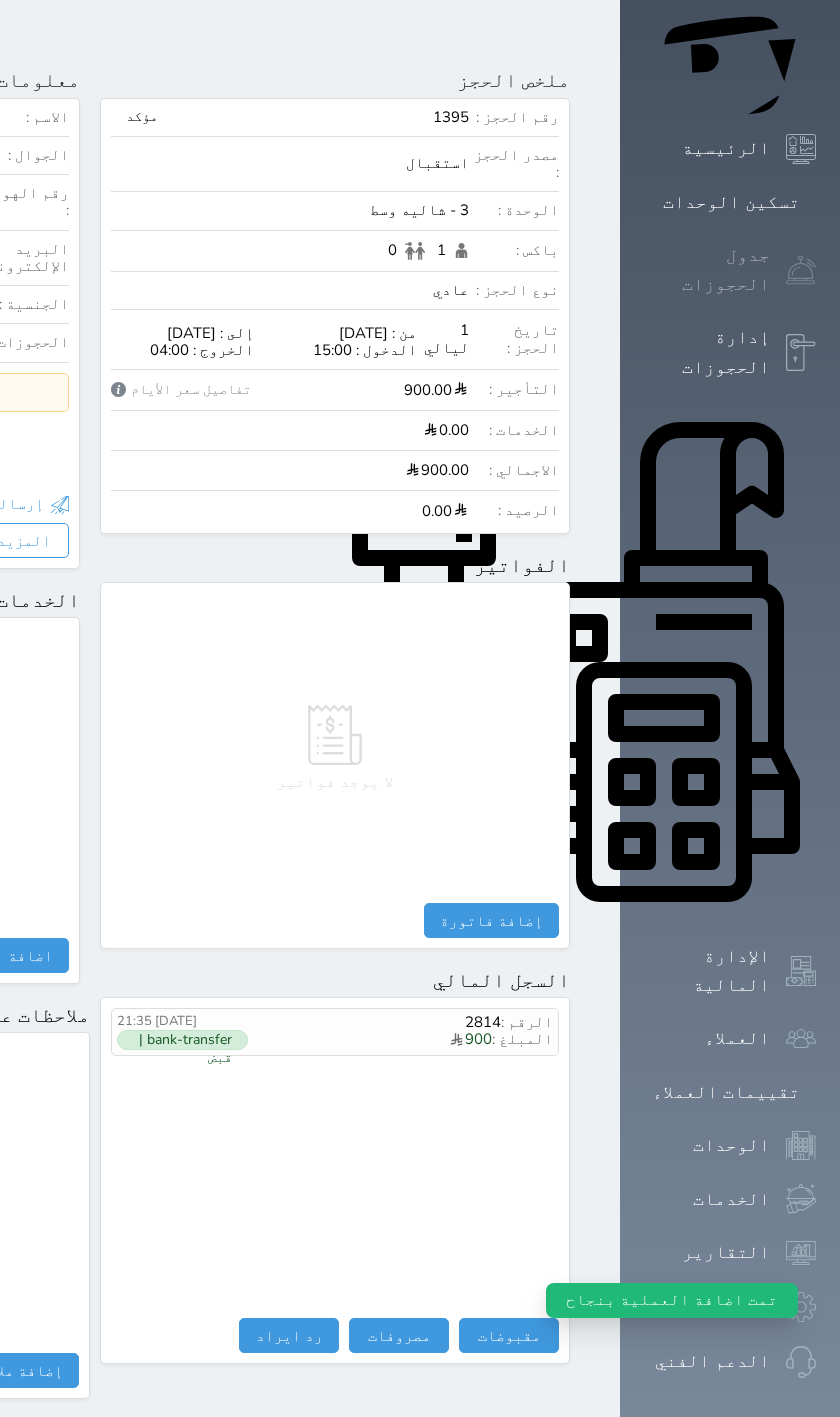 click on "جدول الحجوزات" at bounding box center (707, 270) 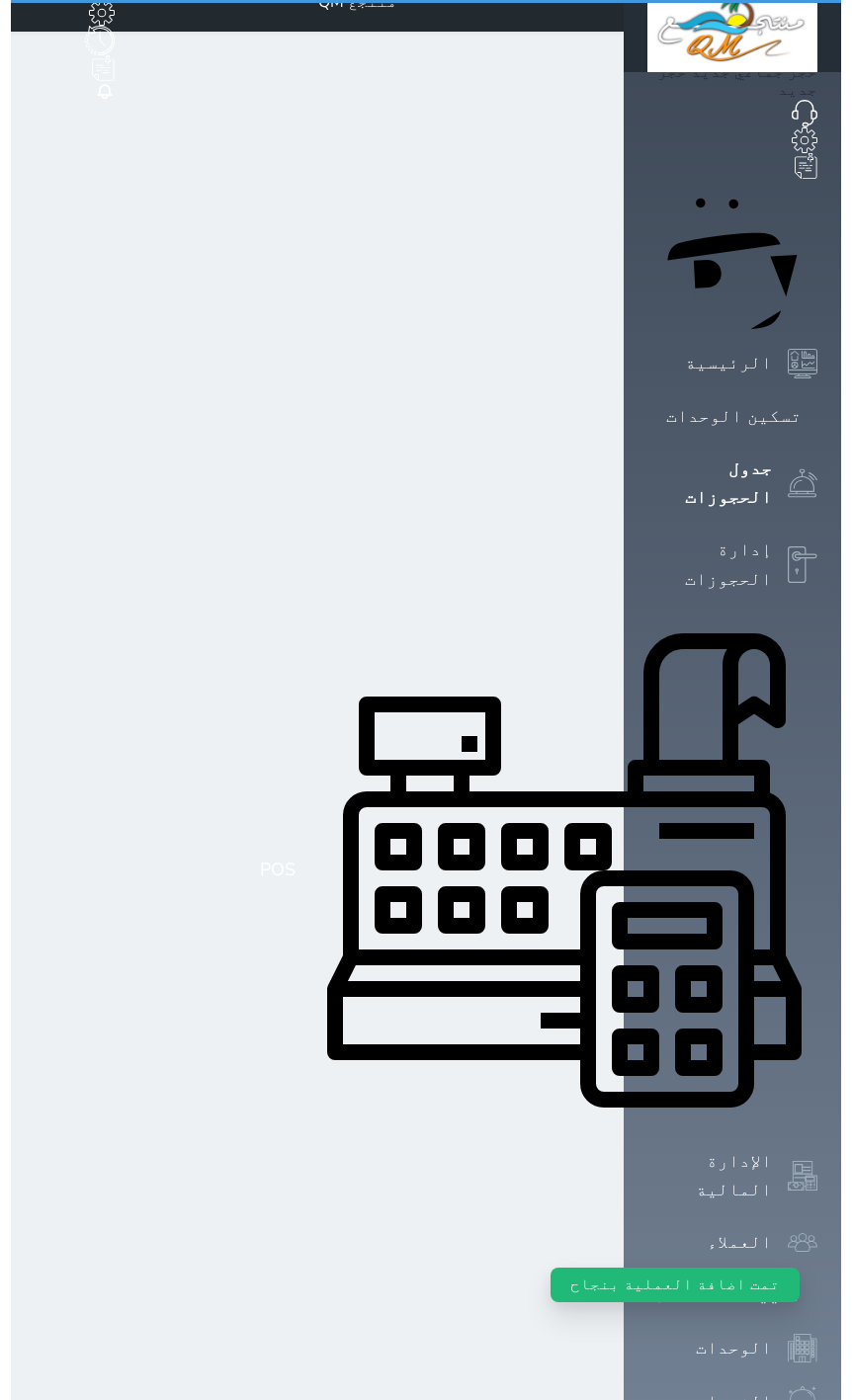 scroll, scrollTop: 0, scrollLeft: 0, axis: both 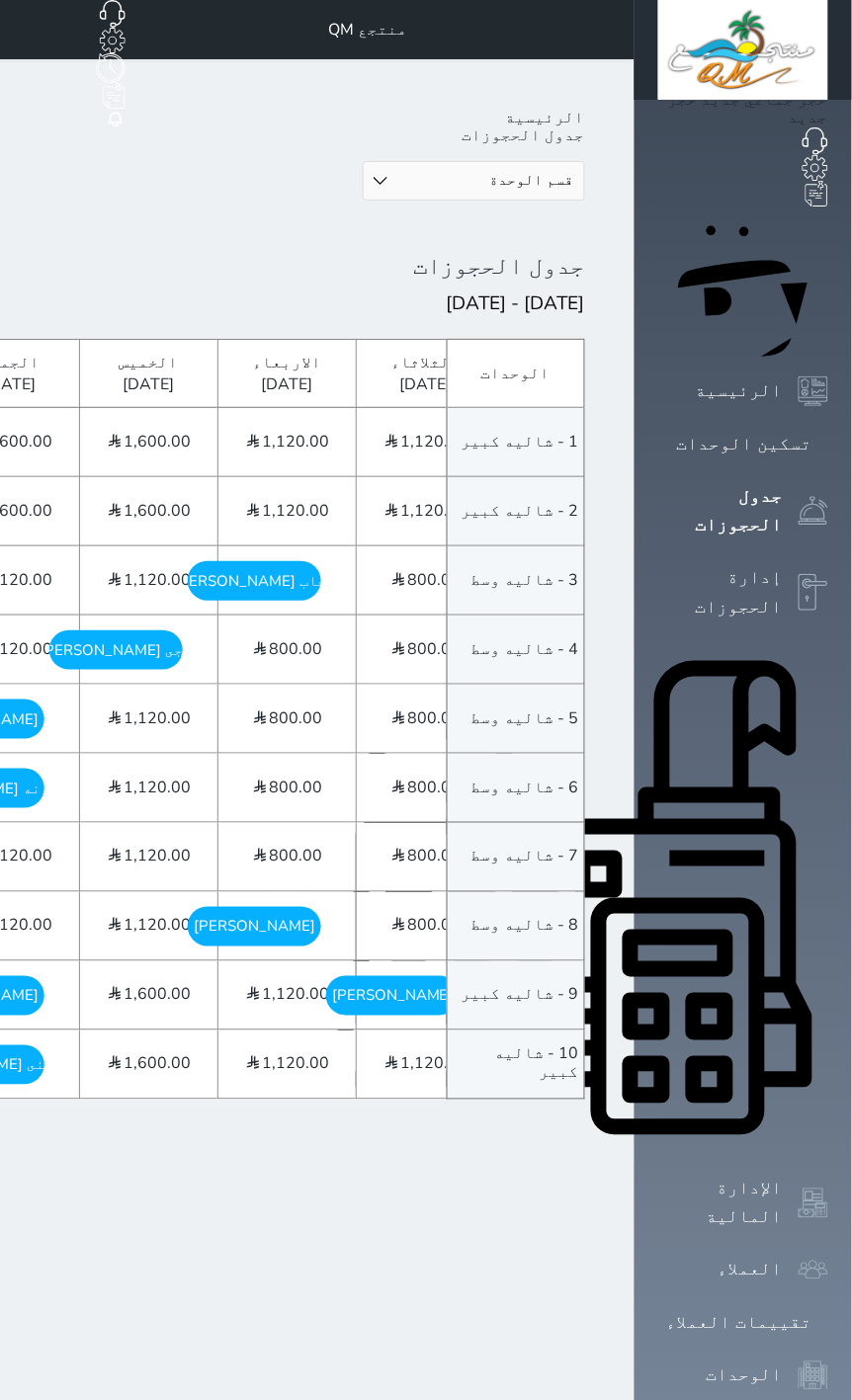 click on "880.00" at bounding box center [-119, 718] 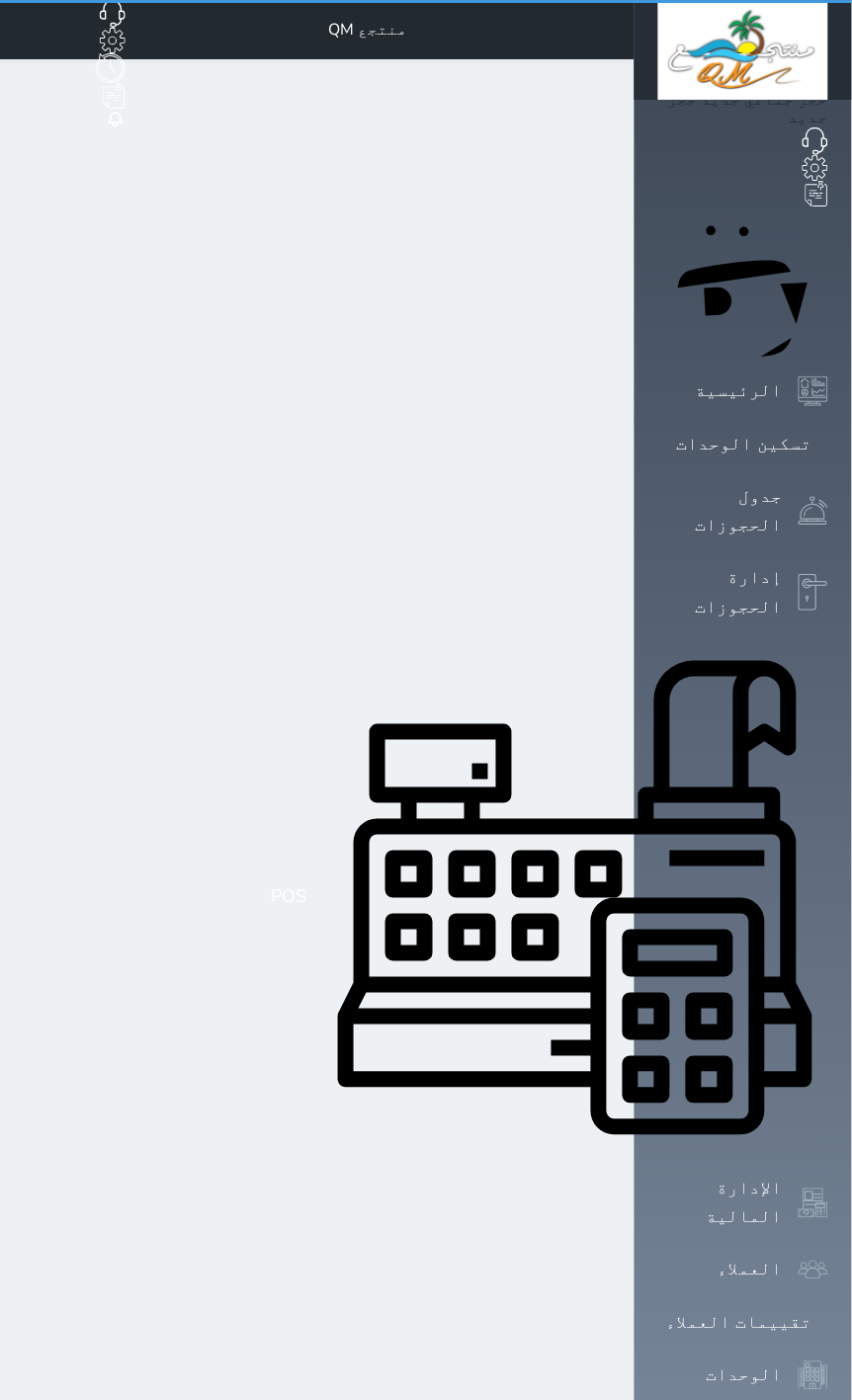 select on "1" 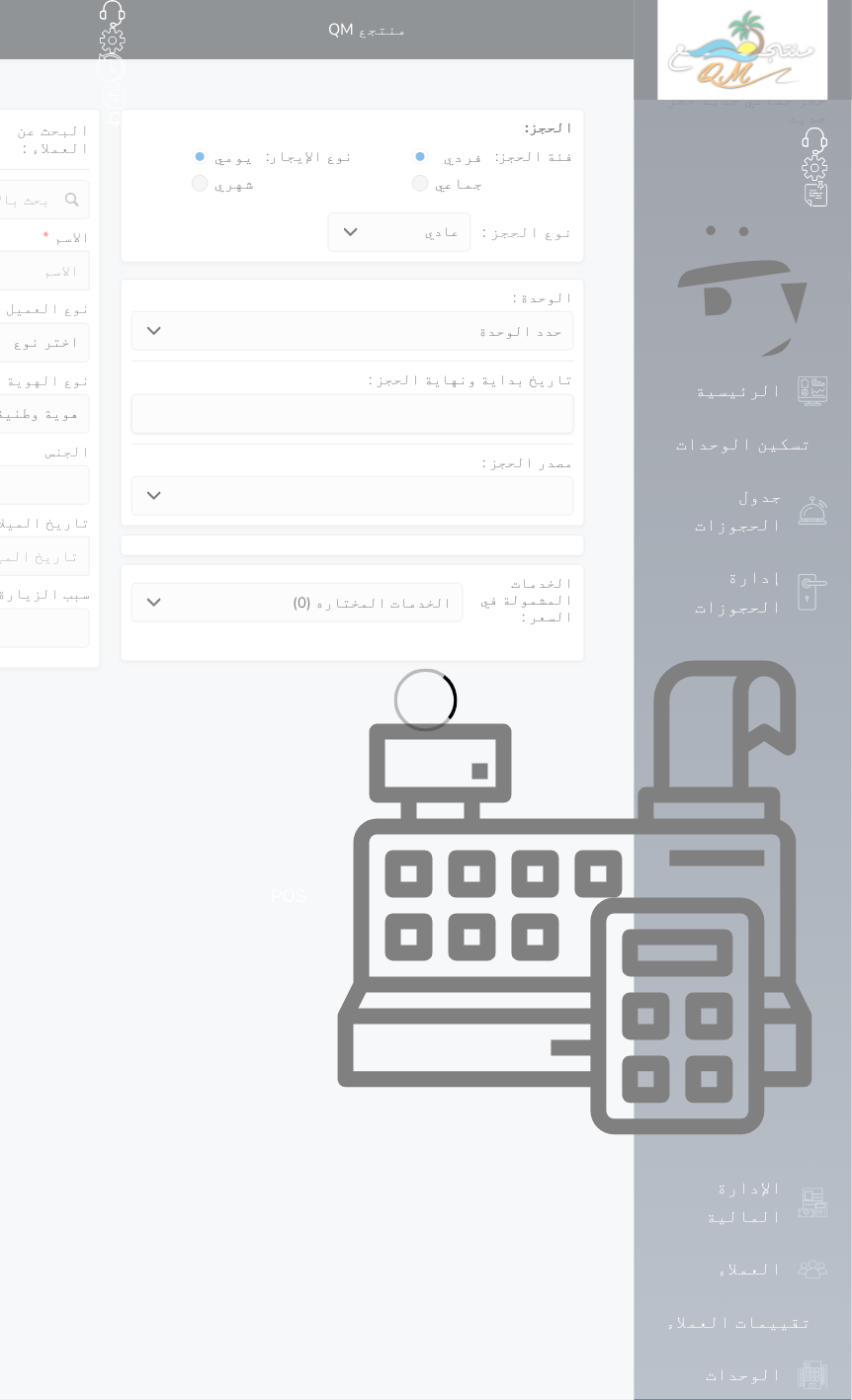 select 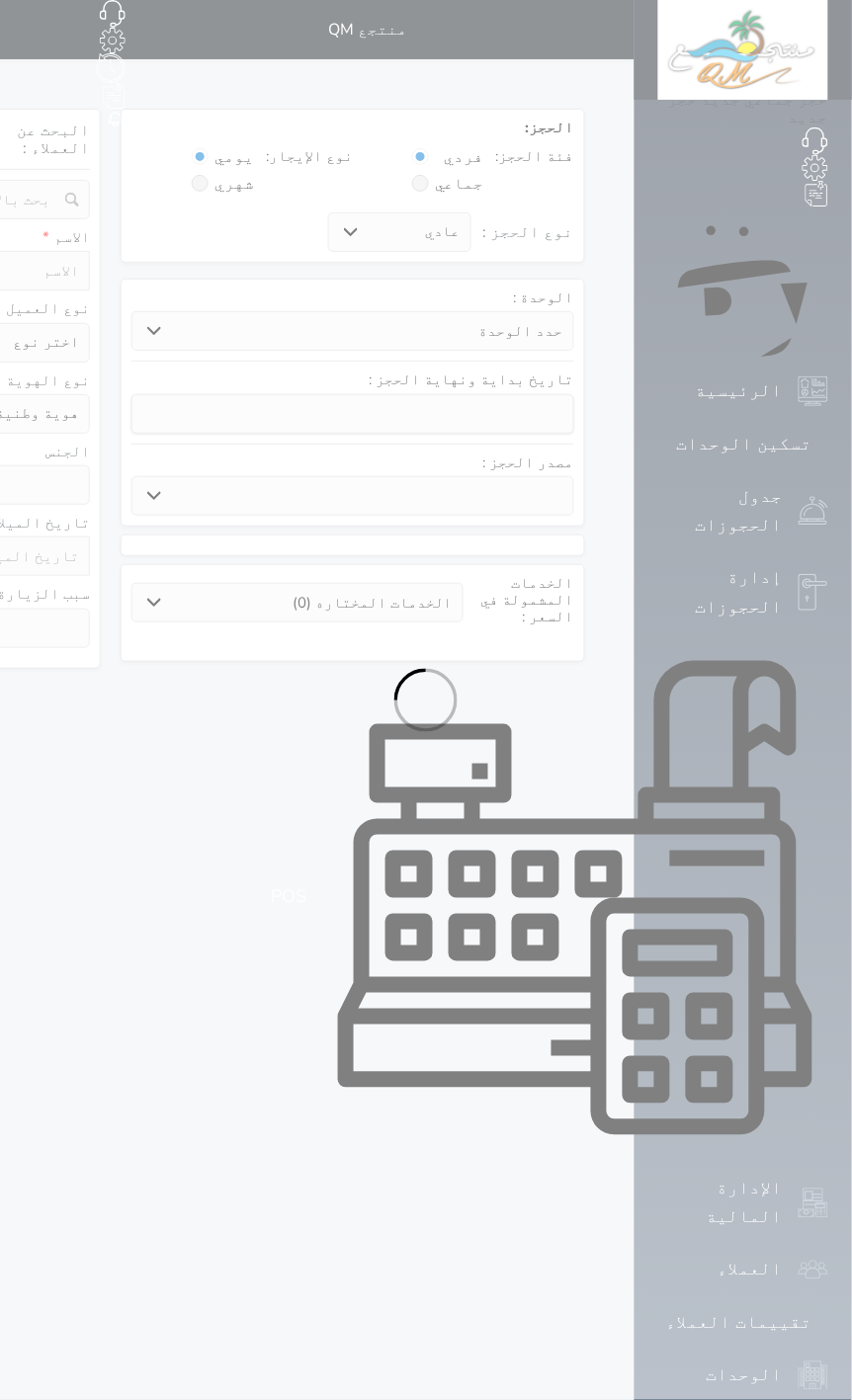 select 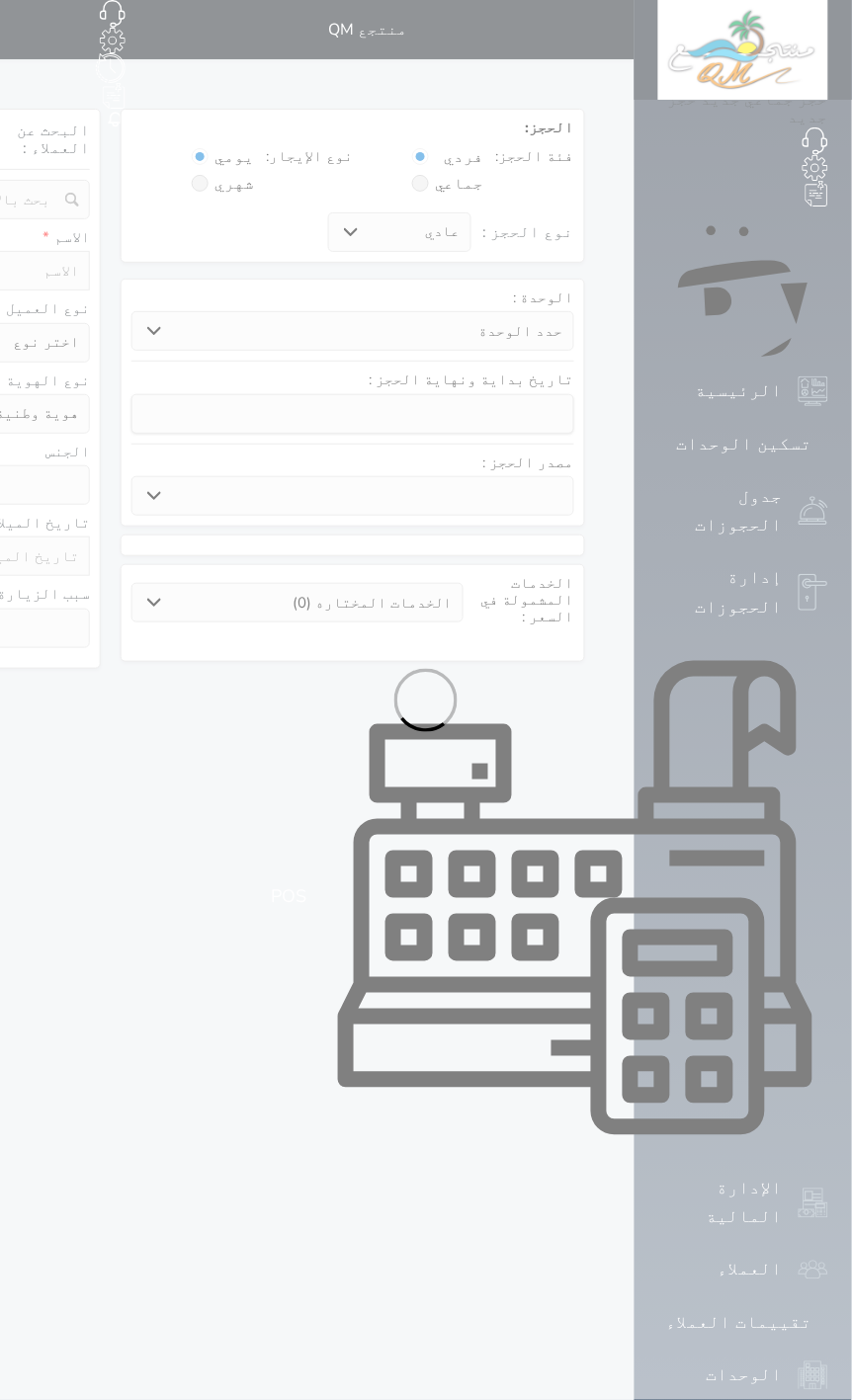 select 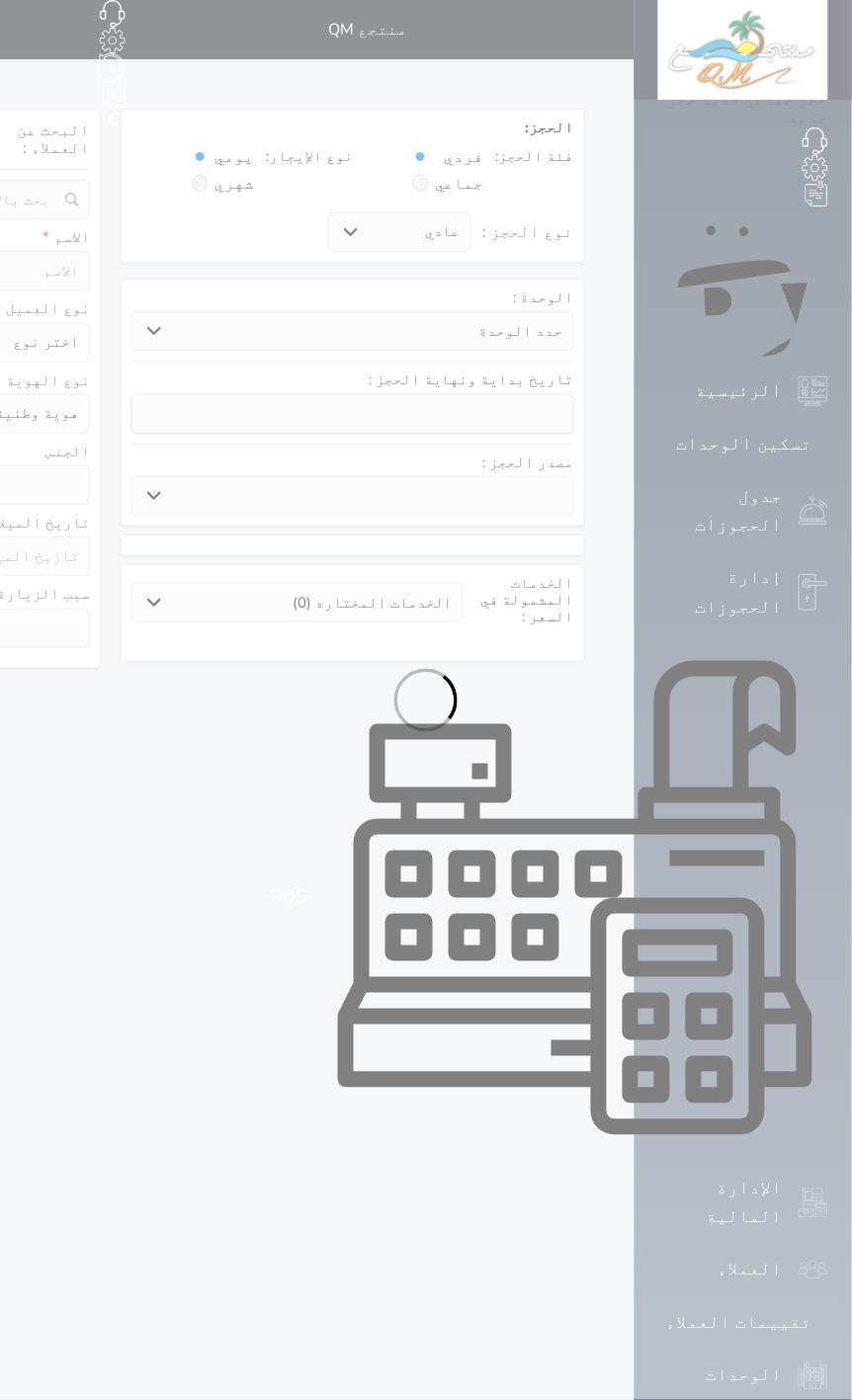 select 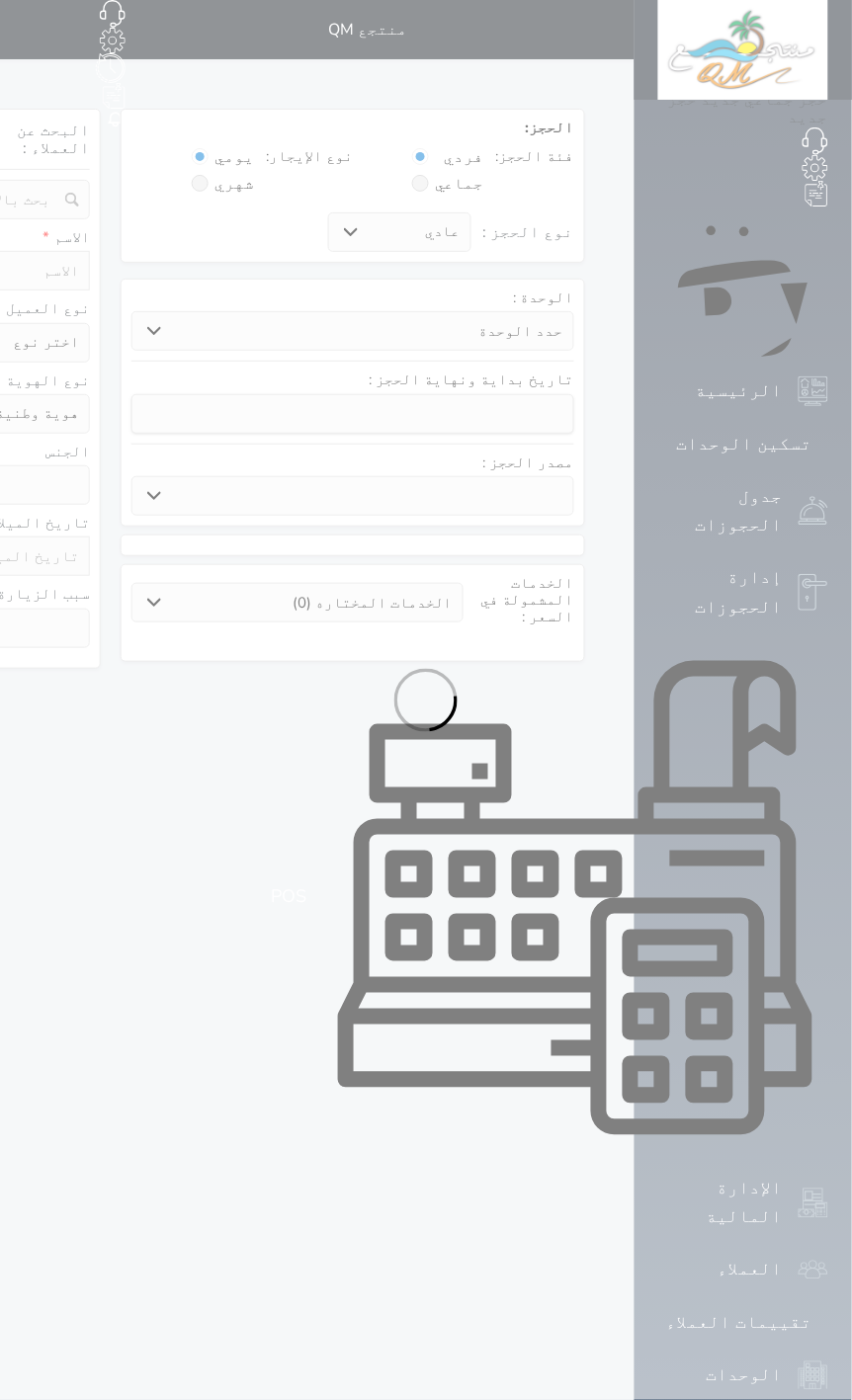 select 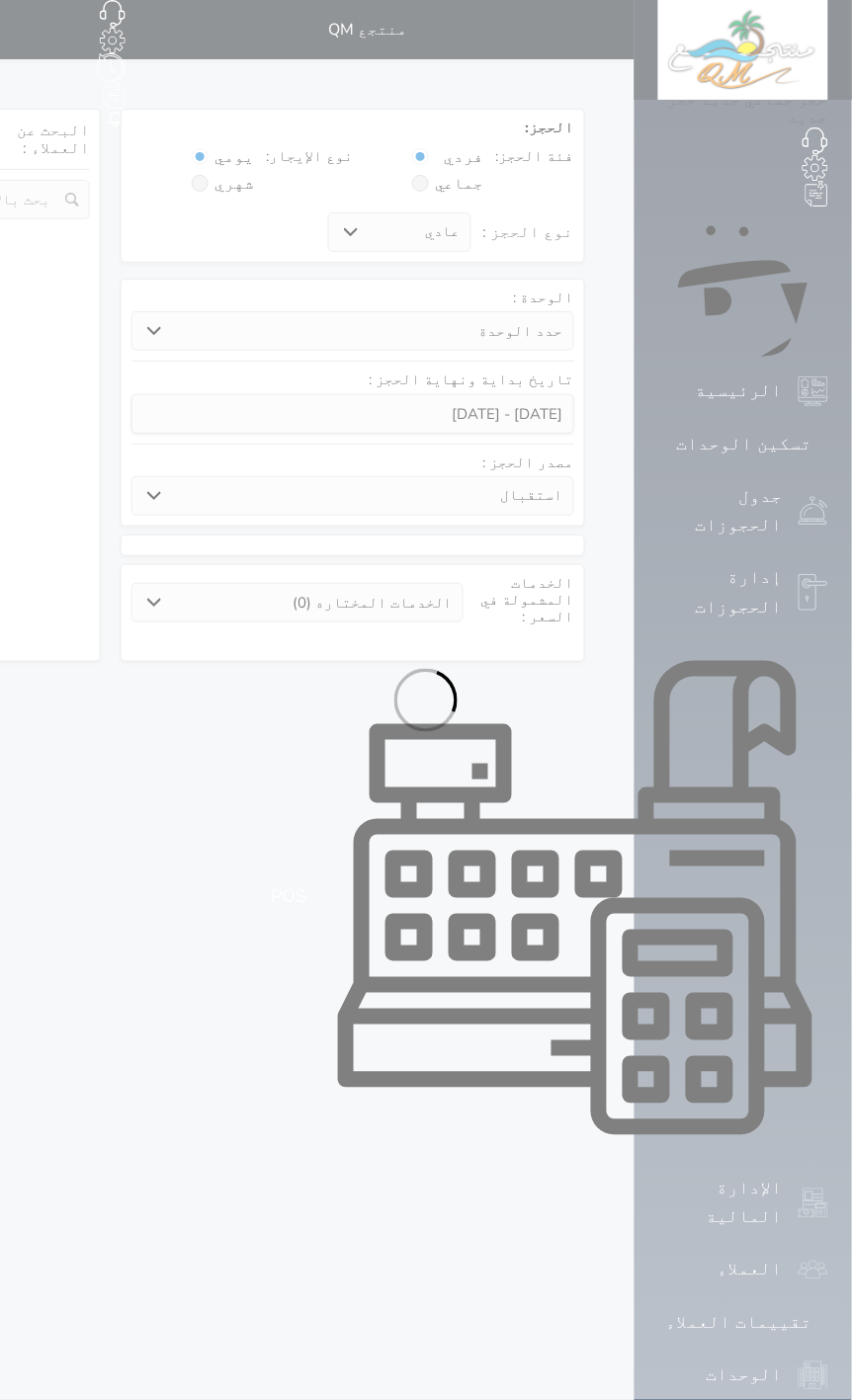 select 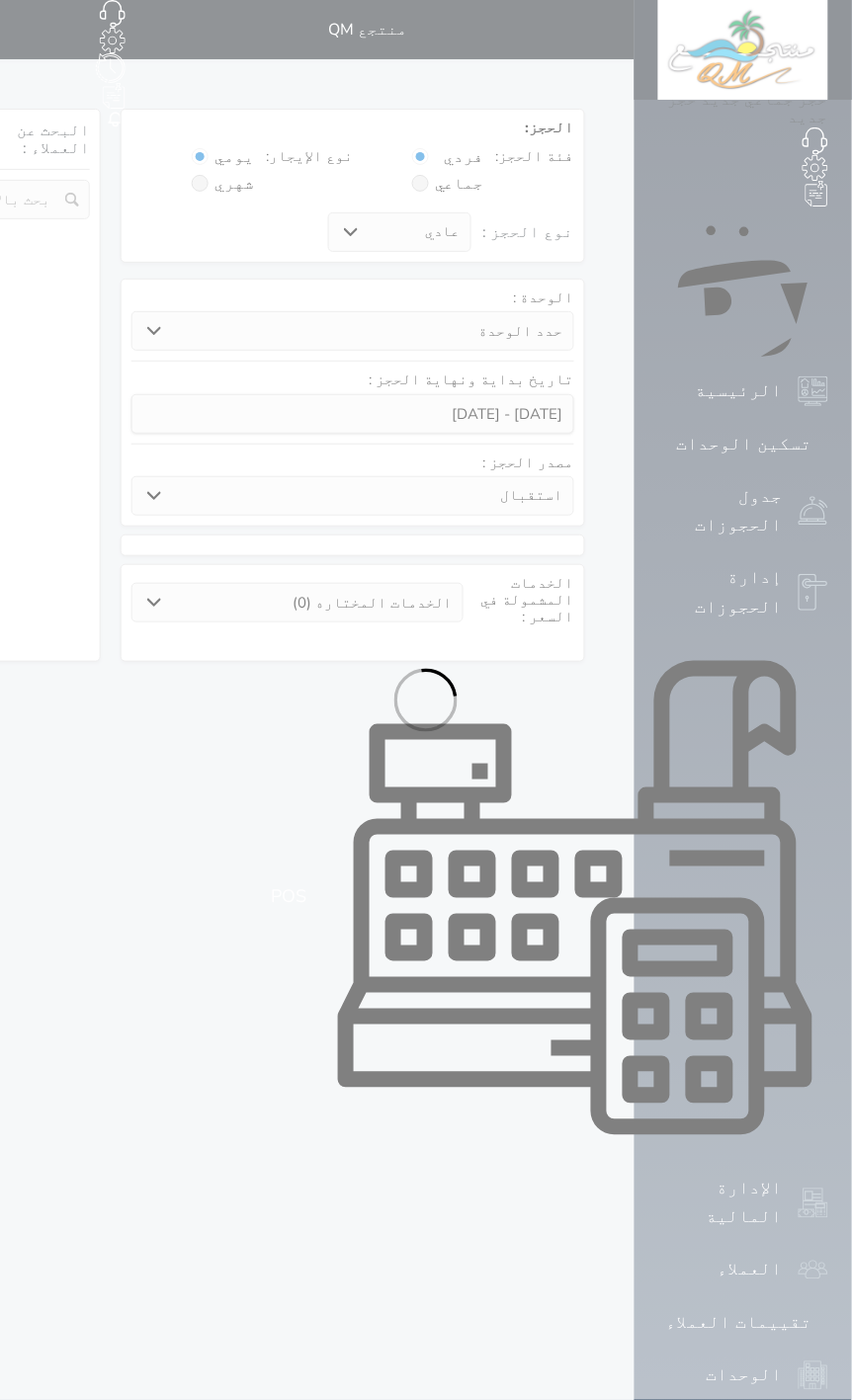 select on "1" 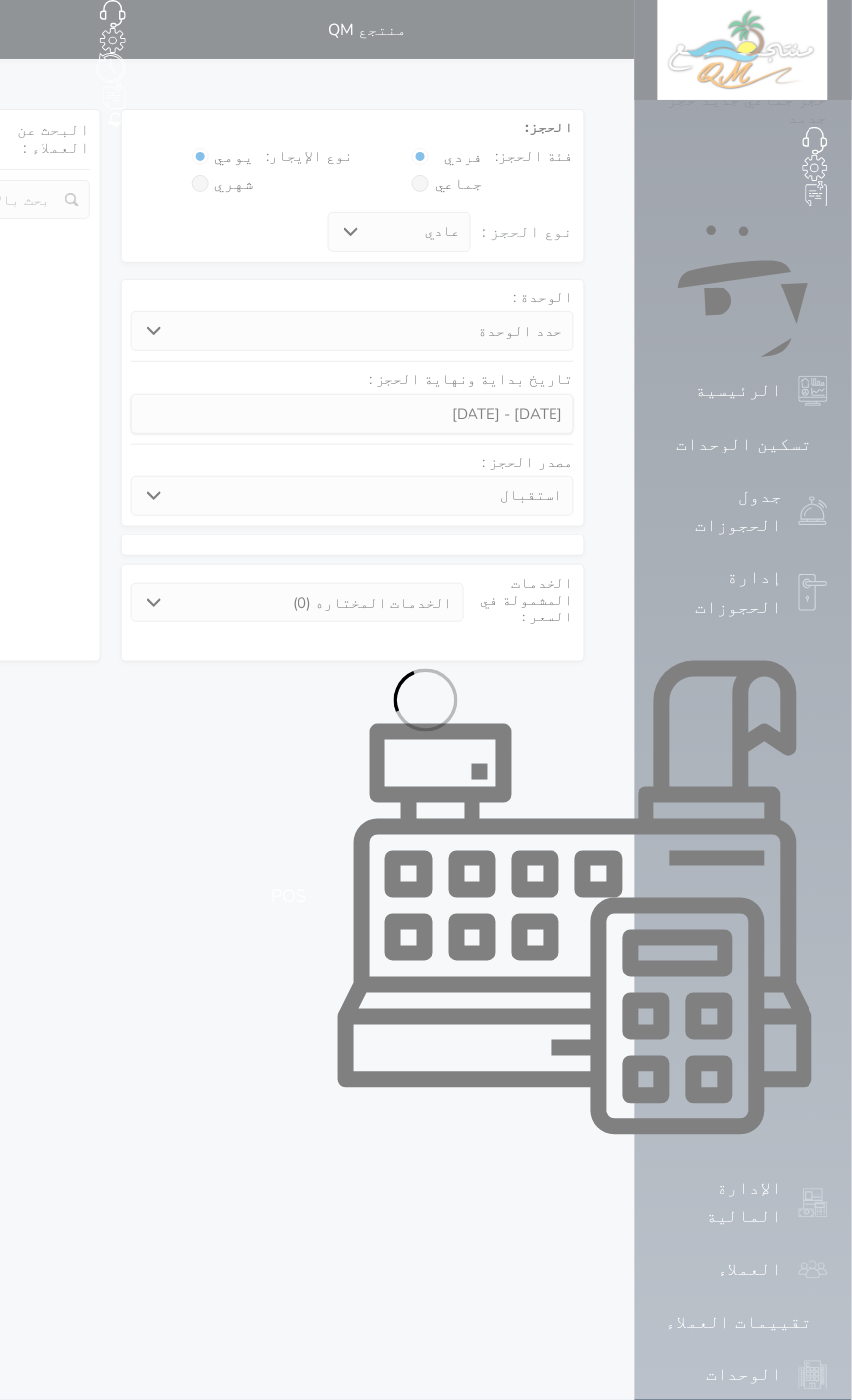 select on "113" 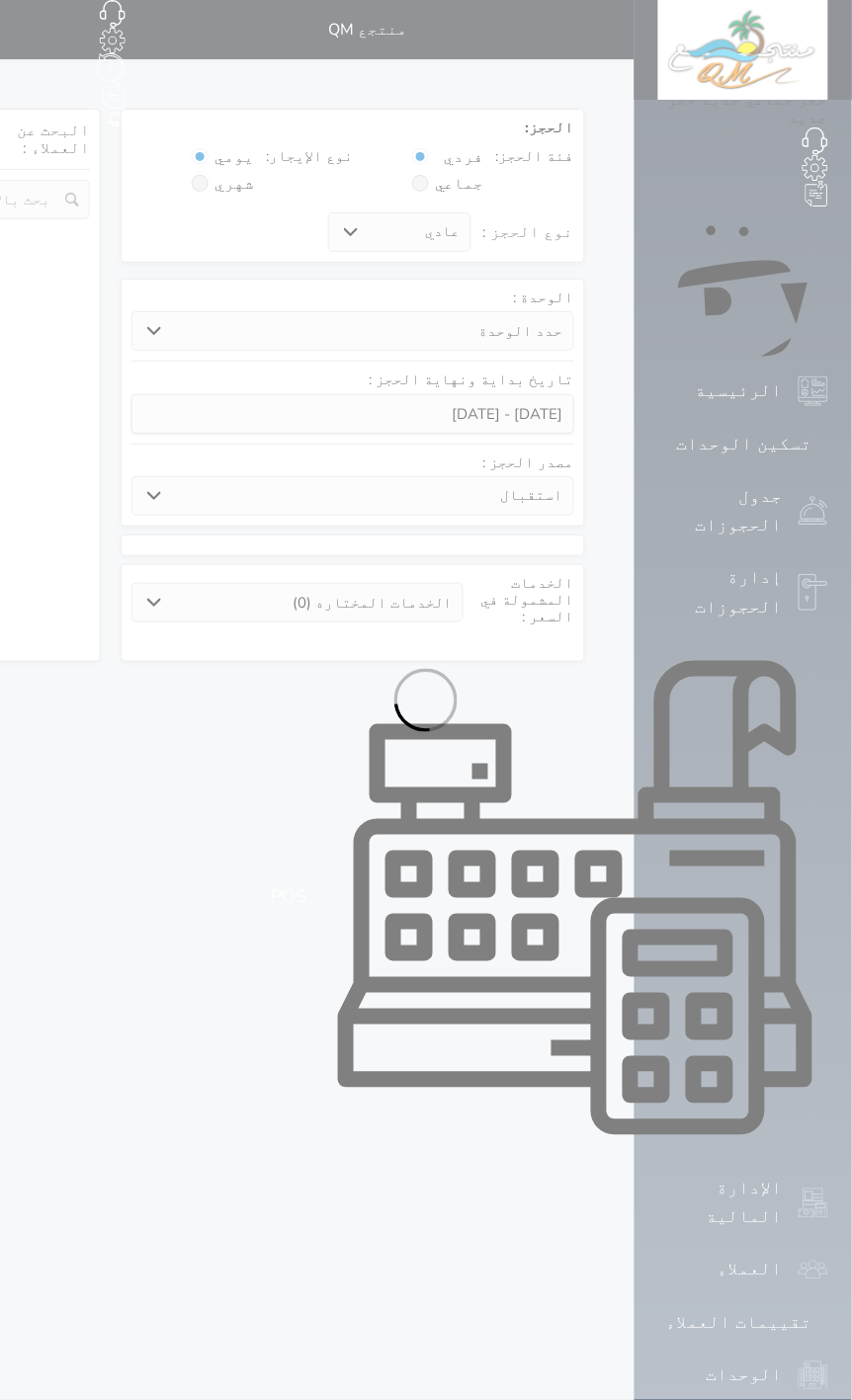 select on "1" 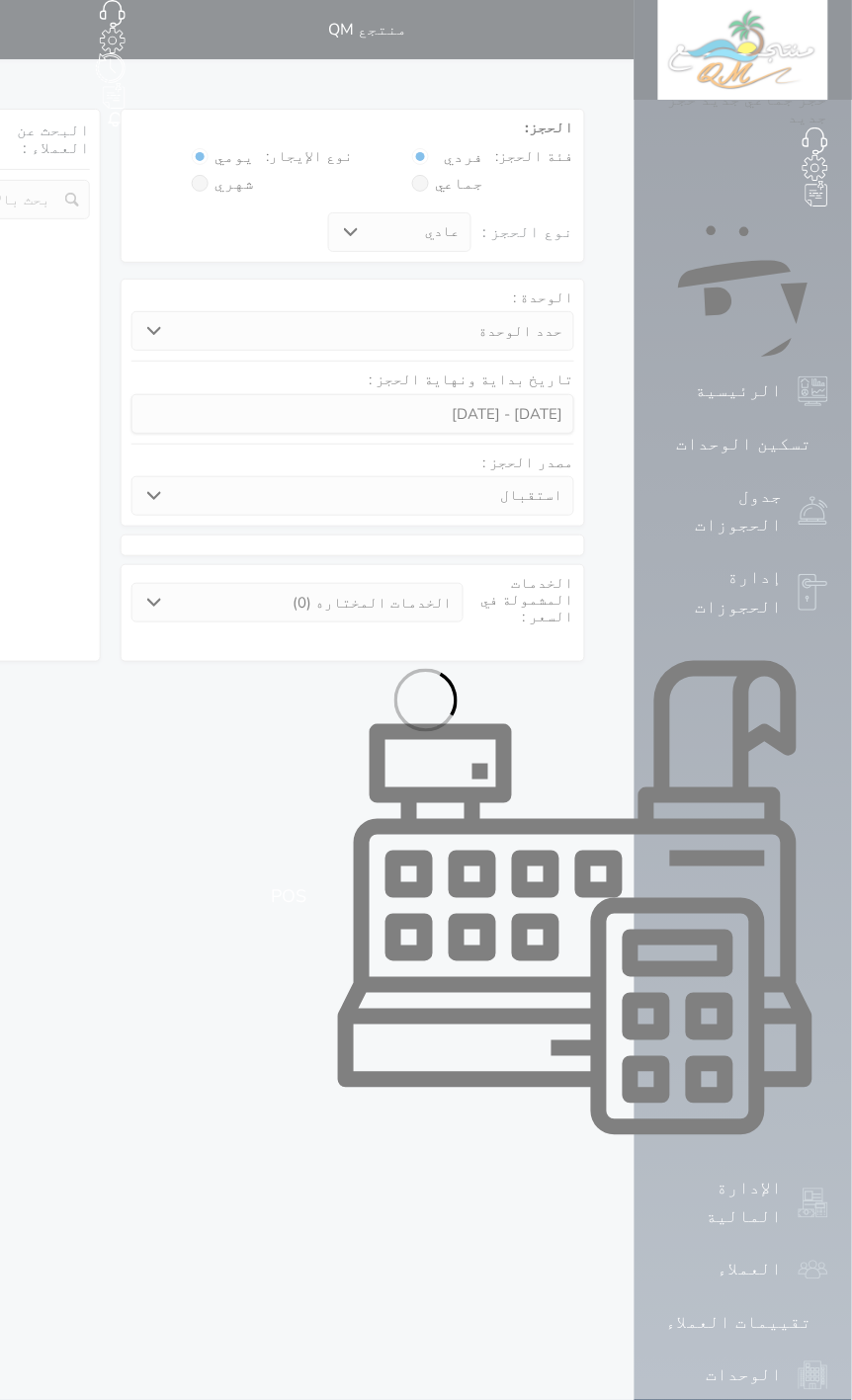 select 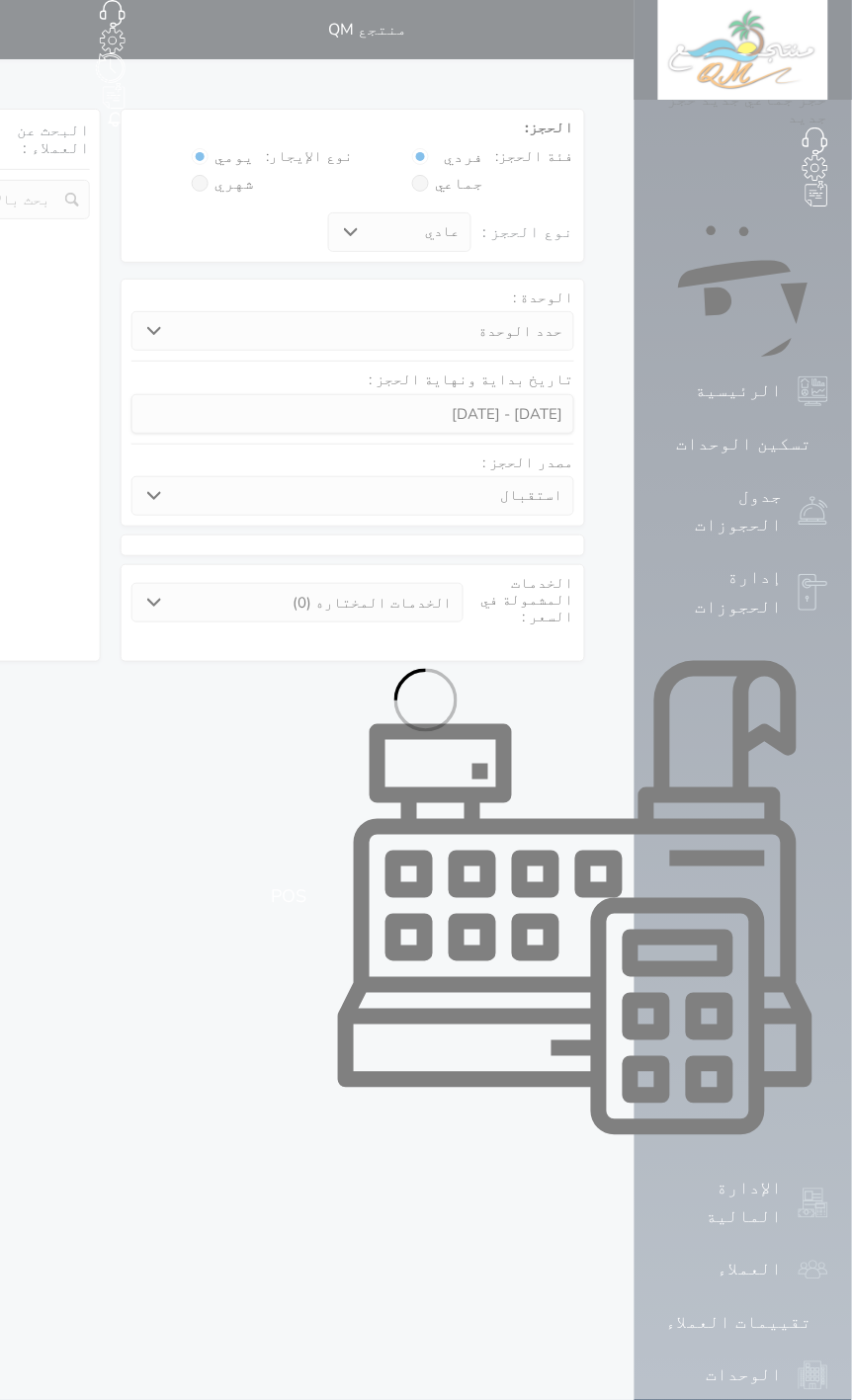 select on "7" 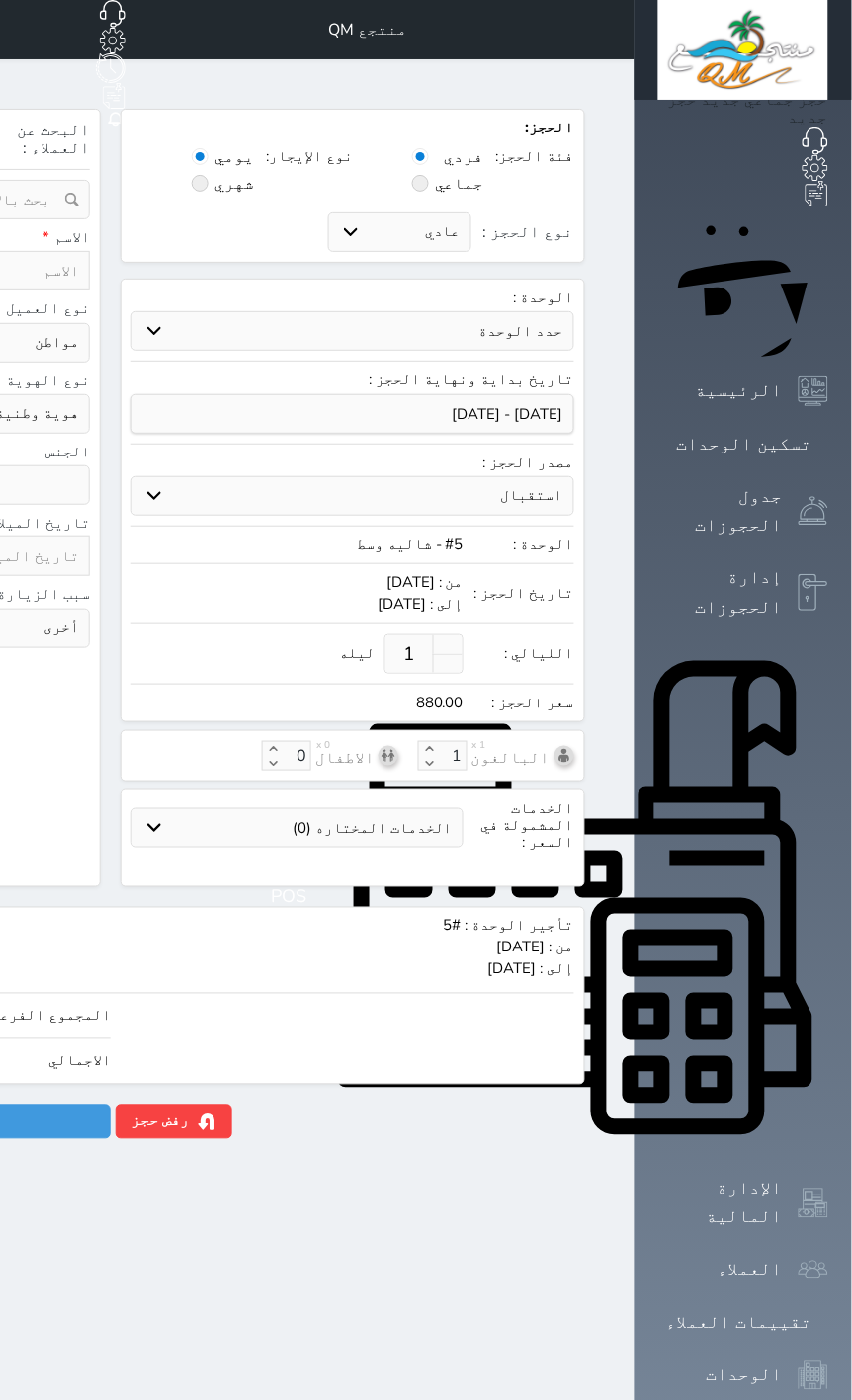 click at bounding box center (-16, 271) 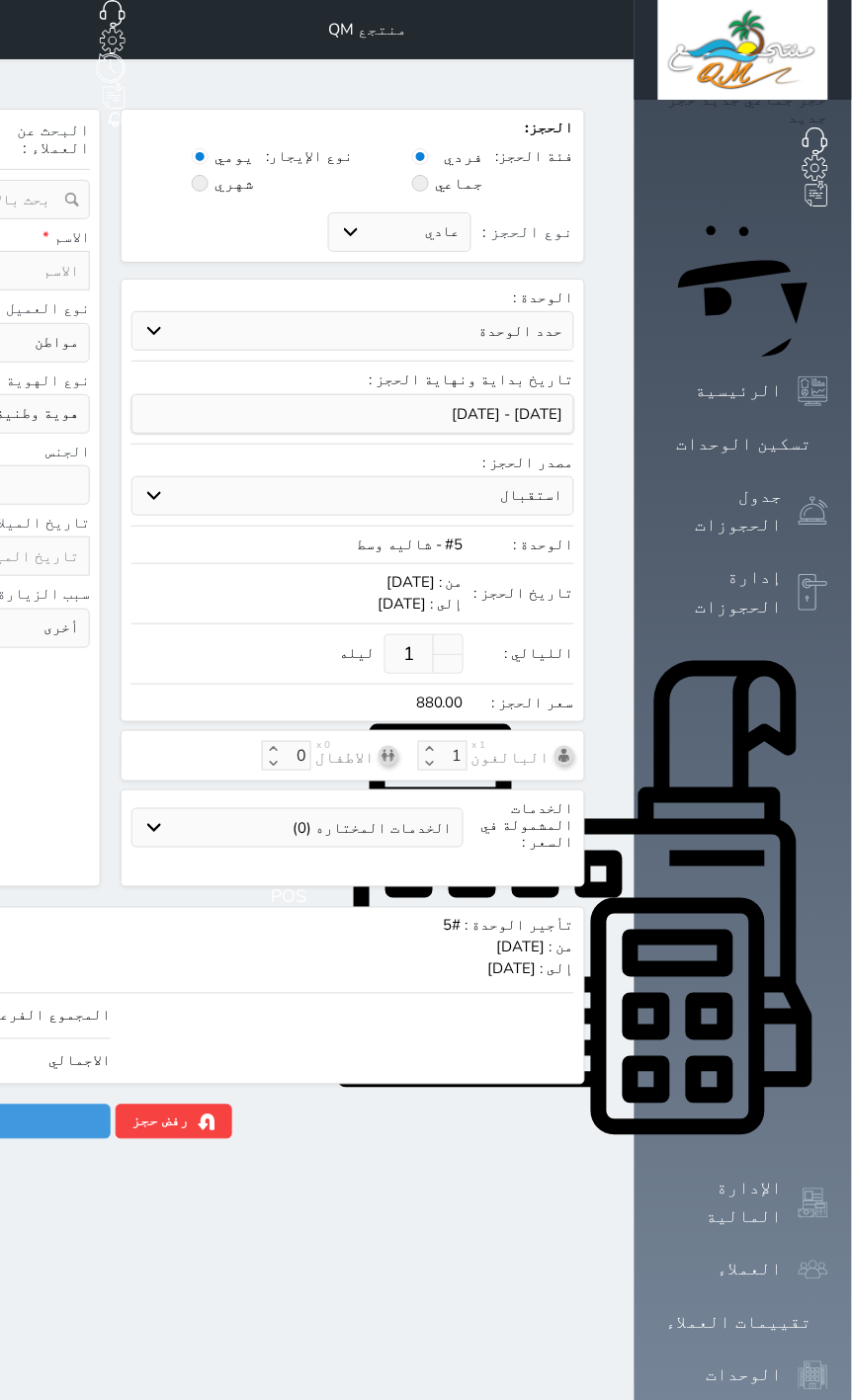 select 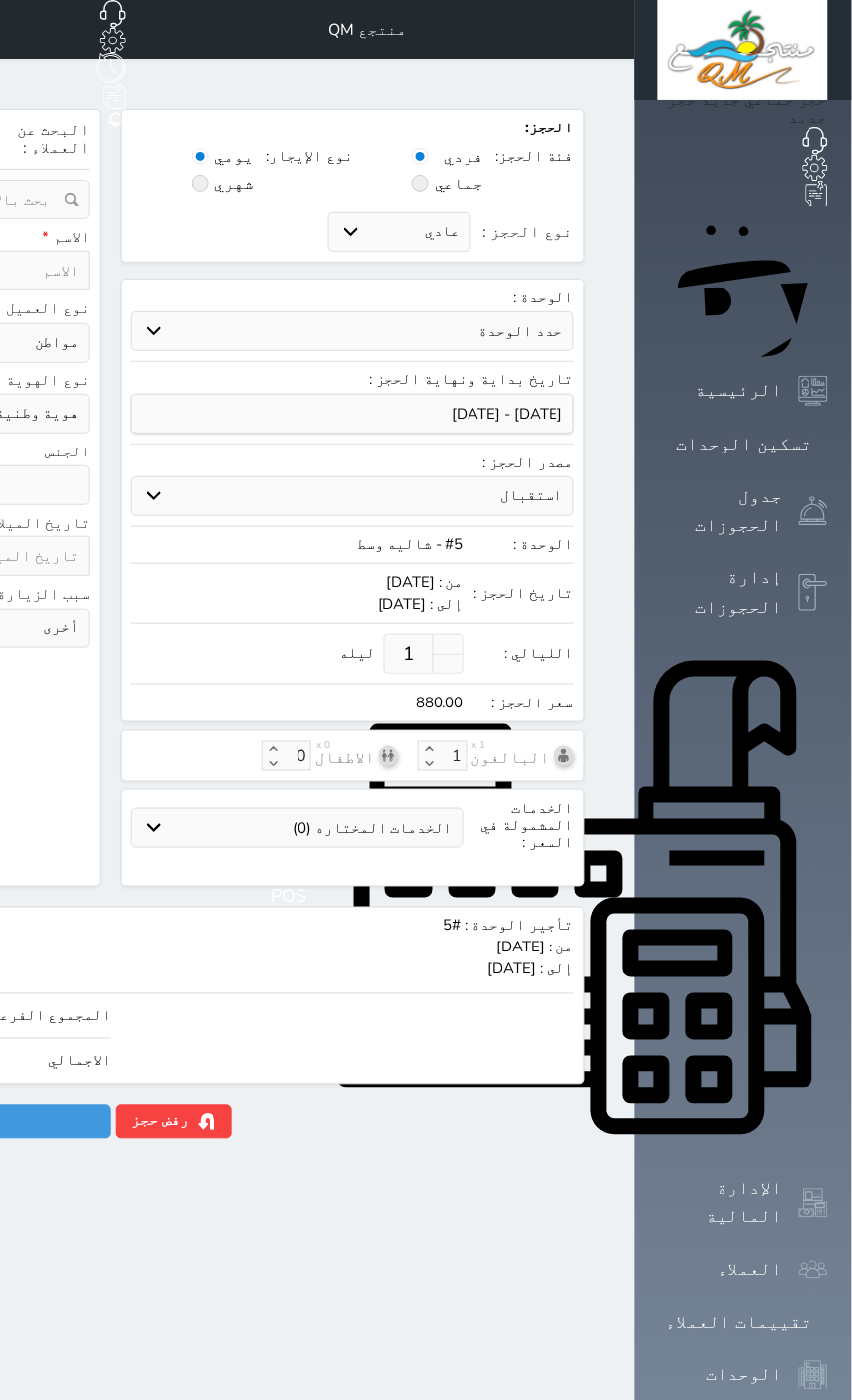 paste on "[PERSON_NAME]" 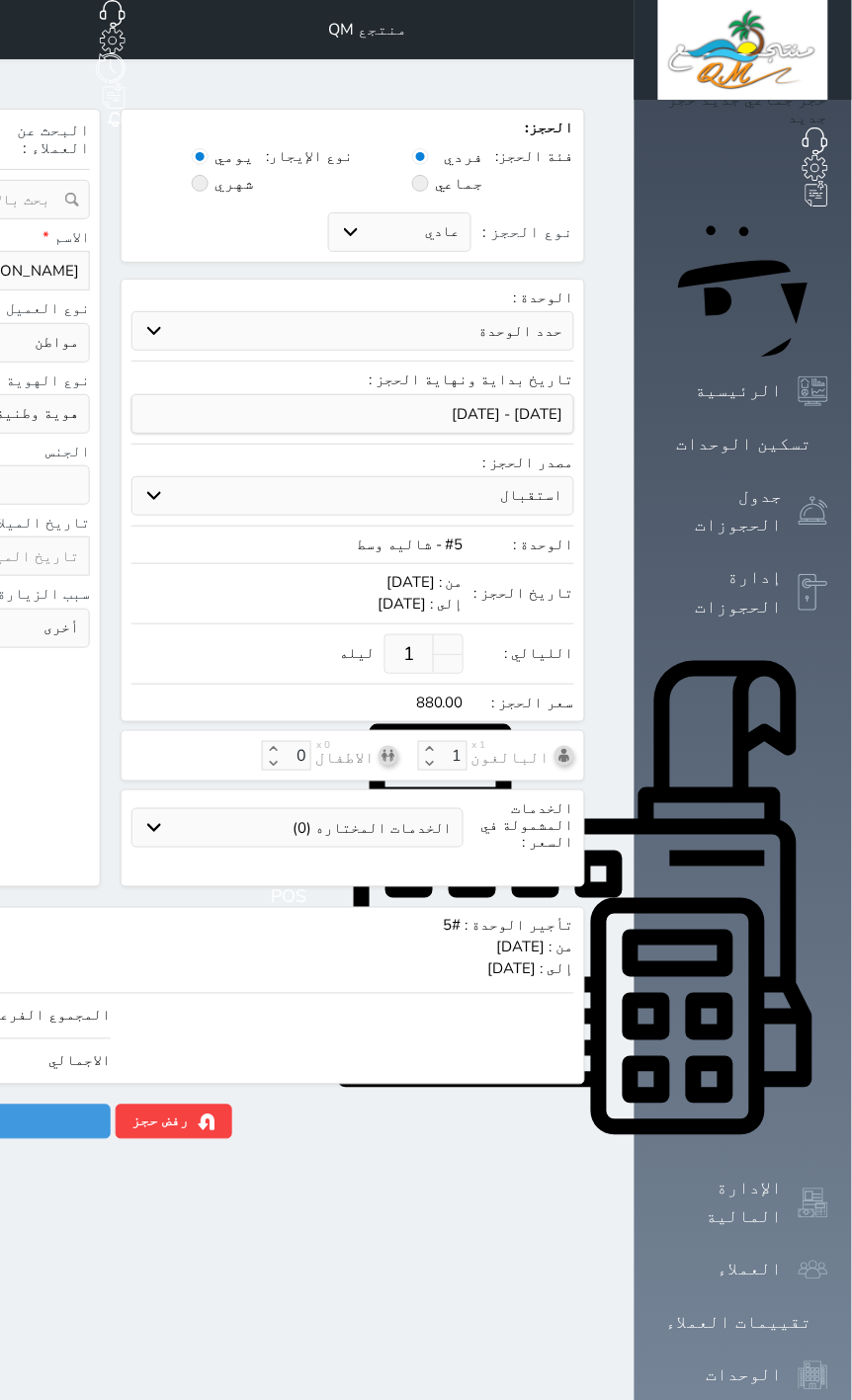type on "[PERSON_NAME]" 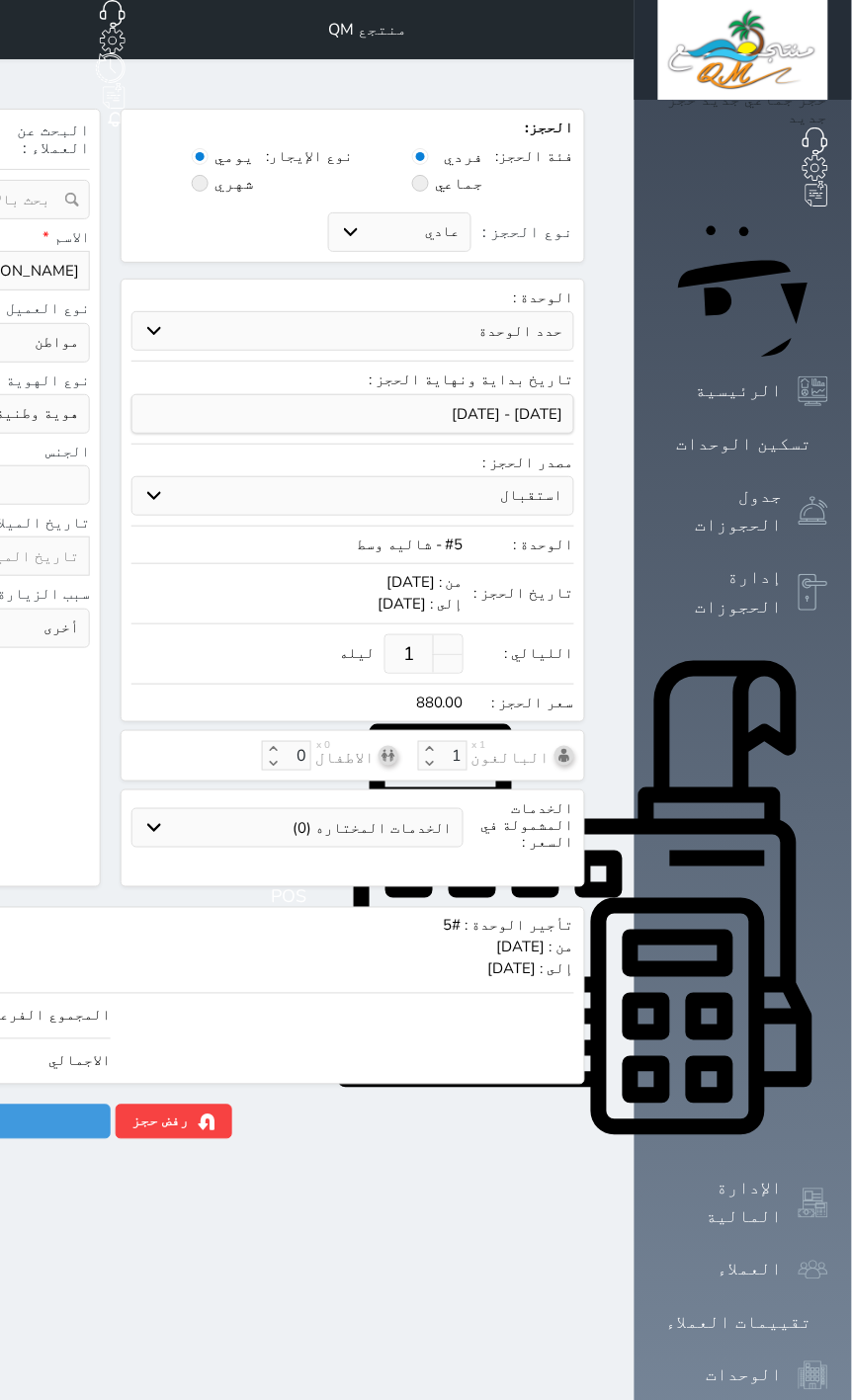click on "نوع الحجز :" at bounding box center (-279, 271) 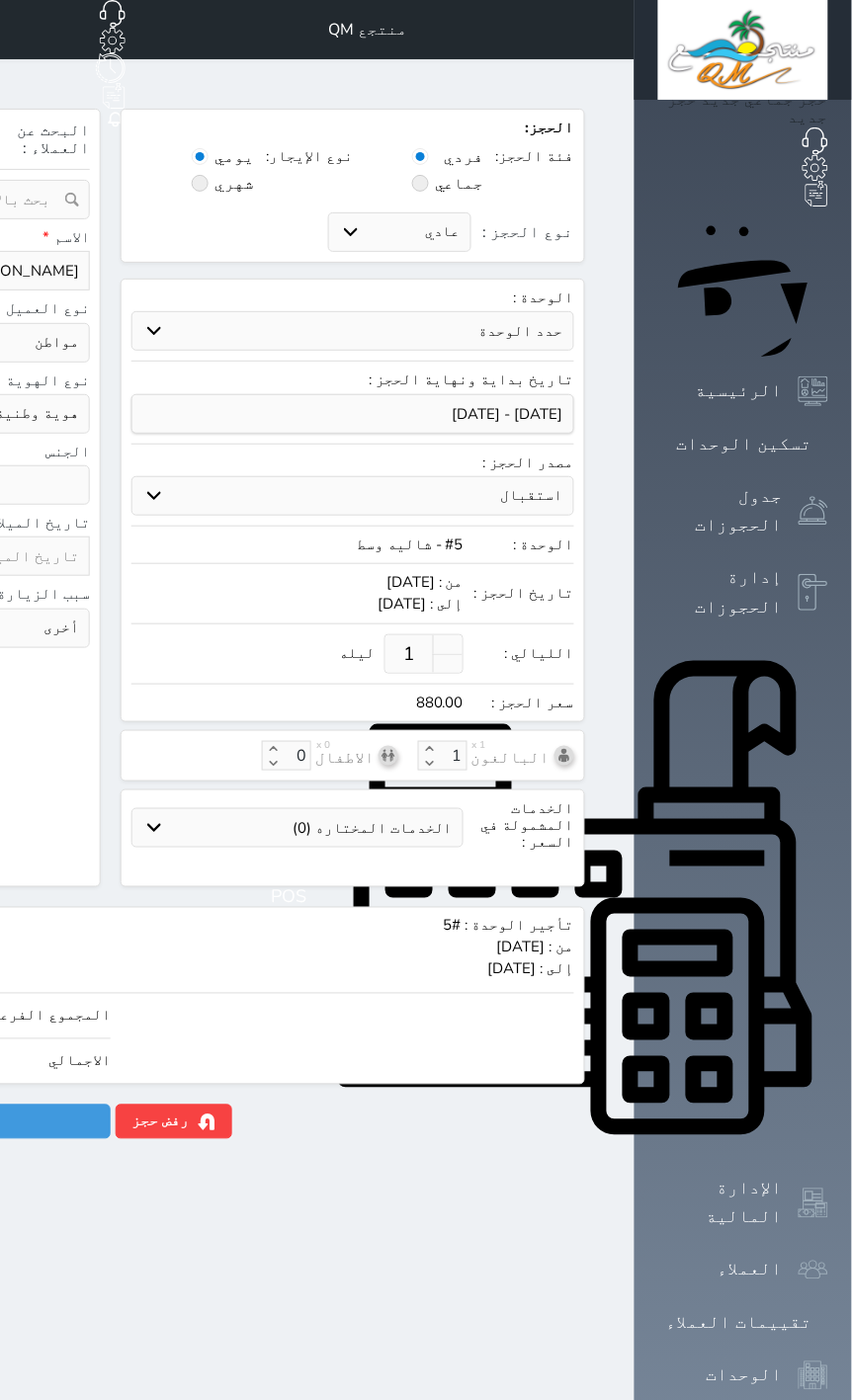 type on "0566210102" 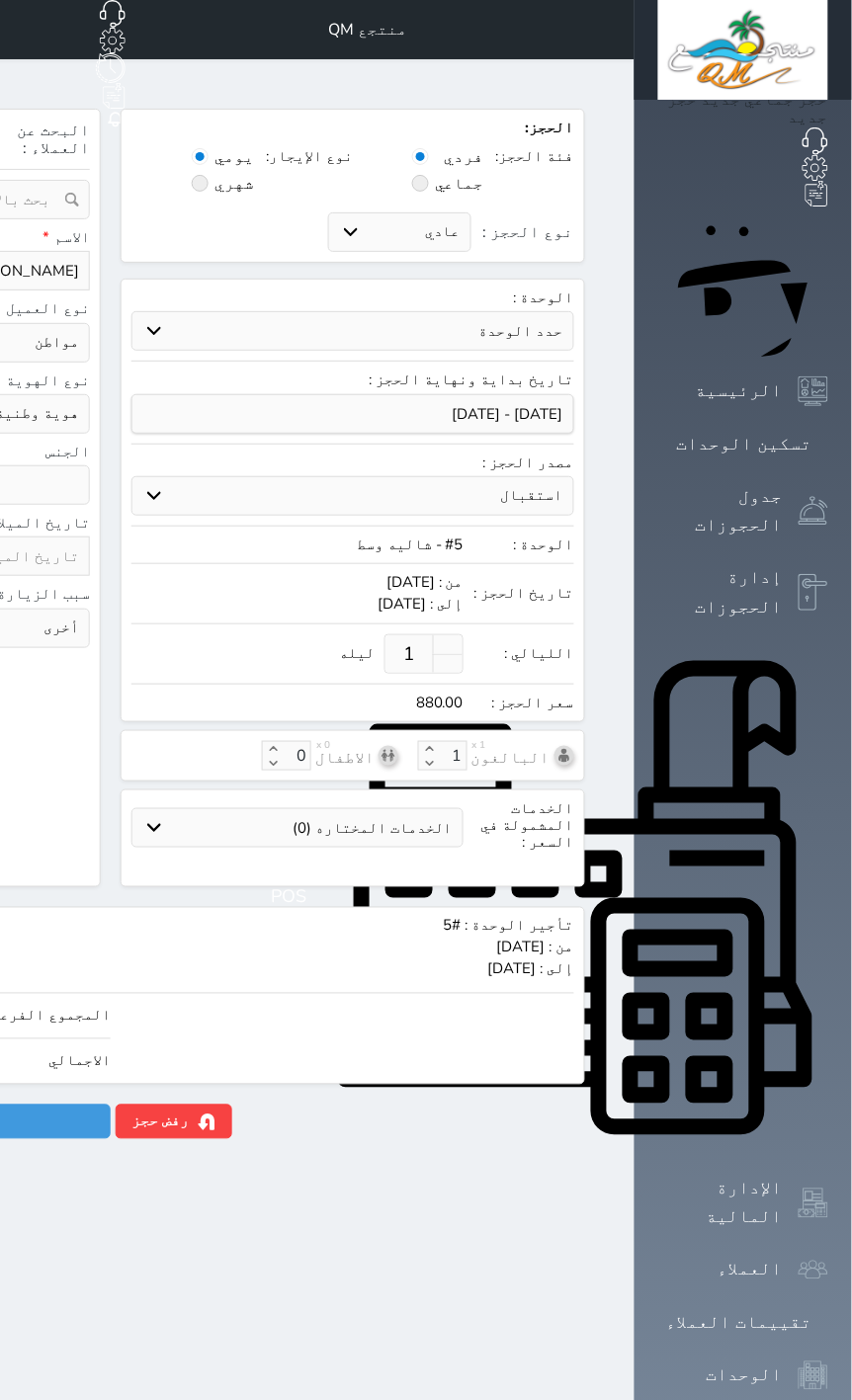 type on "1" 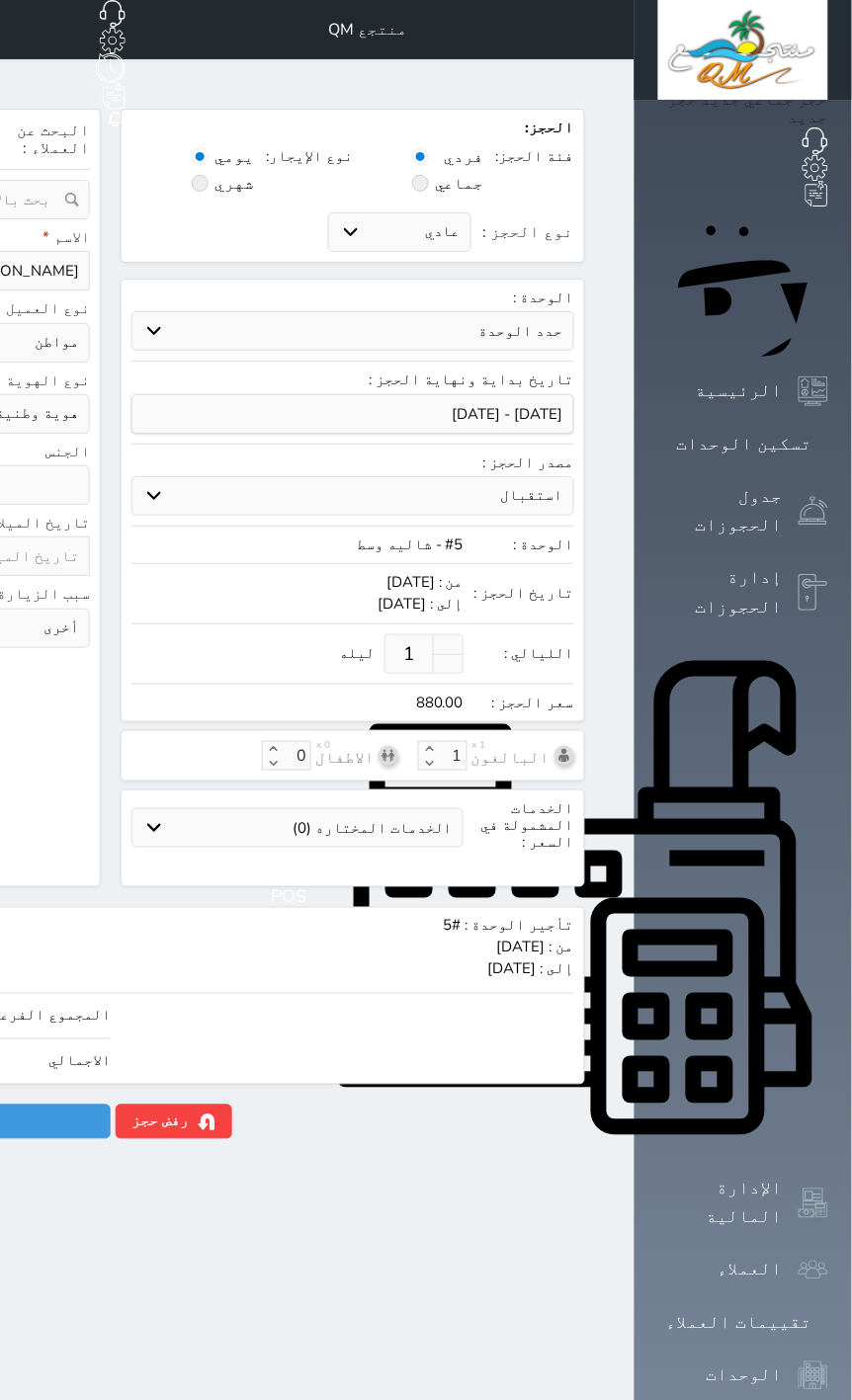 type on "1.00" 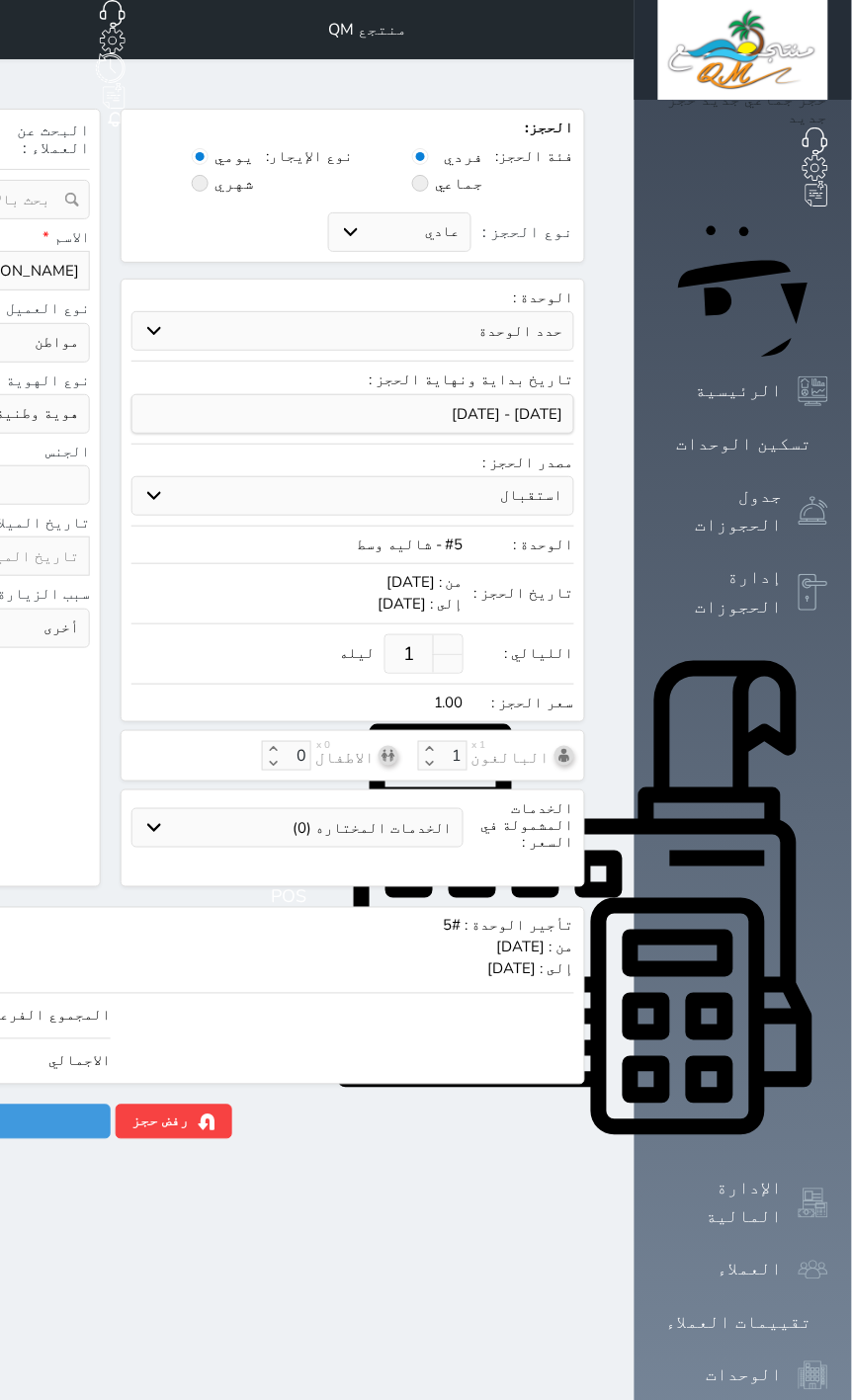 type on "10" 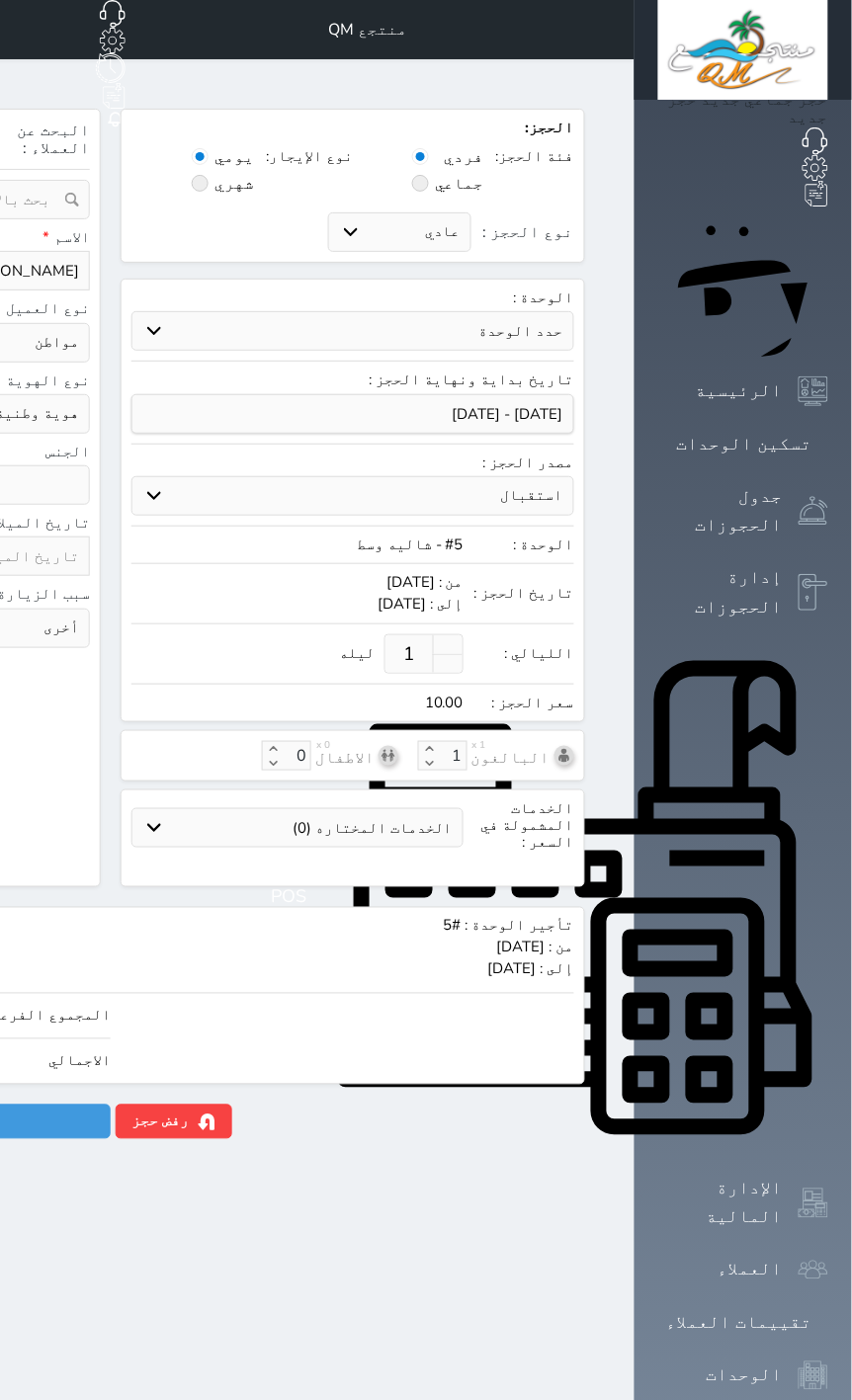 type on "100" 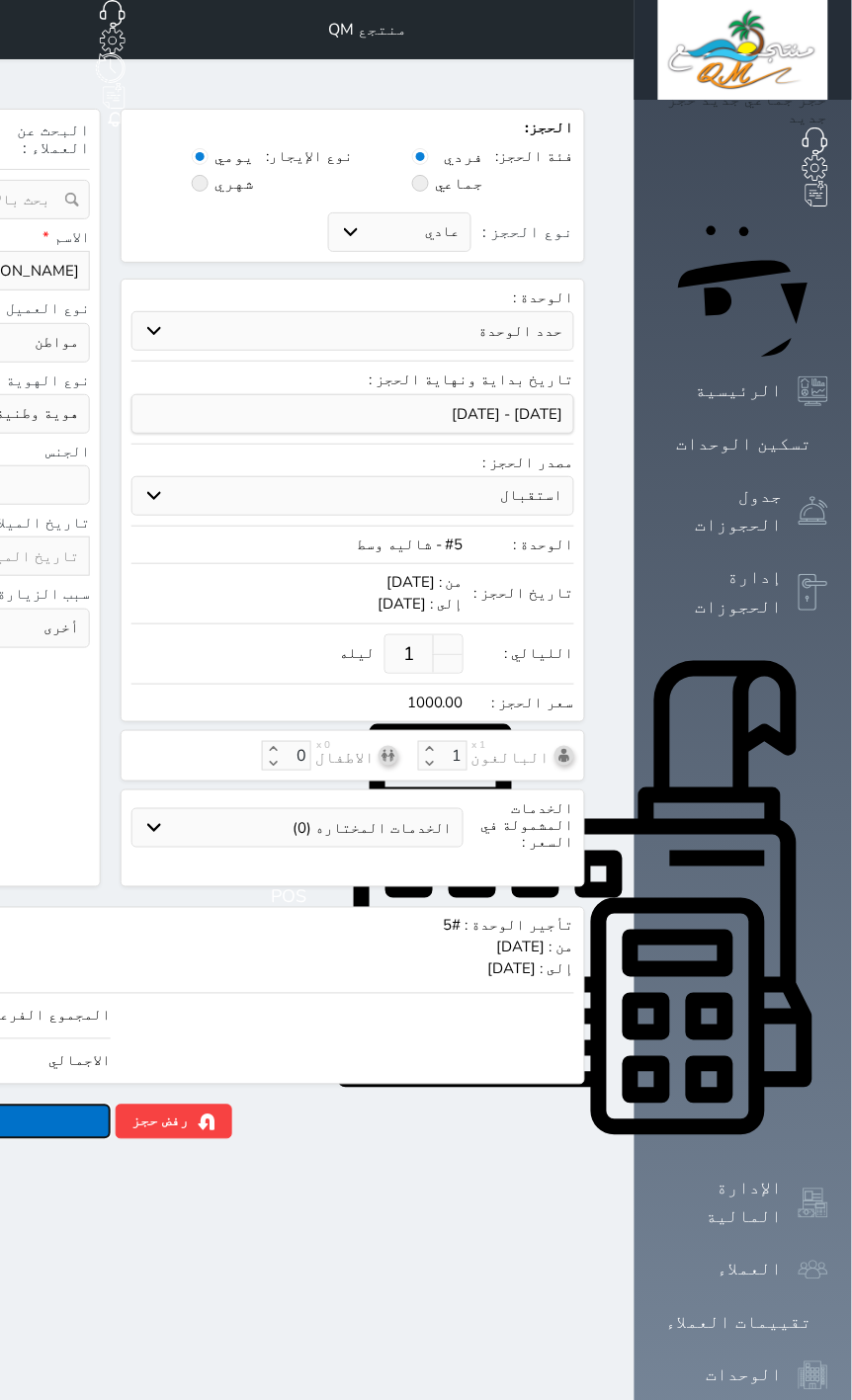 type on "1000.00" 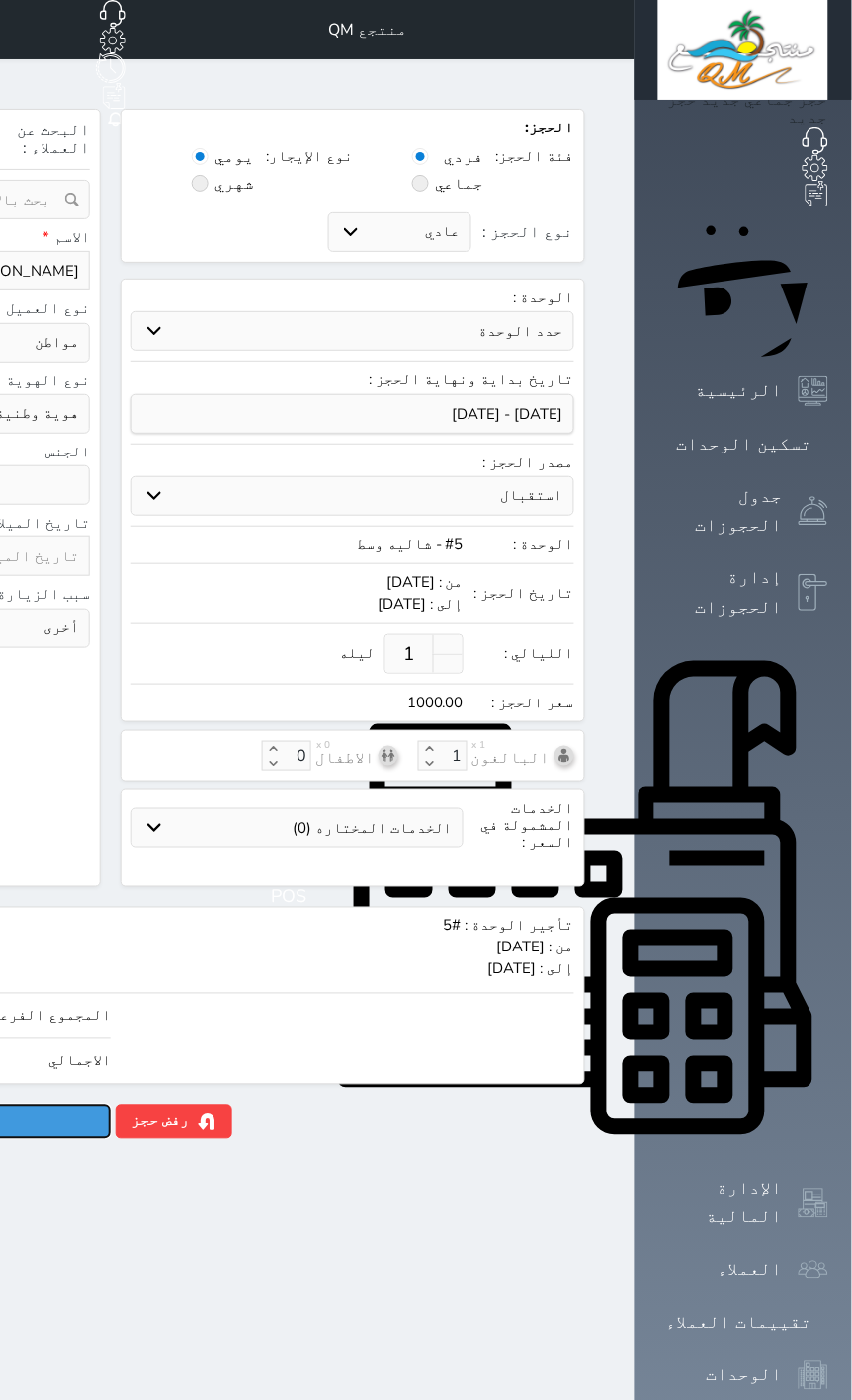 click on "حجز" at bounding box center (-127, 1121) 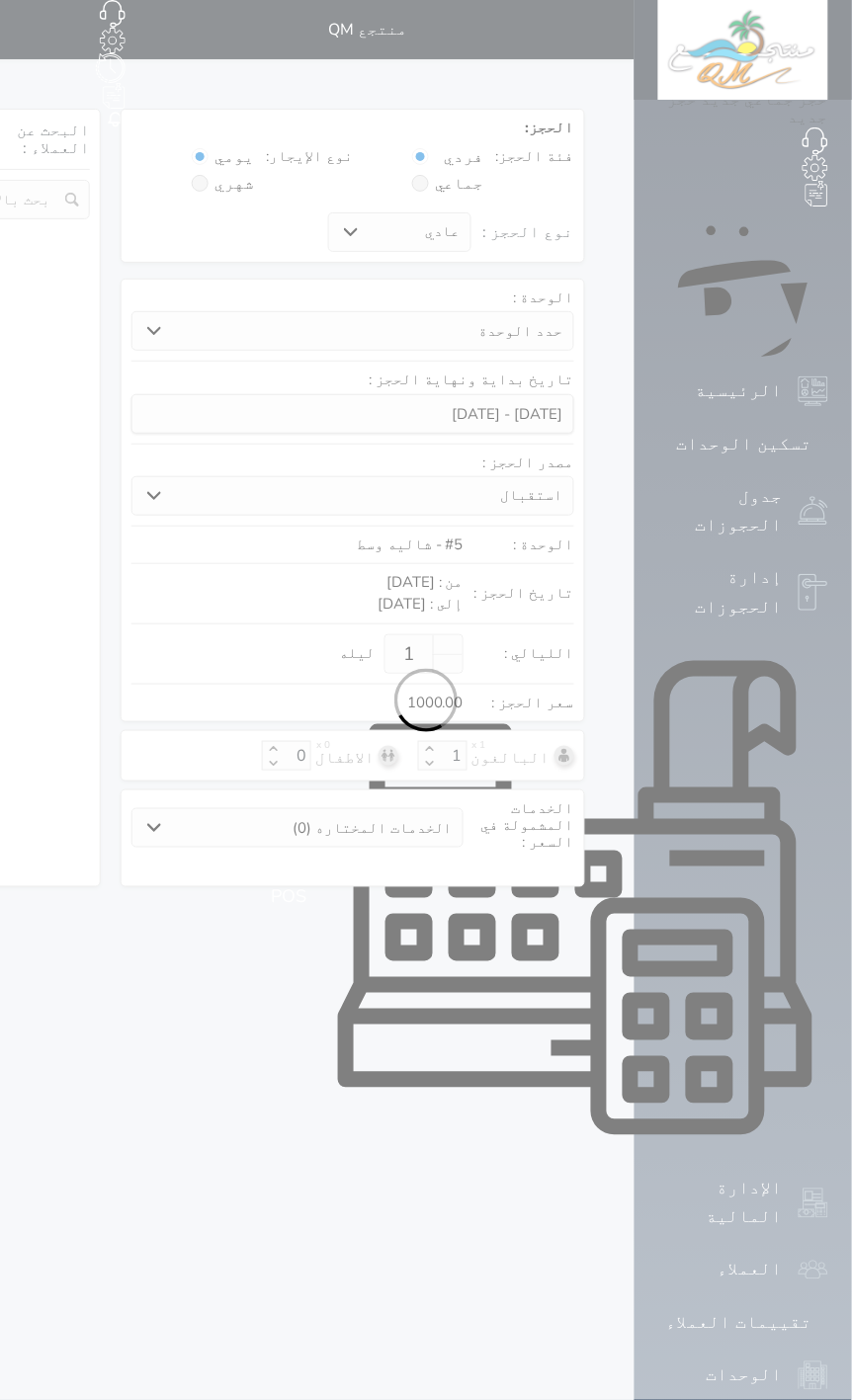 select on "1" 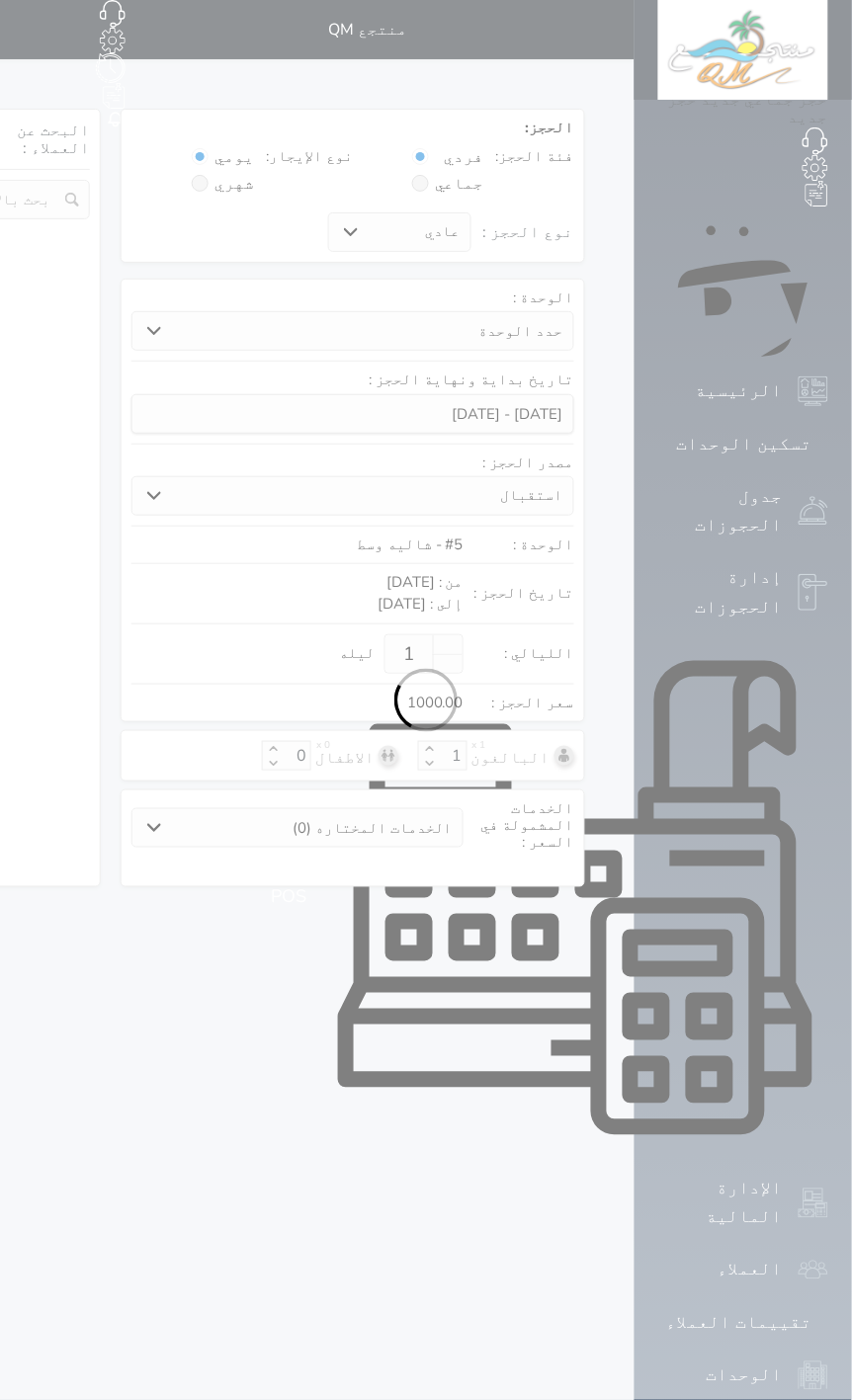 select on "113" 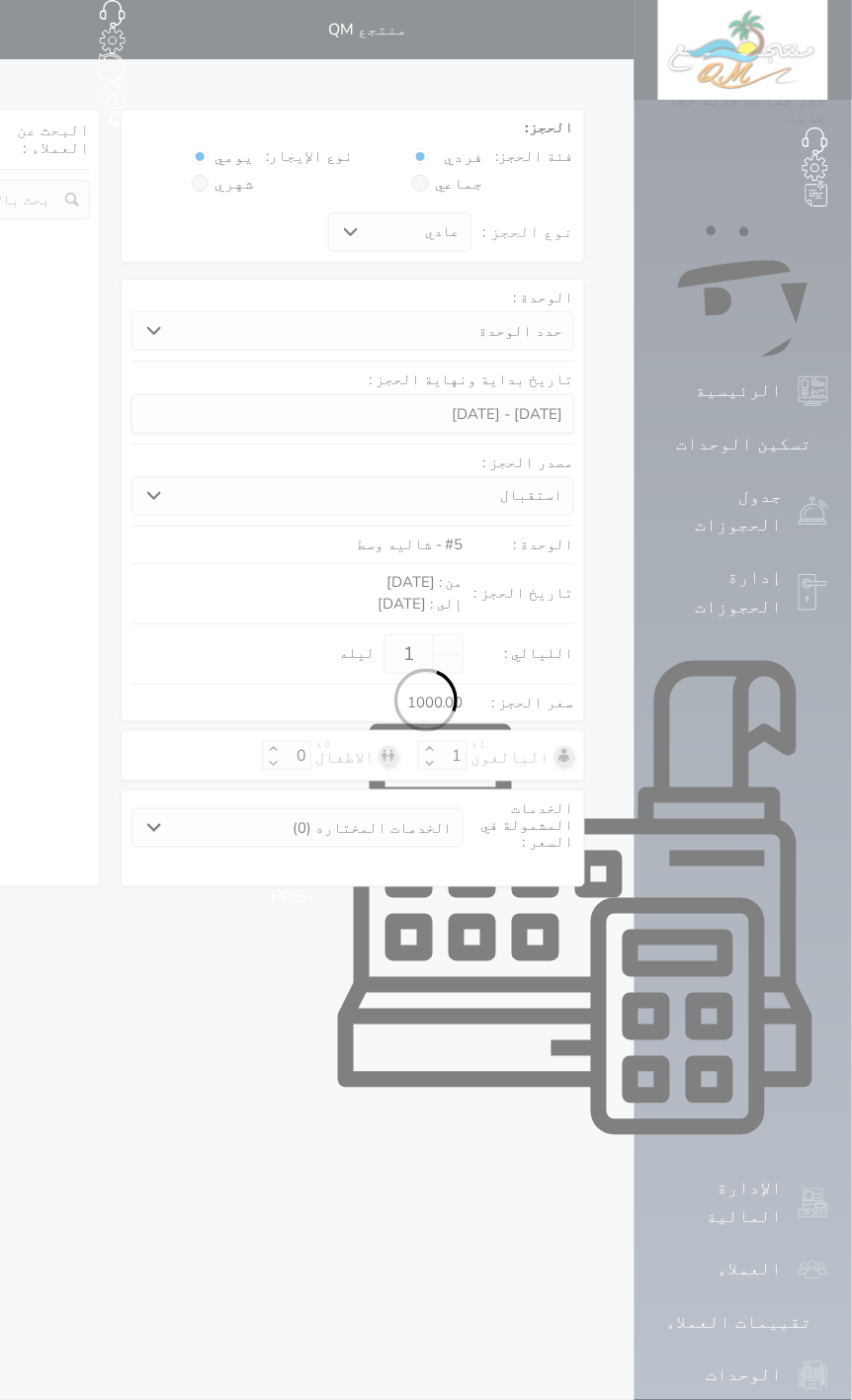select on "1" 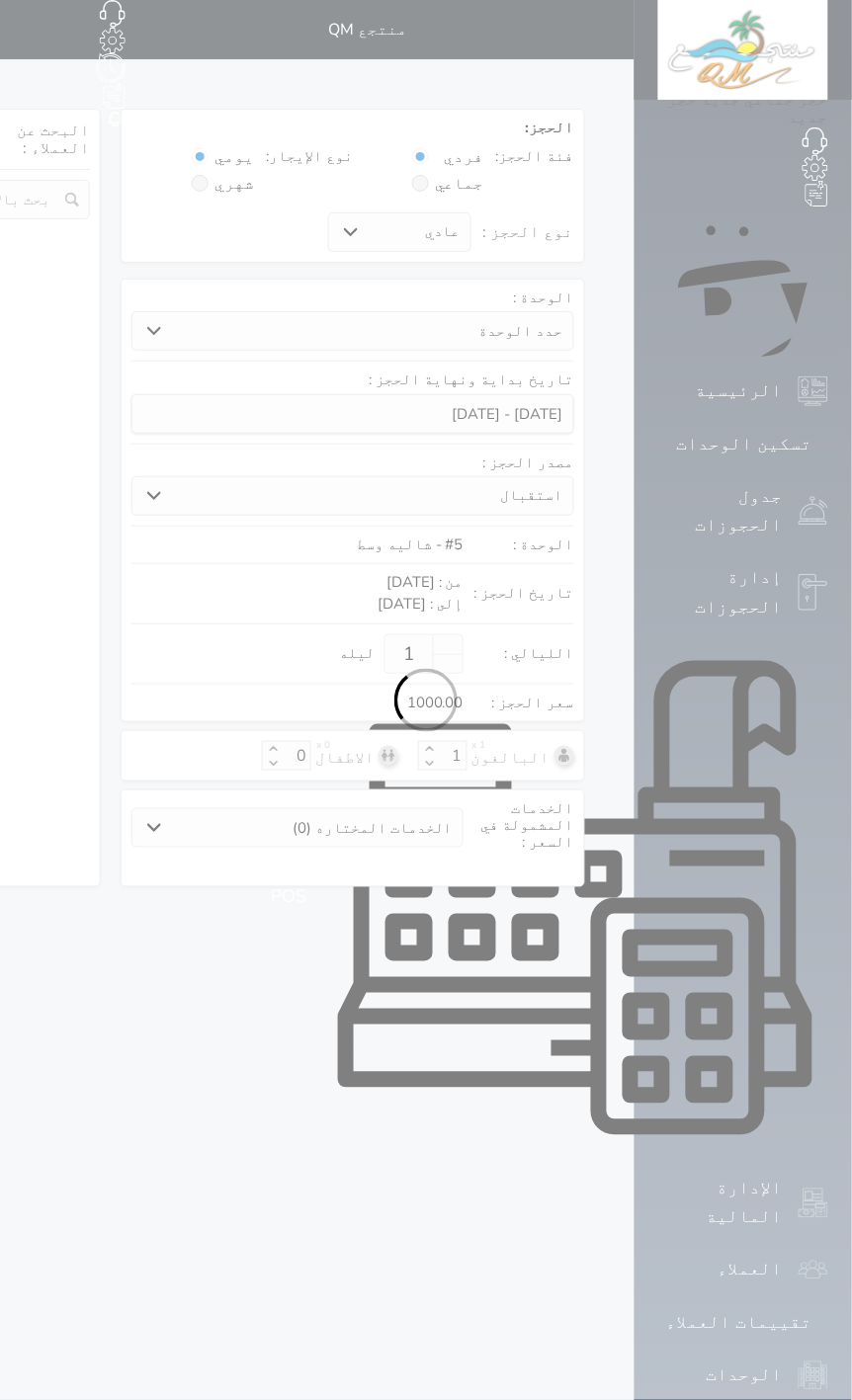 select 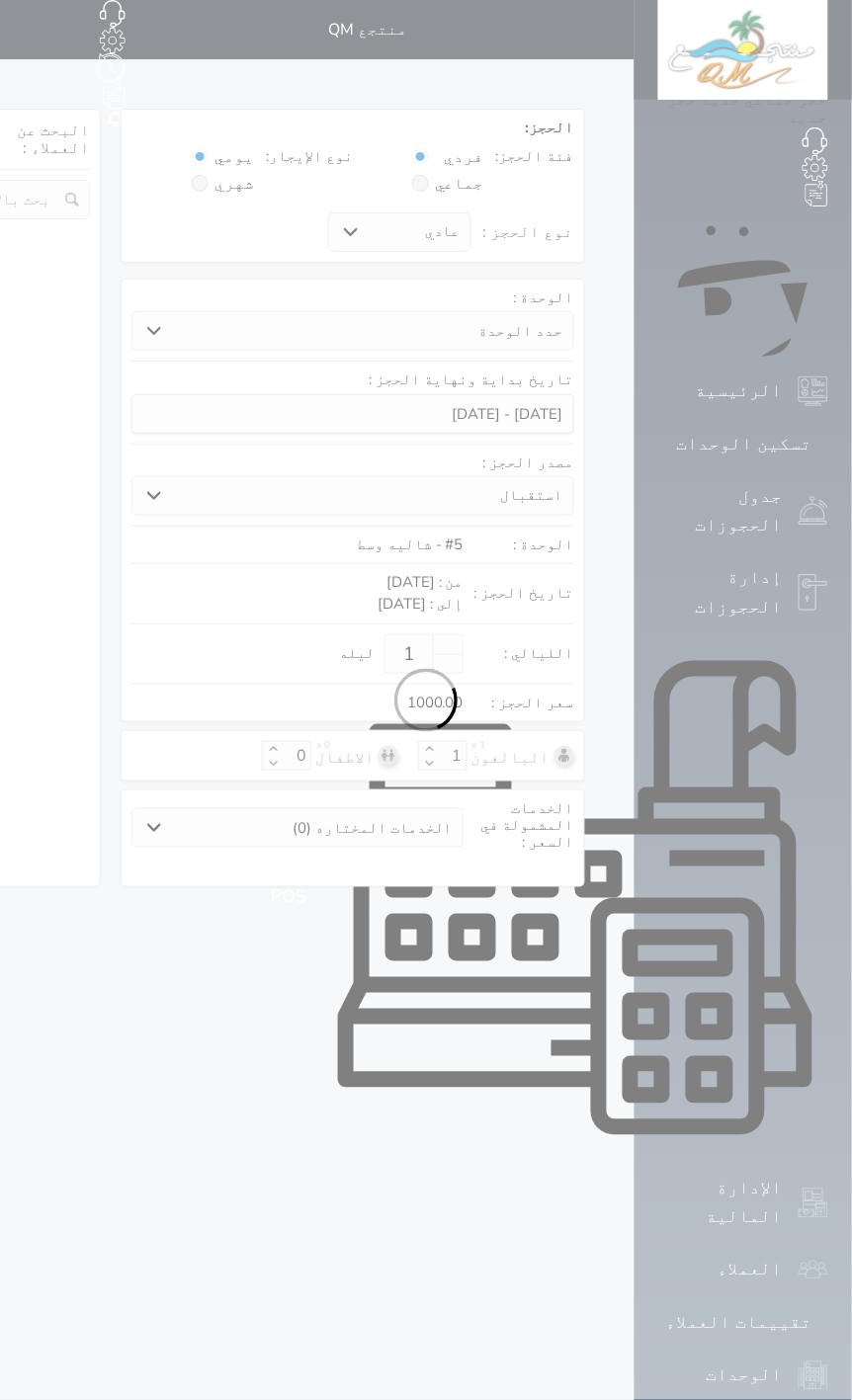 select on "7" 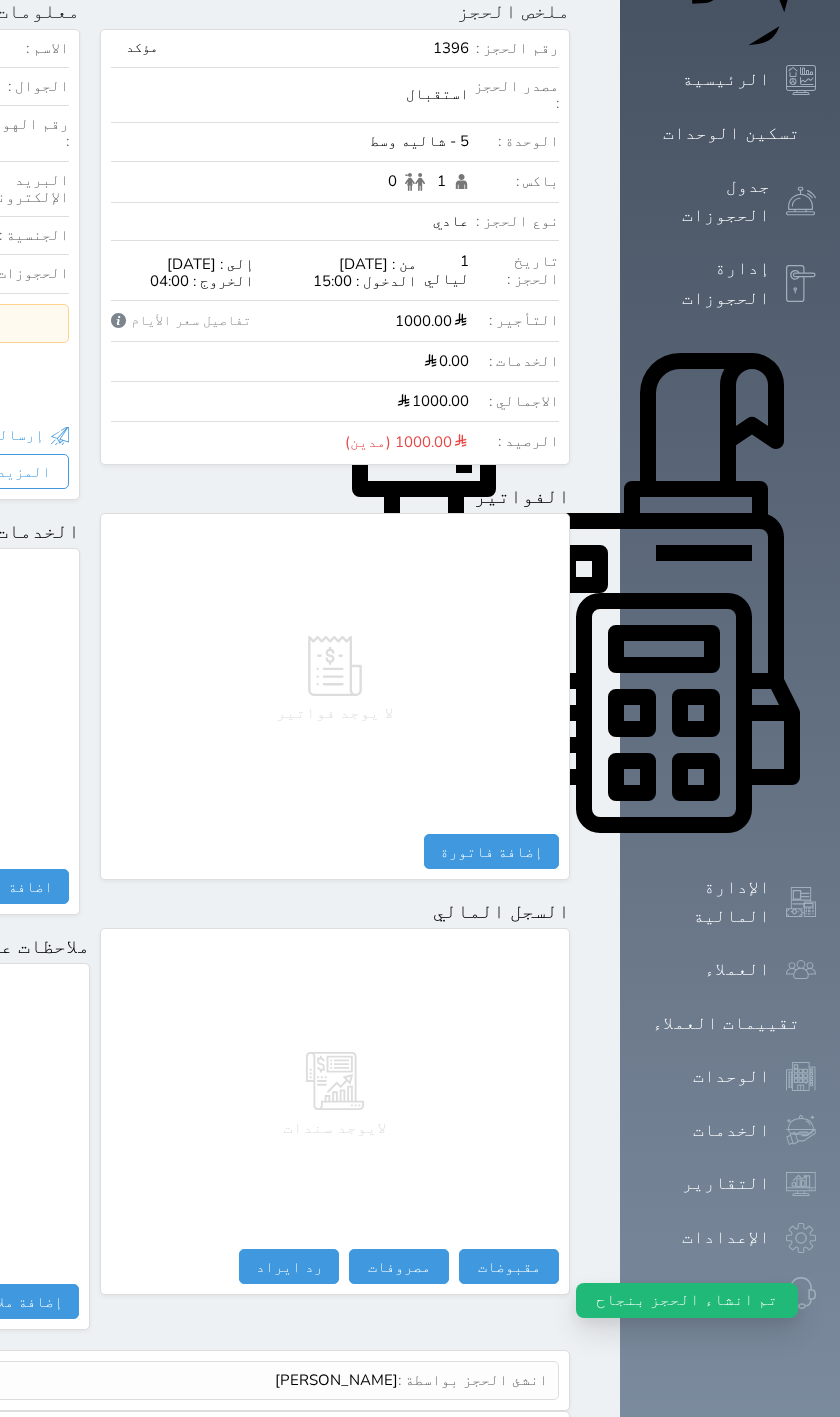 select 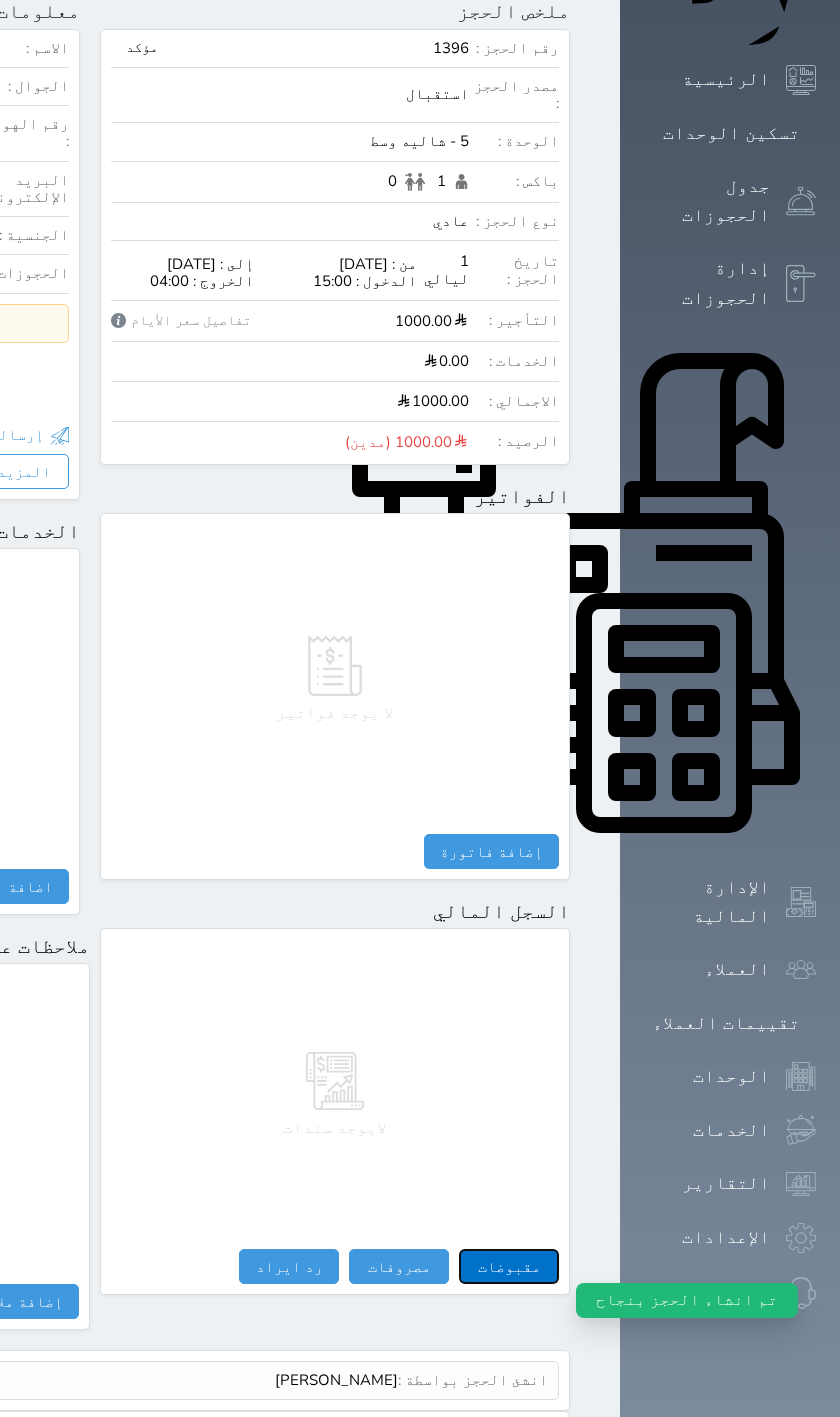 click on "مقبوضات" at bounding box center (509, 1266) 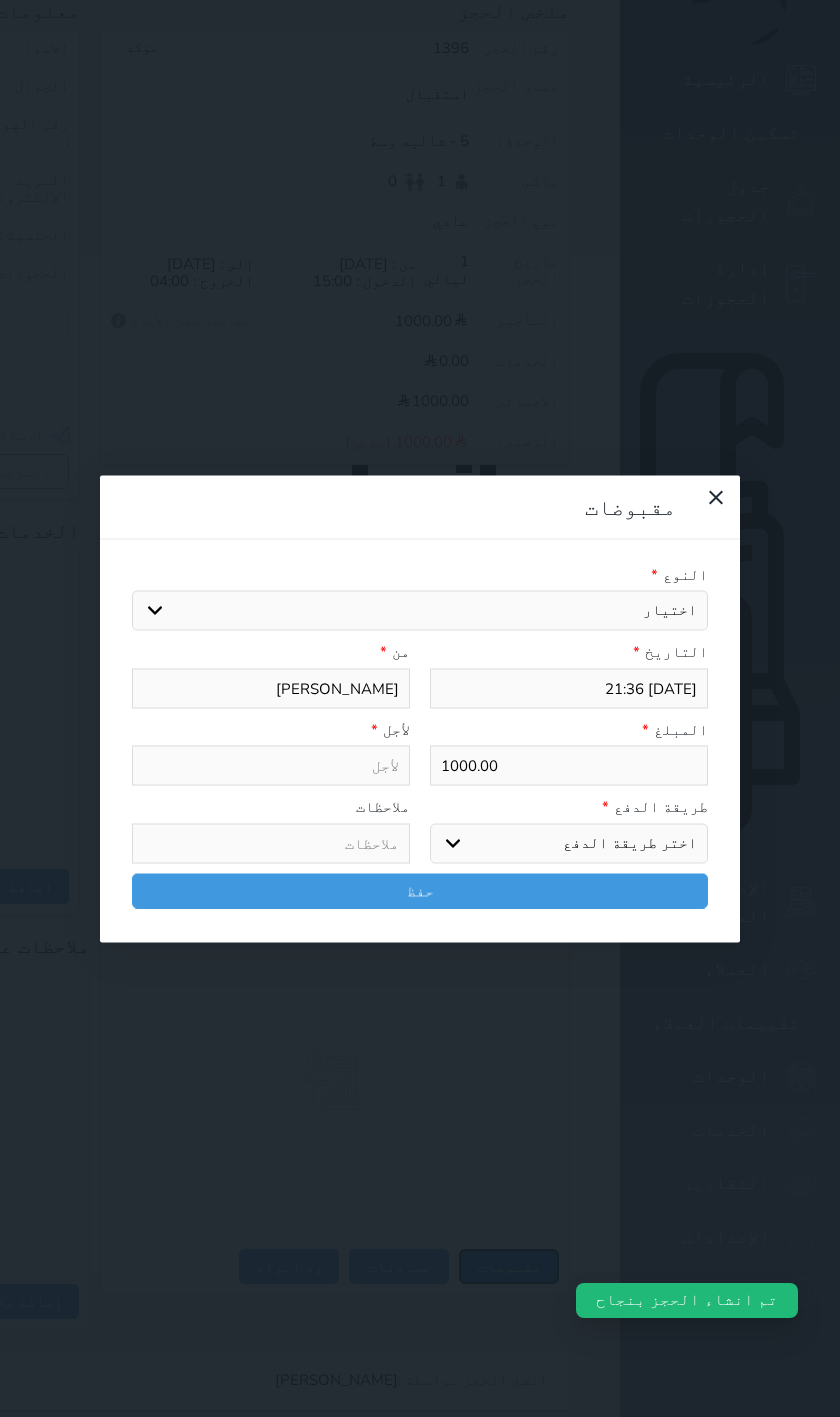 scroll, scrollTop: 247, scrollLeft: 0, axis: vertical 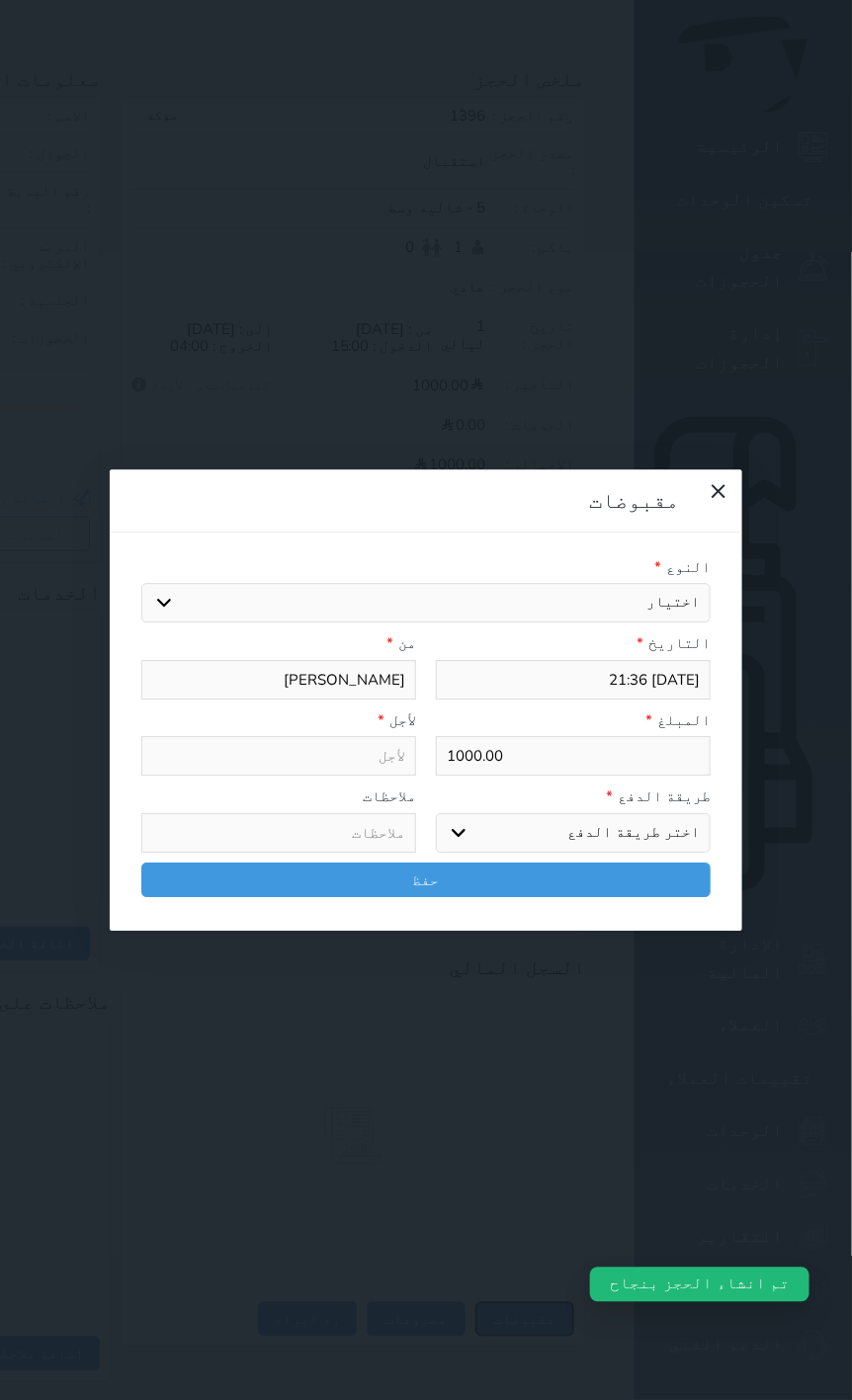 select 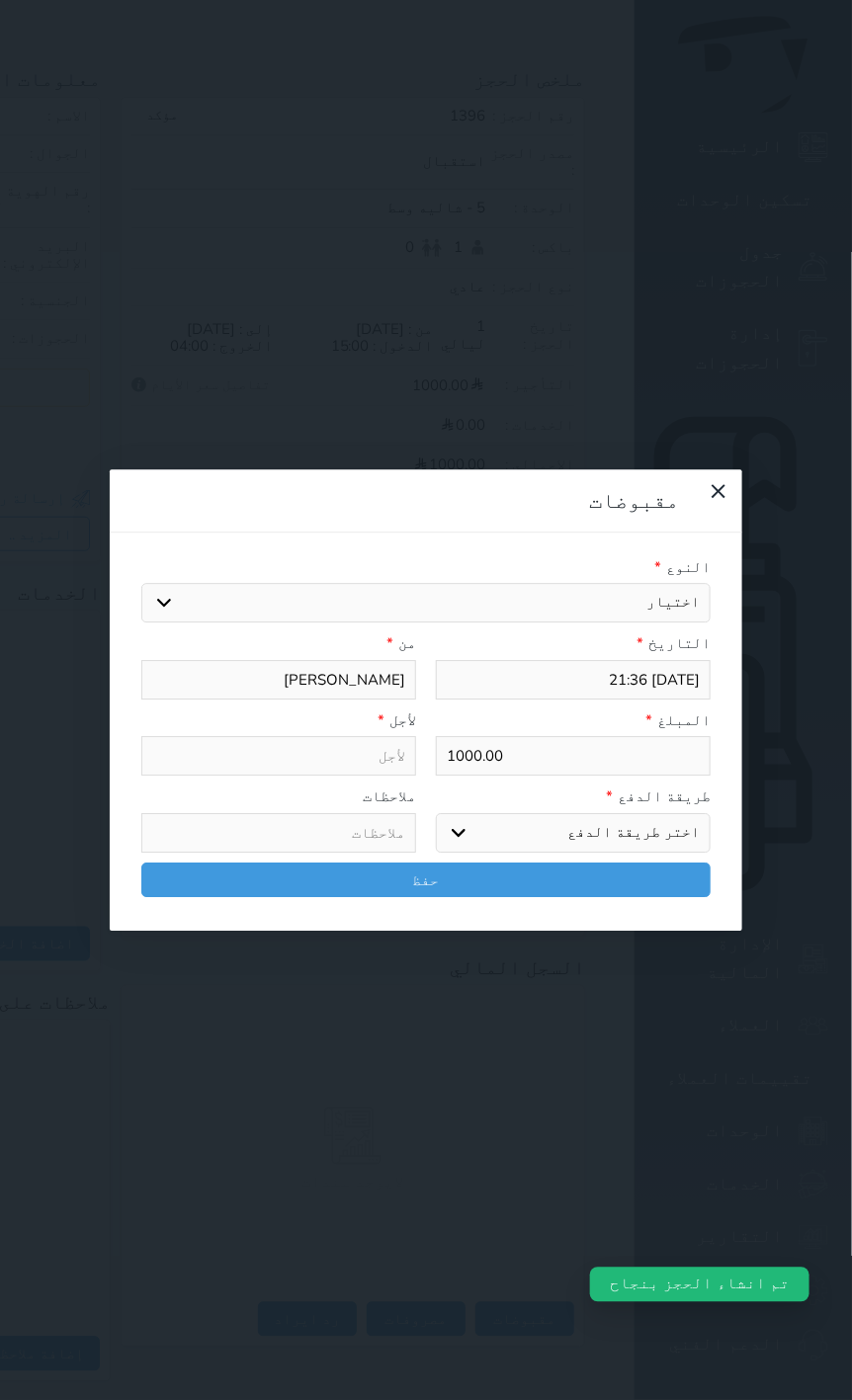 click on "اختيار   مقبوضات عامة قيمة إيجار فواتير تامين عربون لا ينطبق آخر مغسلة واي فاي - الإنترنت مواقف السيارات طعام الأغذية والمشروبات مشروبات المشروبات الباردة المشروبات الساخنة الإفطار غداء عشاء مخبز و كعك حمام سباحة الصالة الرياضية سبا و خدمات الجمال اختيار وإسقاط (خدمات النقل) ميني بار كابل - تلفزيون سرير إضافي تصفيف الشعر التسوق خدمات الجولات السياحية المنظمة خدمات الدليل السياحي" at bounding box center [426, 604] 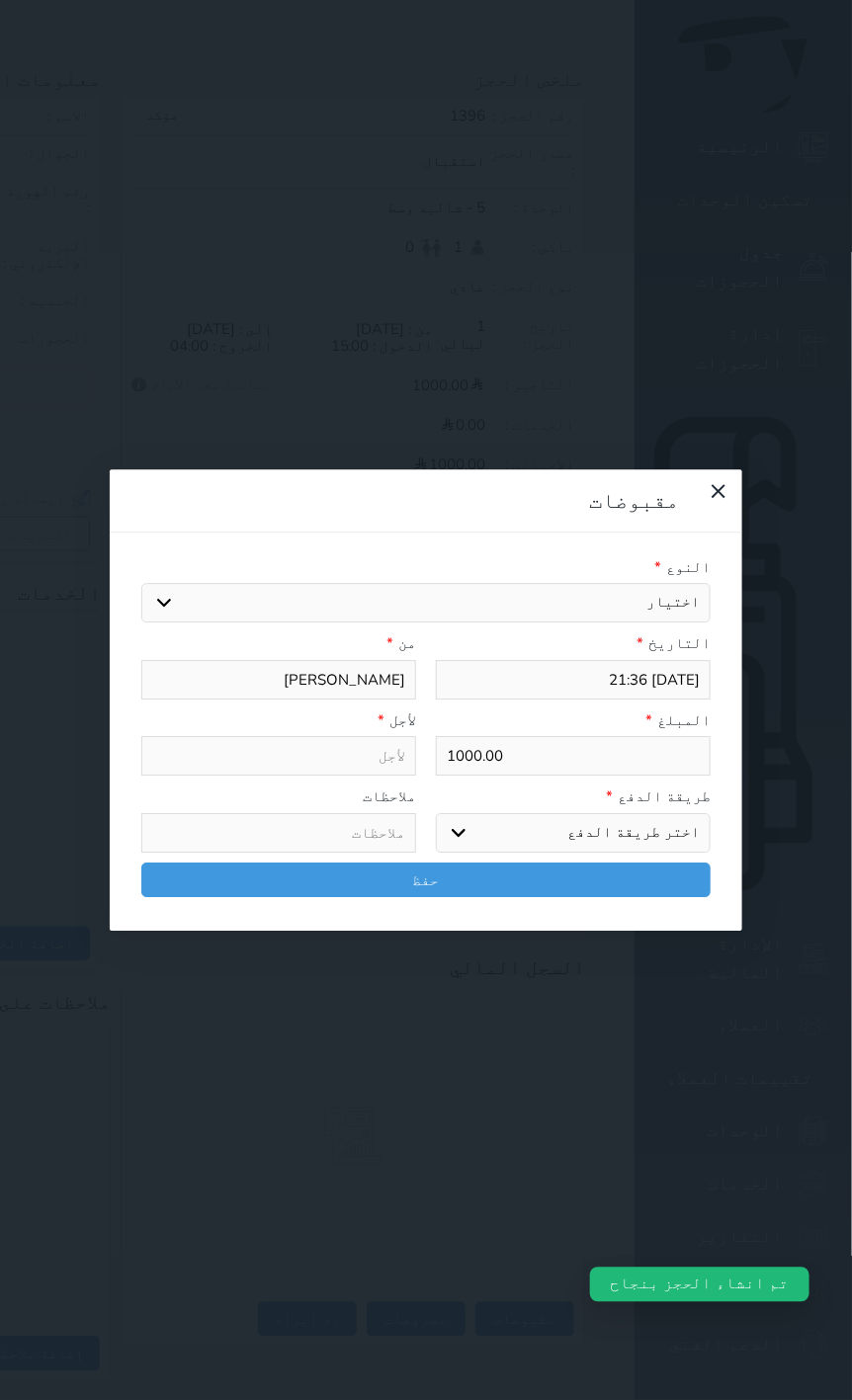 select on "150941" 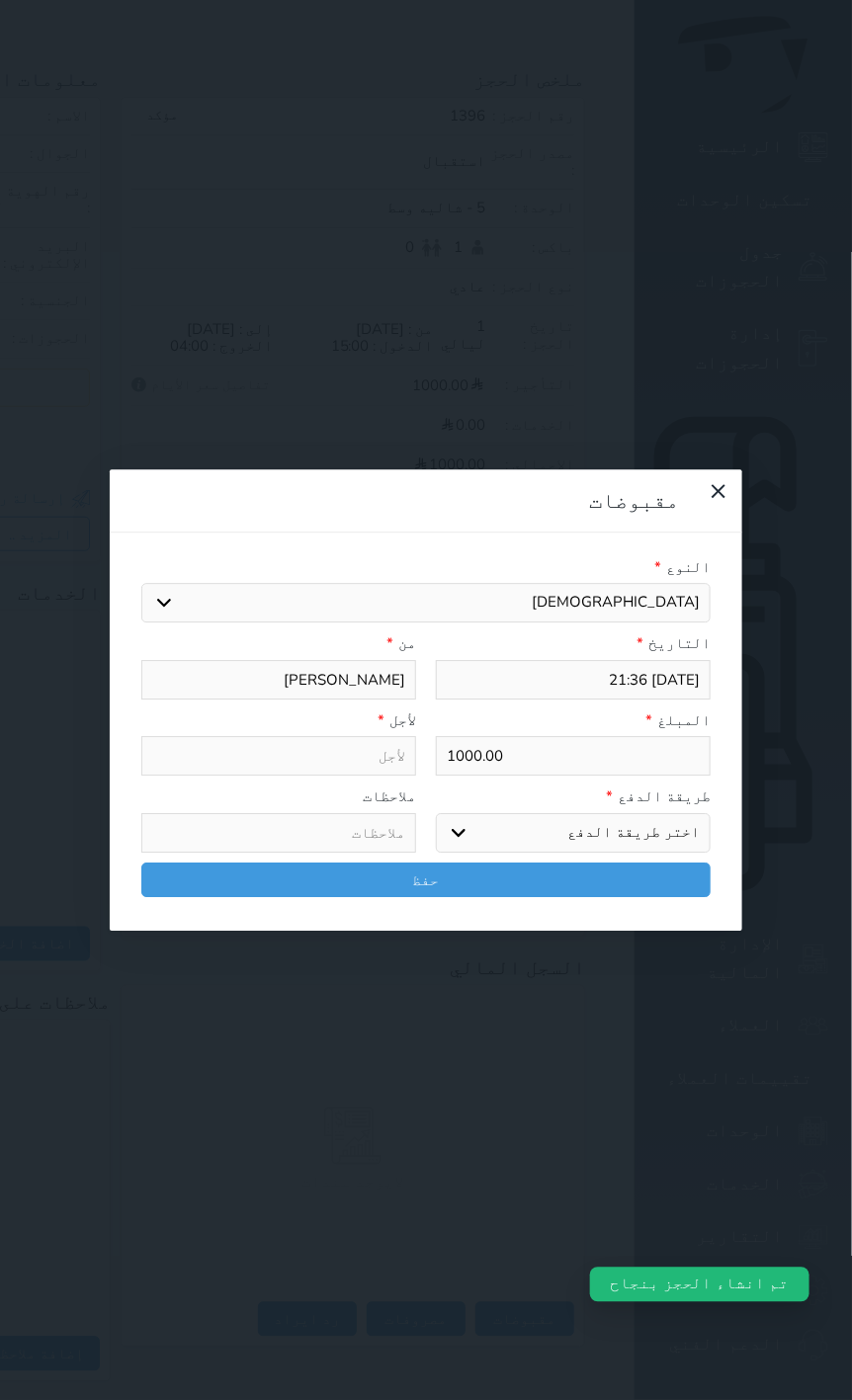 click on "اختيار   مقبوضات عامة قيمة إيجار فواتير تامين عربون لا ينطبق آخر مغسلة واي فاي - الإنترنت مواقف السيارات طعام الأغذية والمشروبات مشروبات المشروبات الباردة المشروبات الساخنة الإفطار غداء عشاء مخبز و كعك حمام سباحة الصالة الرياضية سبا و خدمات الجمال اختيار وإسقاط (خدمات النقل) ميني بار كابل - تلفزيون سرير إضافي تصفيف الشعر التسوق خدمات الجولات السياحية المنظمة خدمات الدليل السياحي" at bounding box center (426, 604) 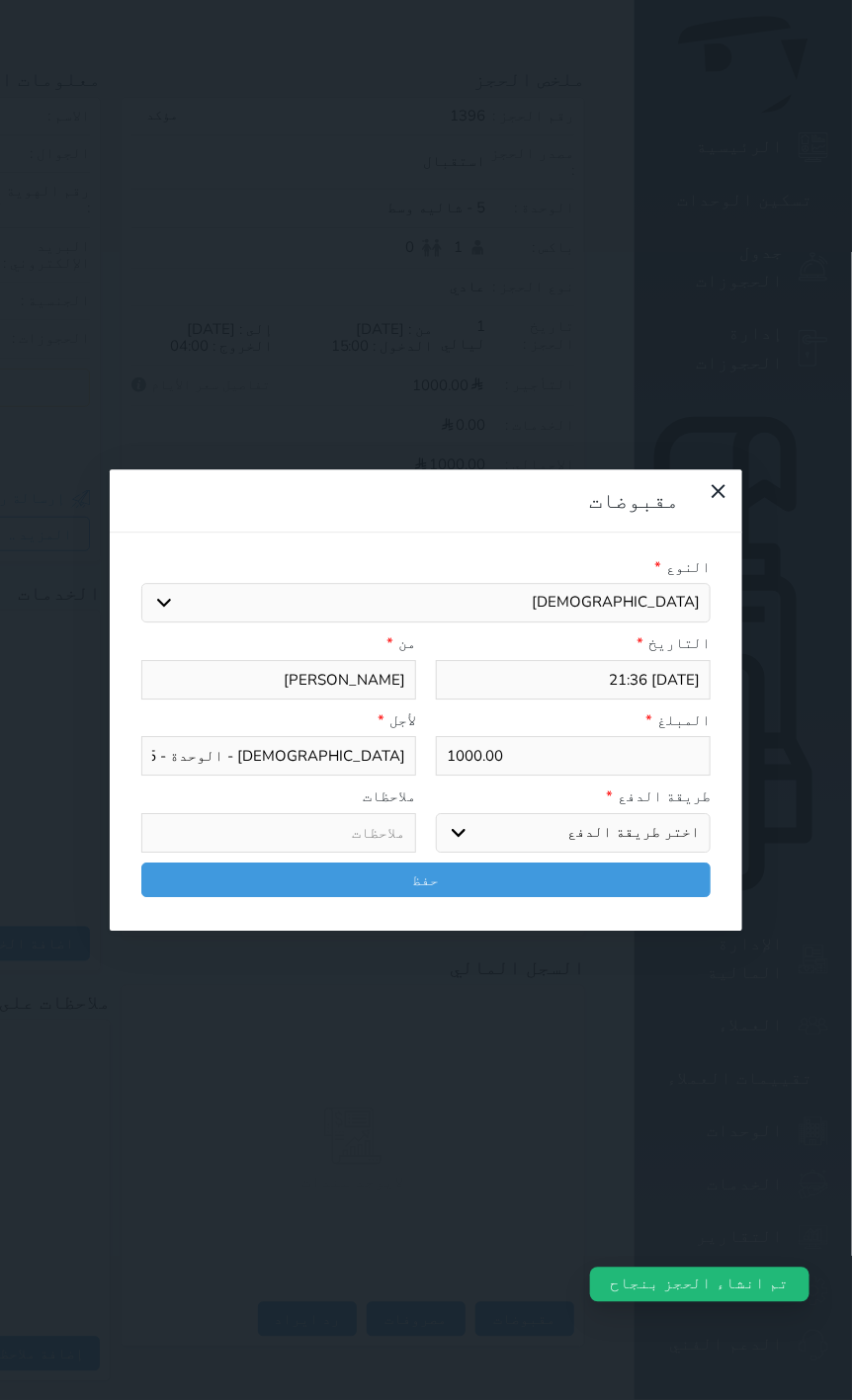 click on "1000.00" at bounding box center (573, 757) 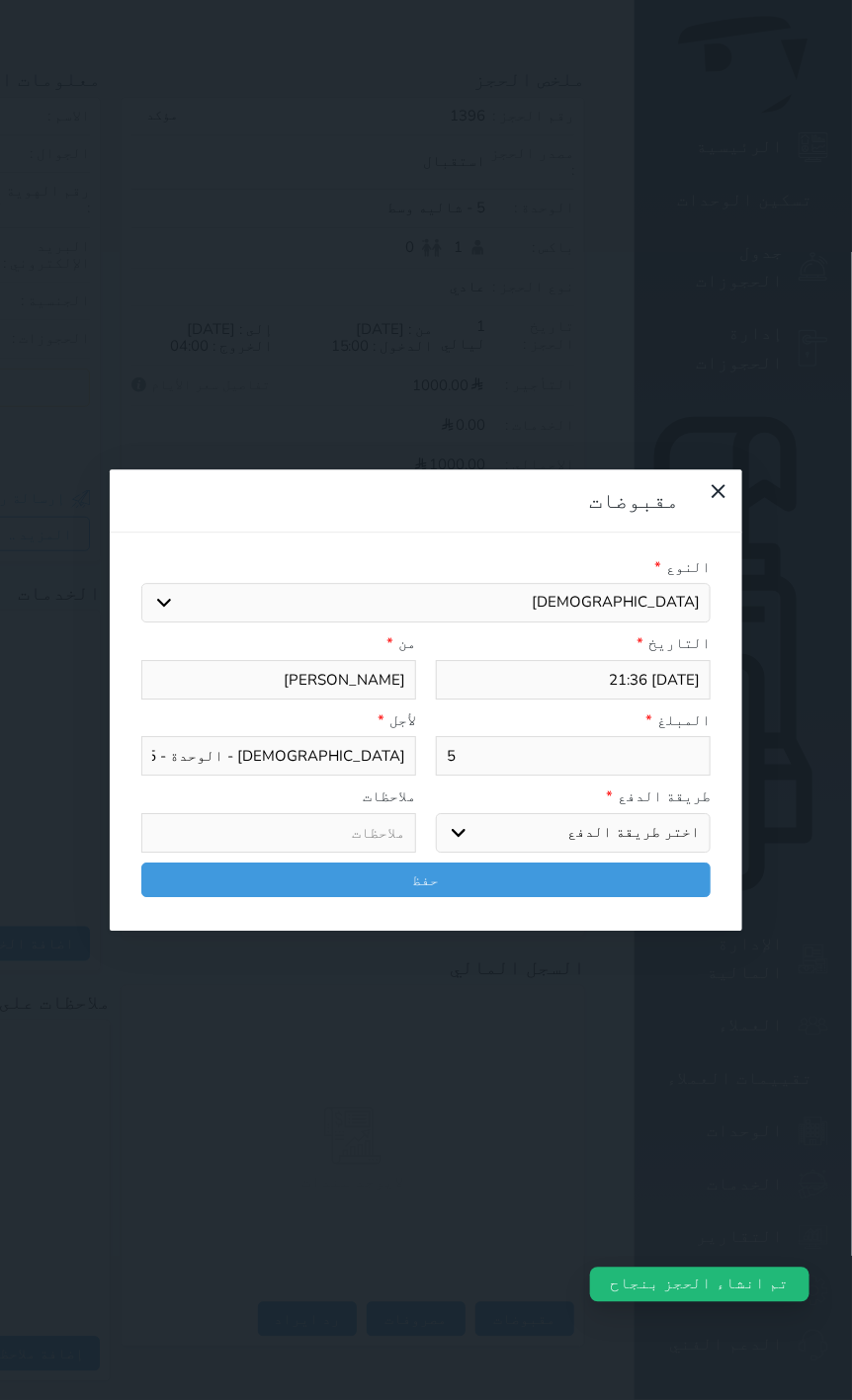 type on "50" 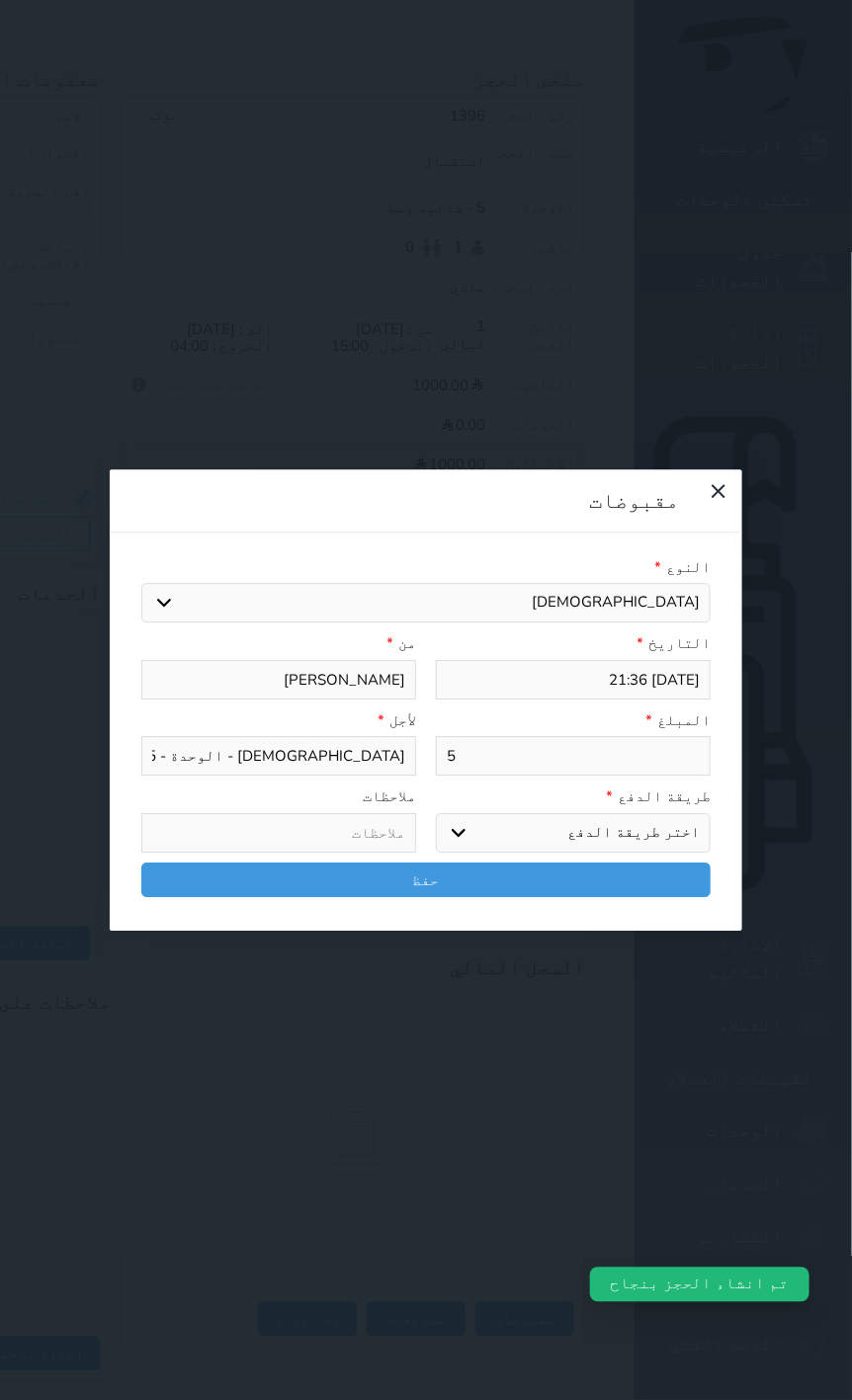 select 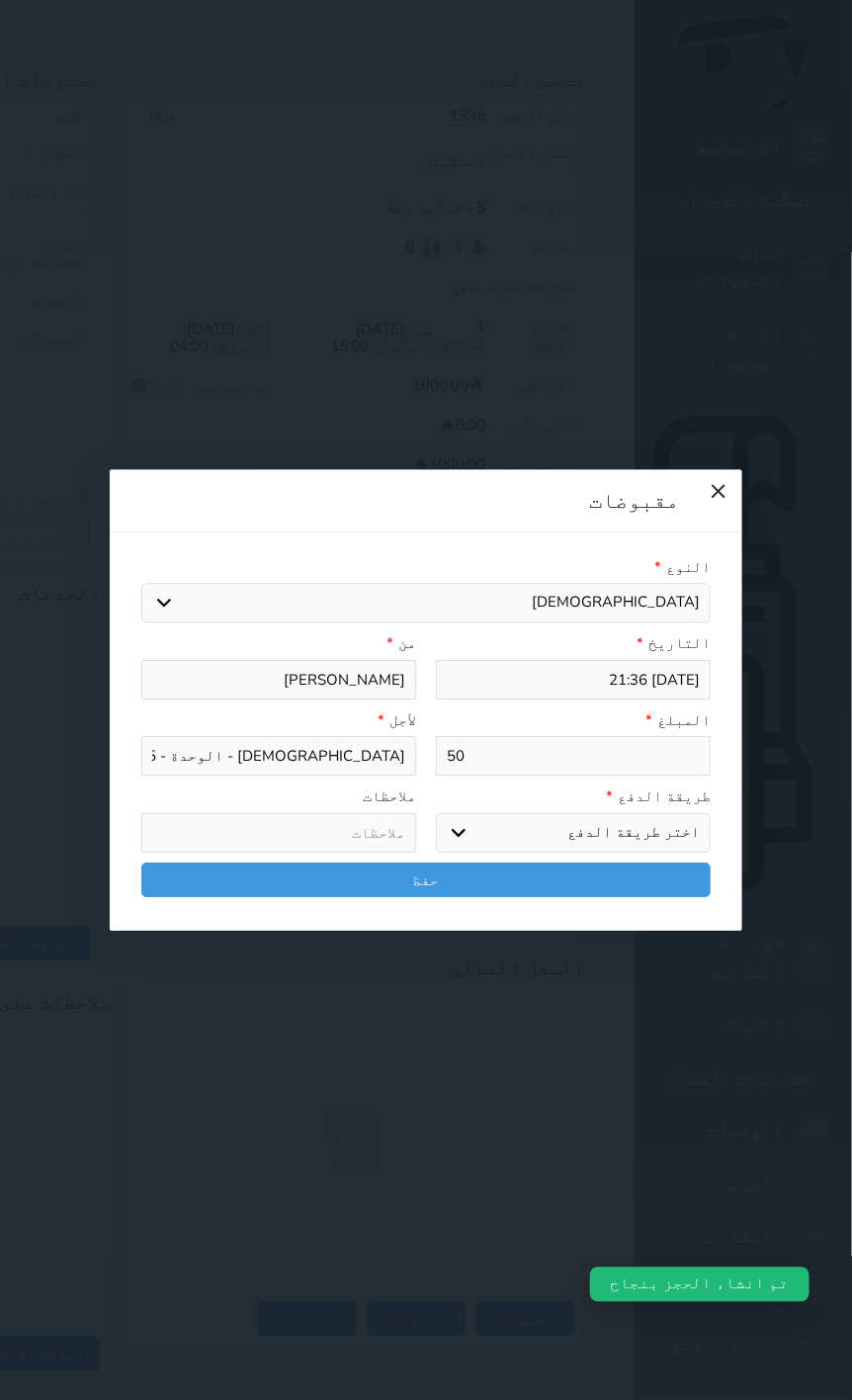 type on "500" 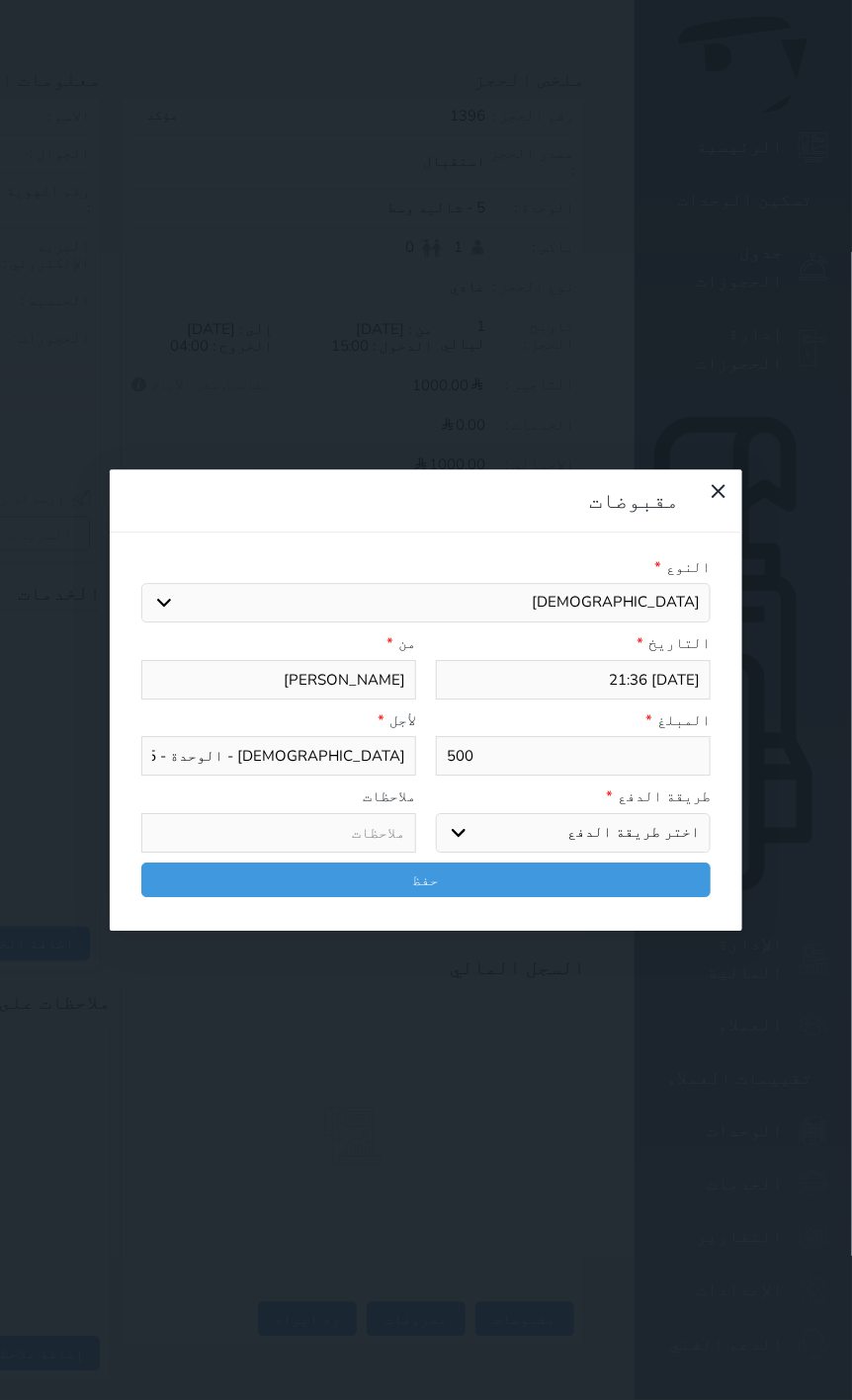 type on "500" 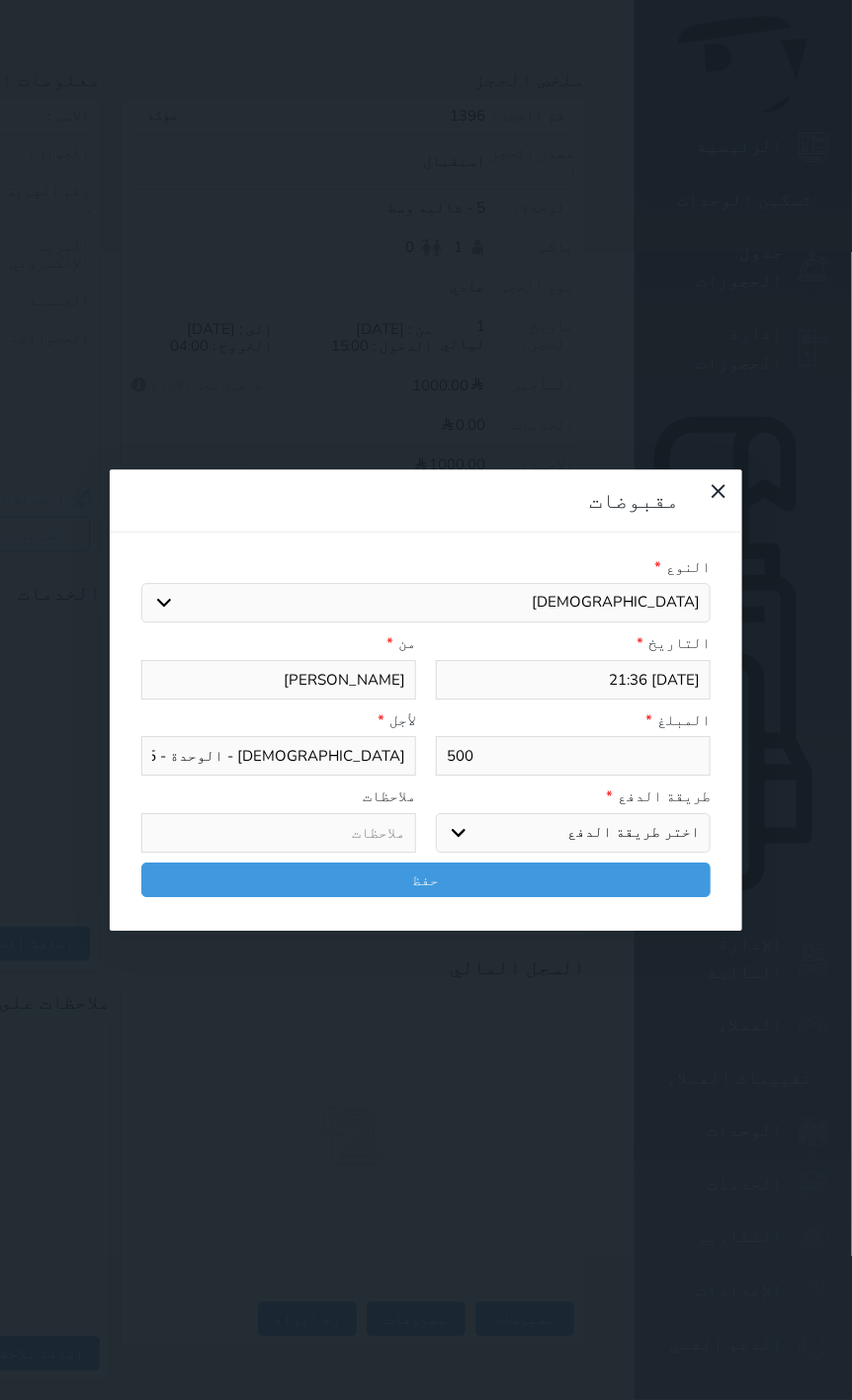 click on "اختر طريقة الدفع   دفع نقدى   تحويل بنكى   مدى   بطاقة ائتمان   آجل" at bounding box center (573, 833) 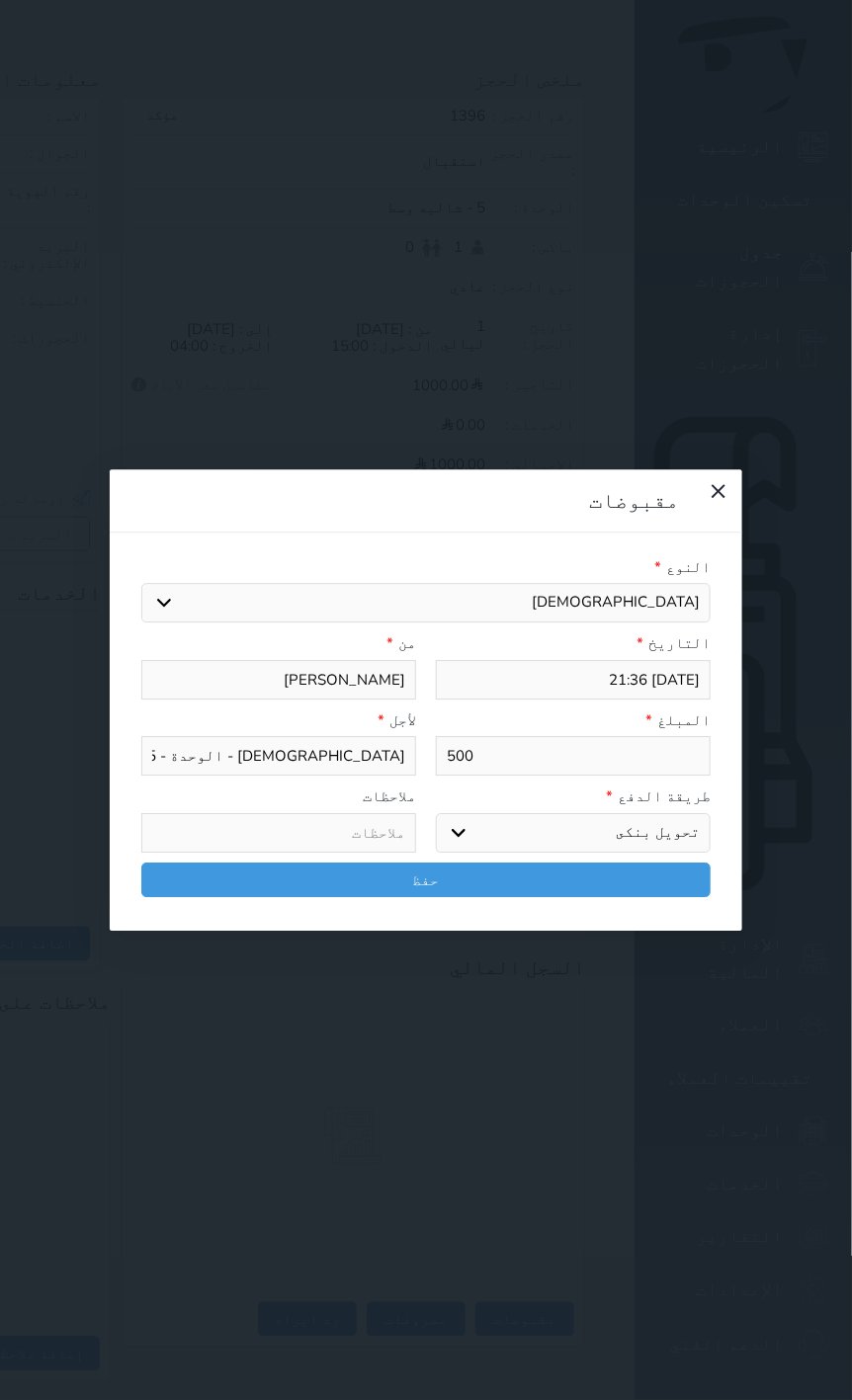 click on "اختر طريقة الدفع   دفع نقدى   تحويل بنكى   مدى   بطاقة ائتمان   آجل" at bounding box center [573, 833] 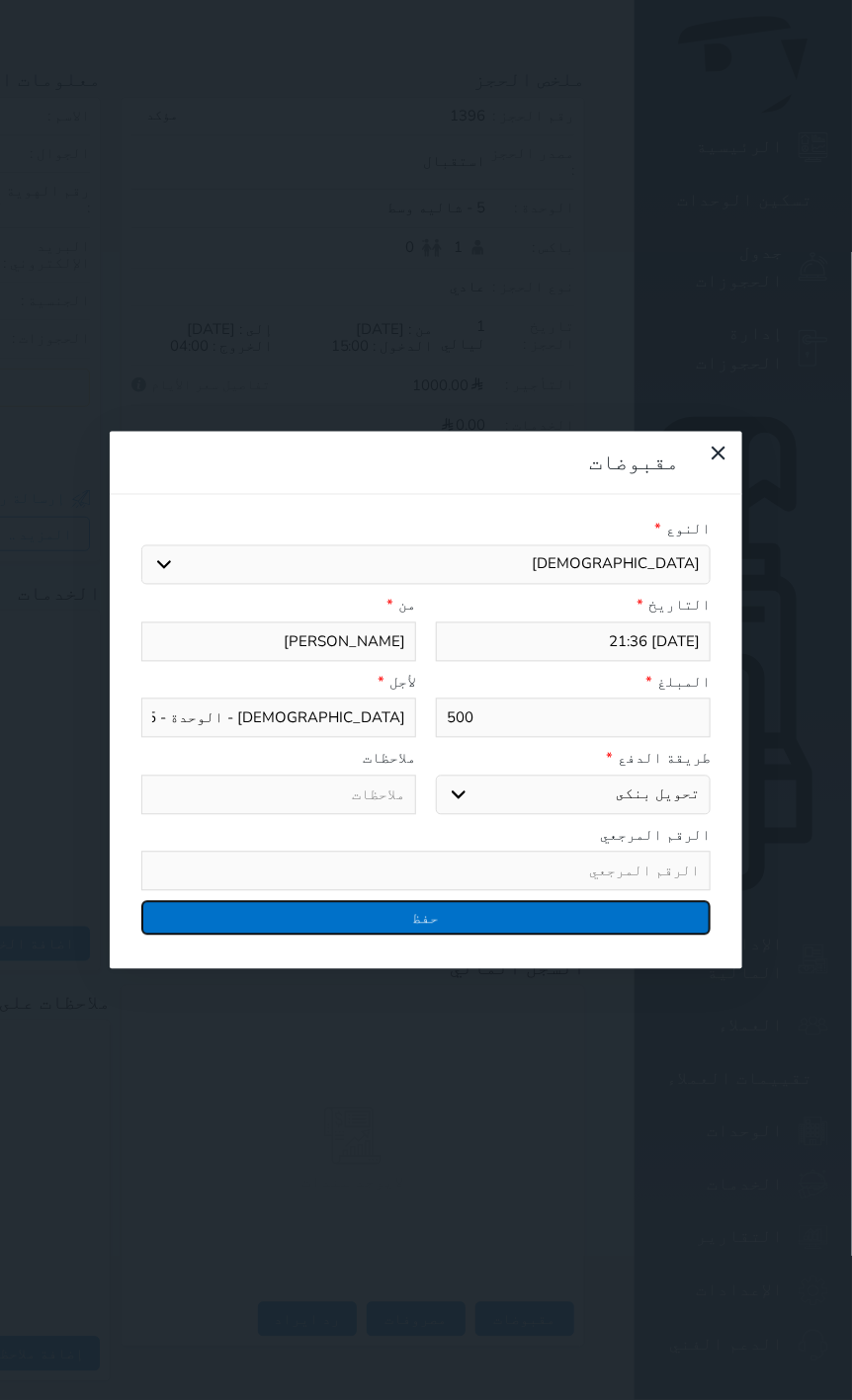 click on "حفظ" at bounding box center [426, 918] 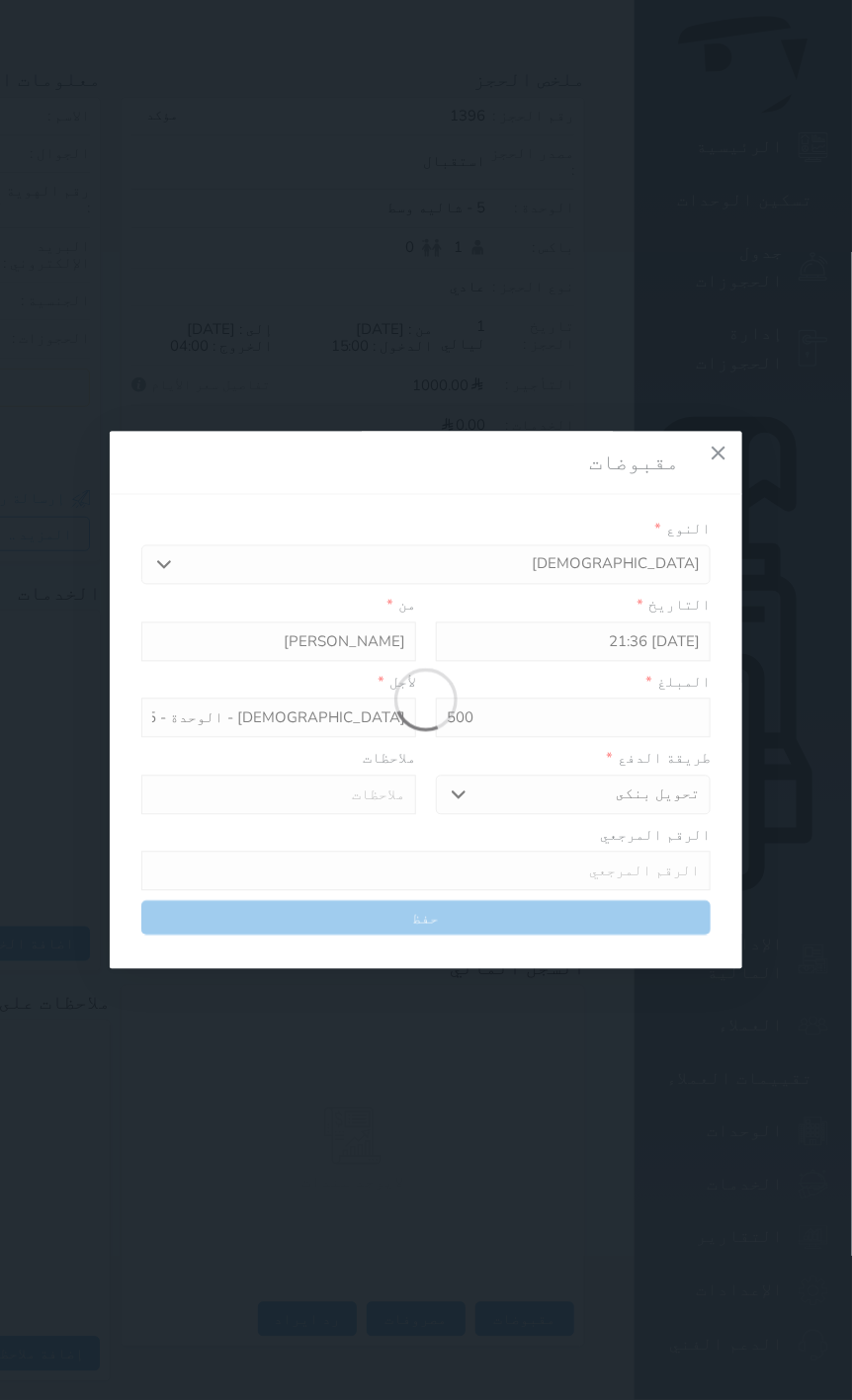 select 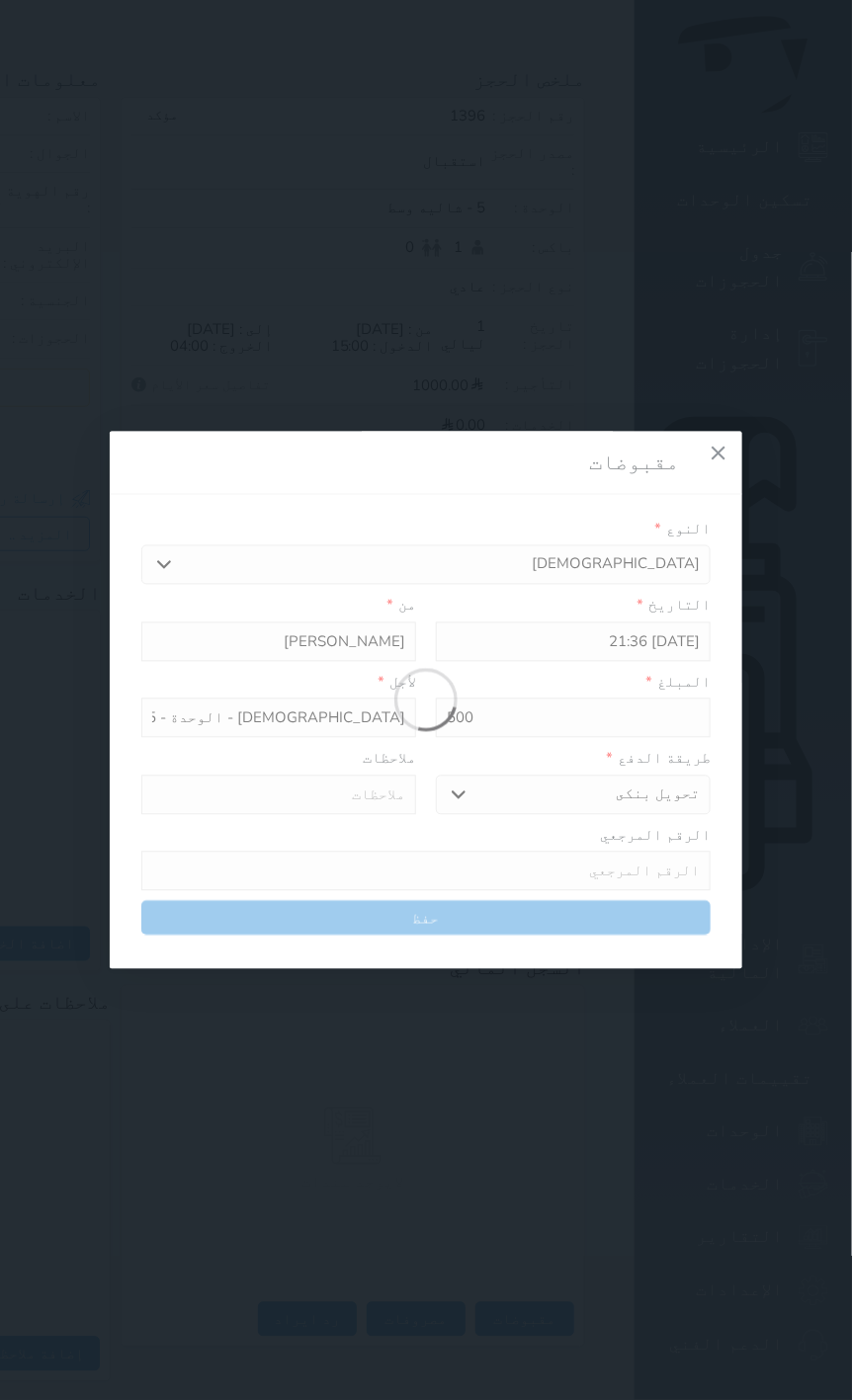 type 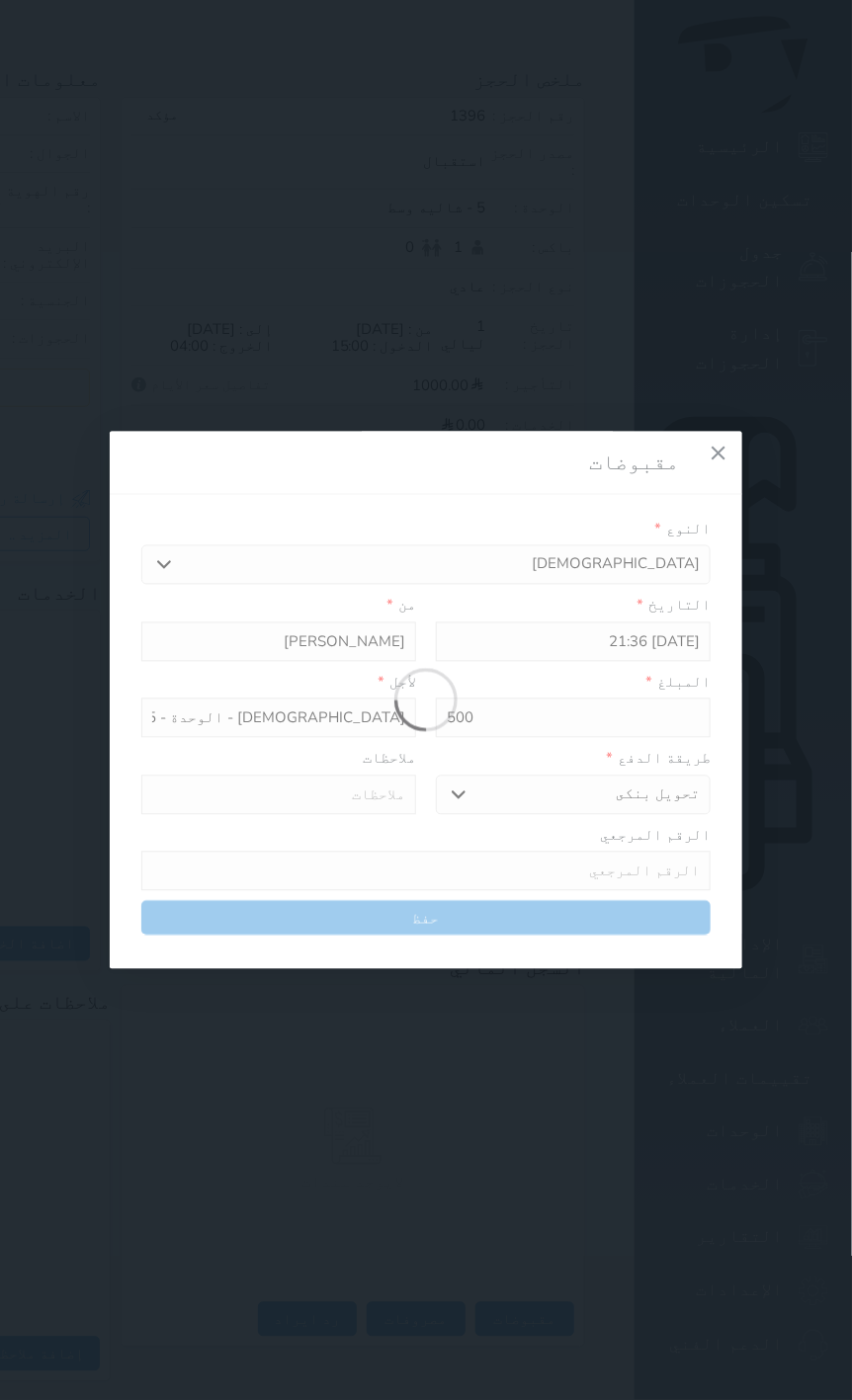 type on "0" 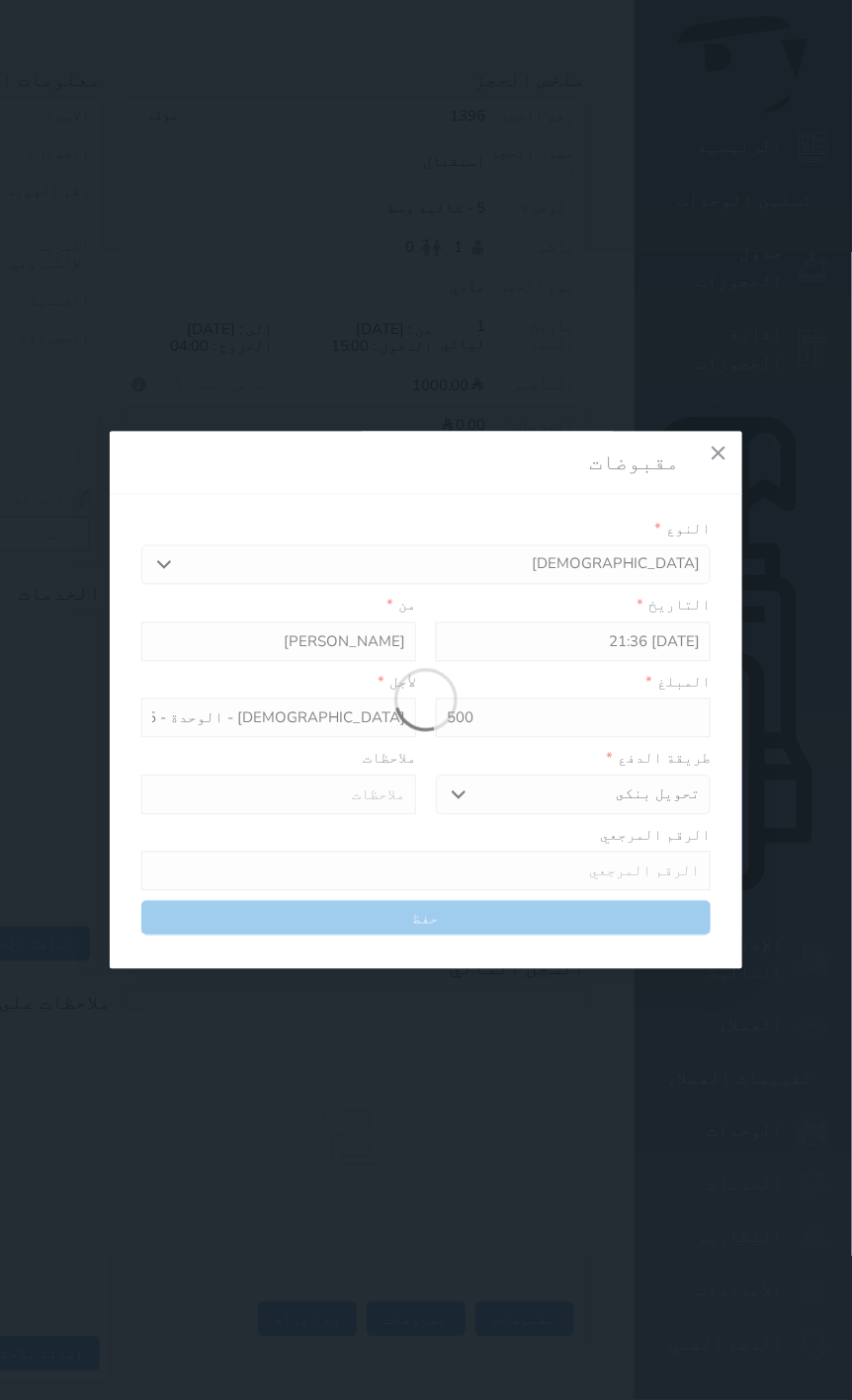 select 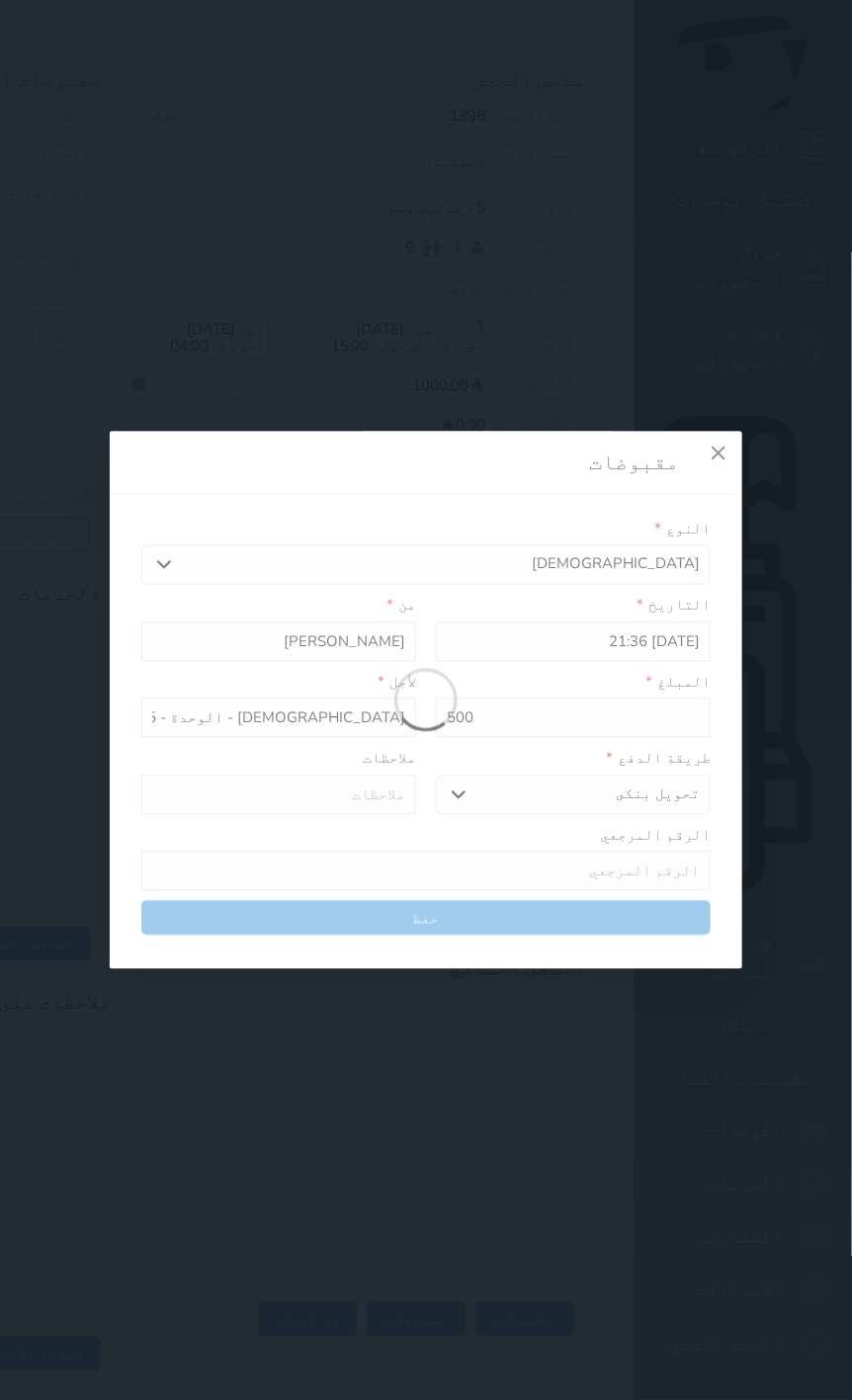 type on "0" 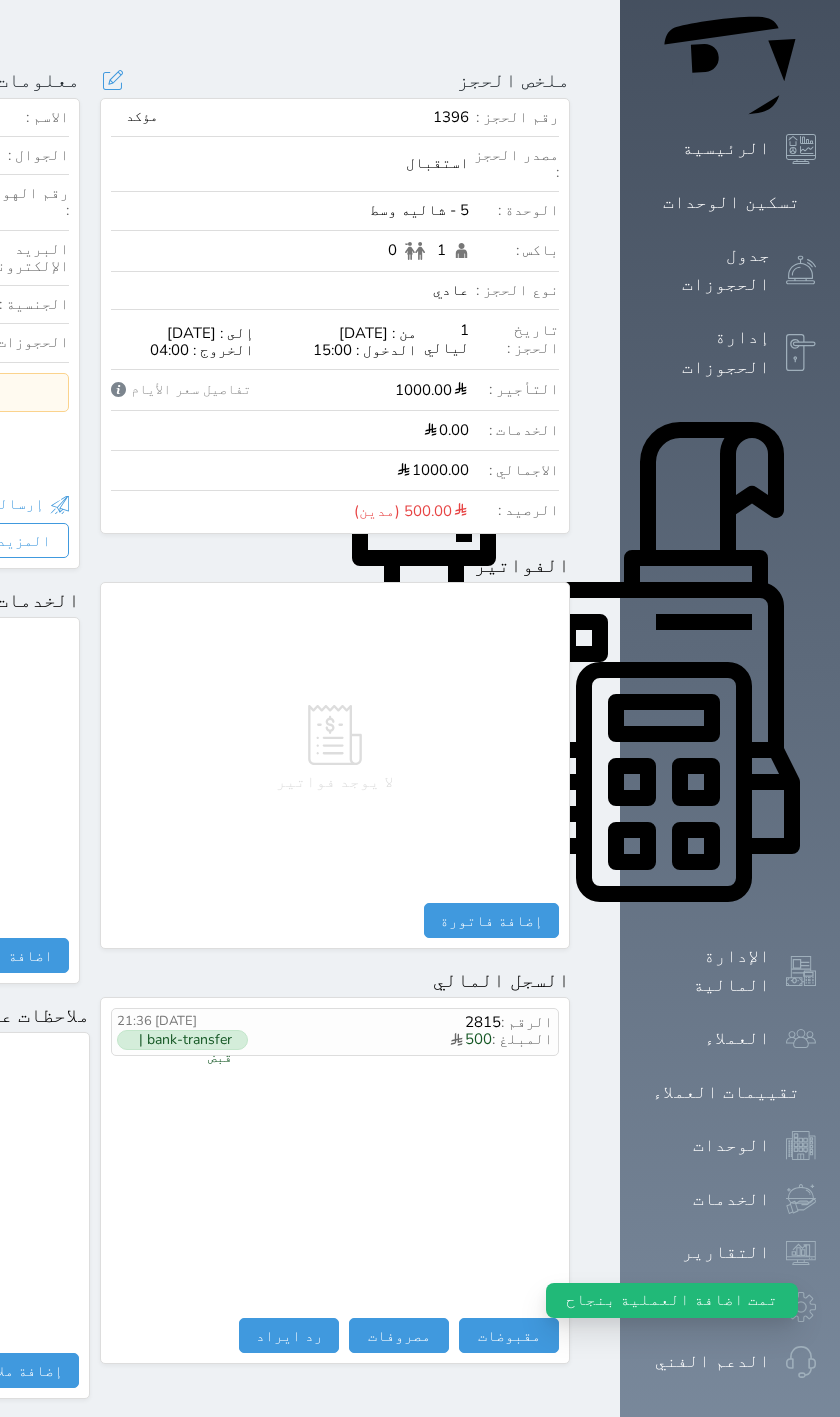 scroll, scrollTop: 0, scrollLeft: 0, axis: both 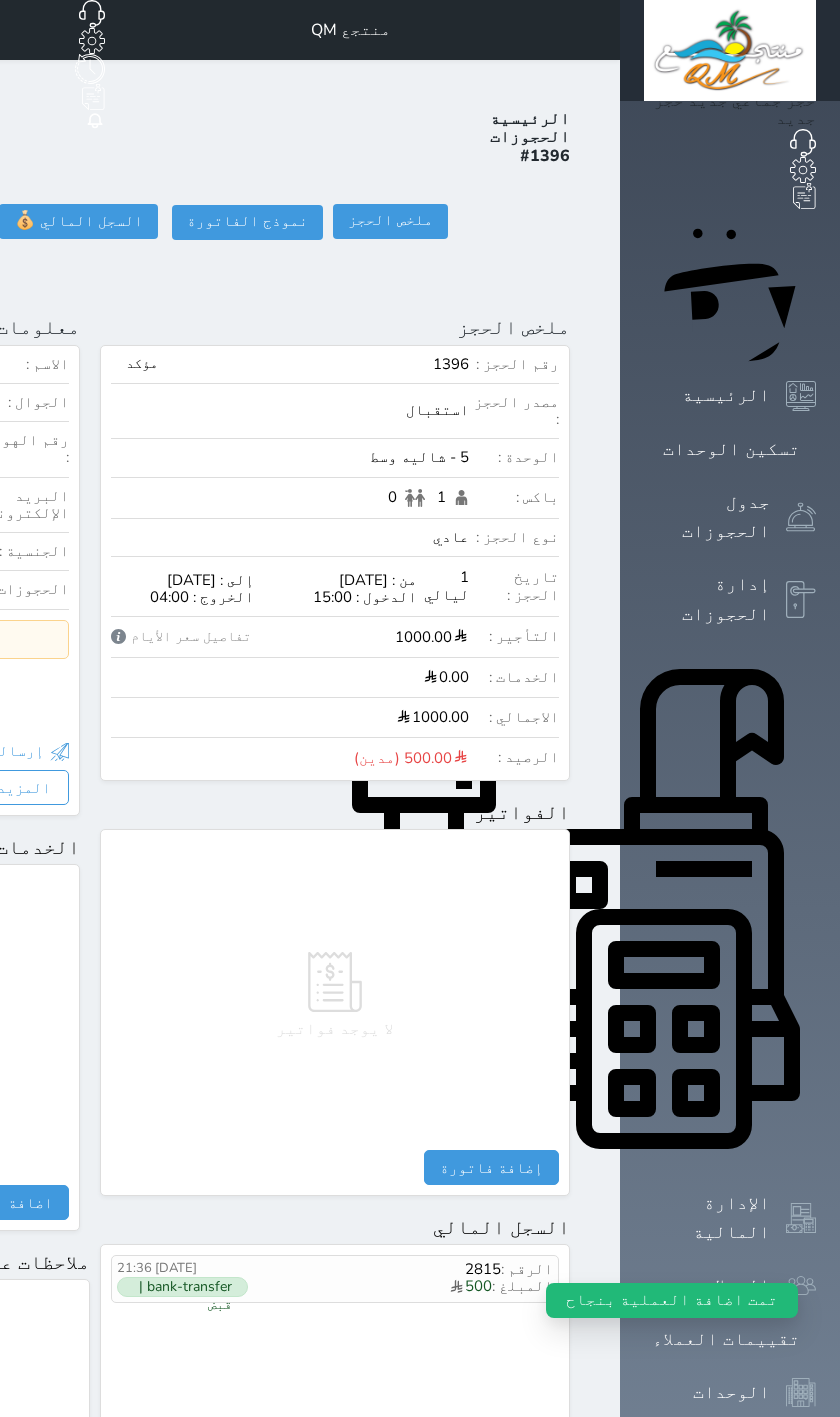 click at bounding box center [596, 30] 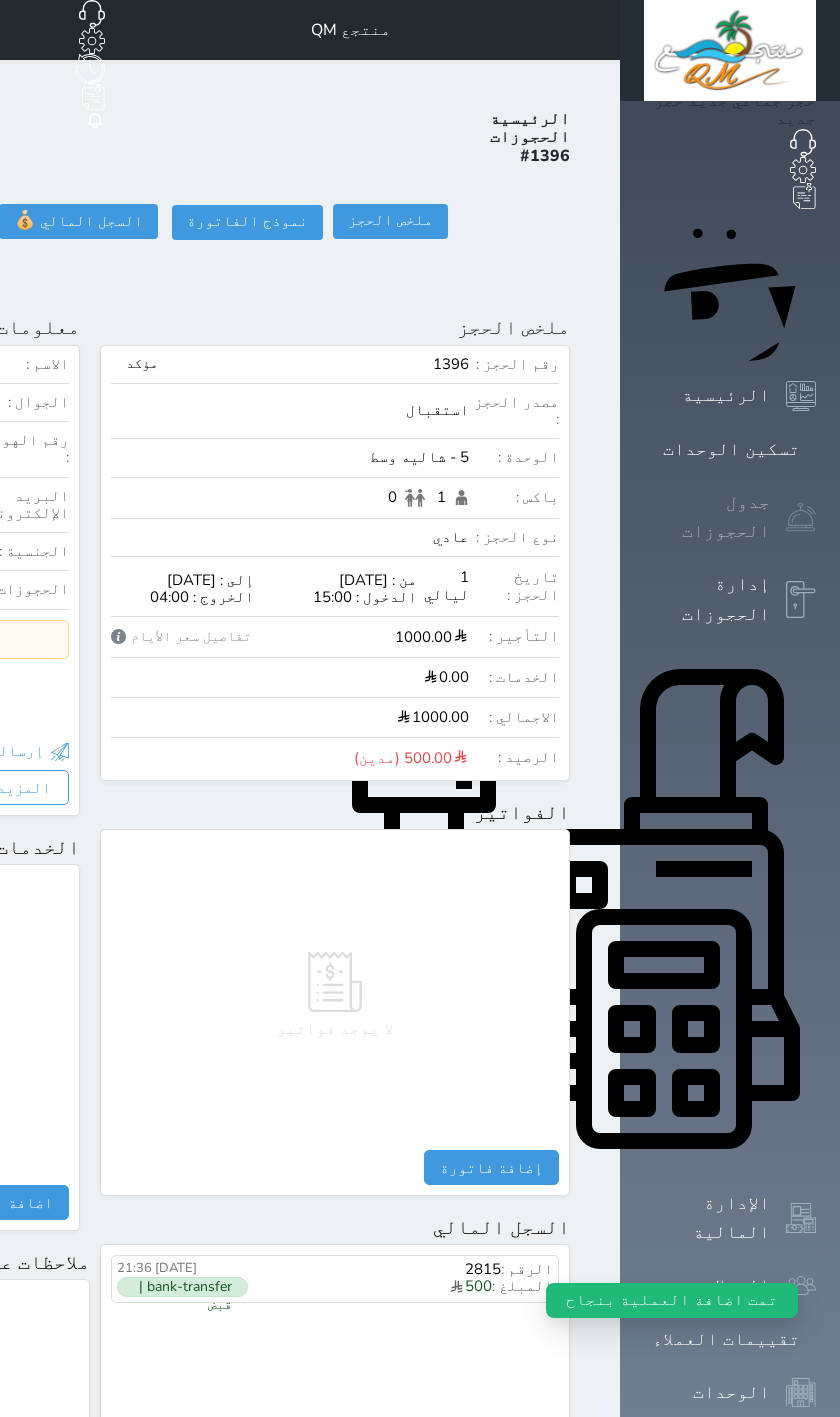 click on "جدول الحجوزات" at bounding box center (707, 517) 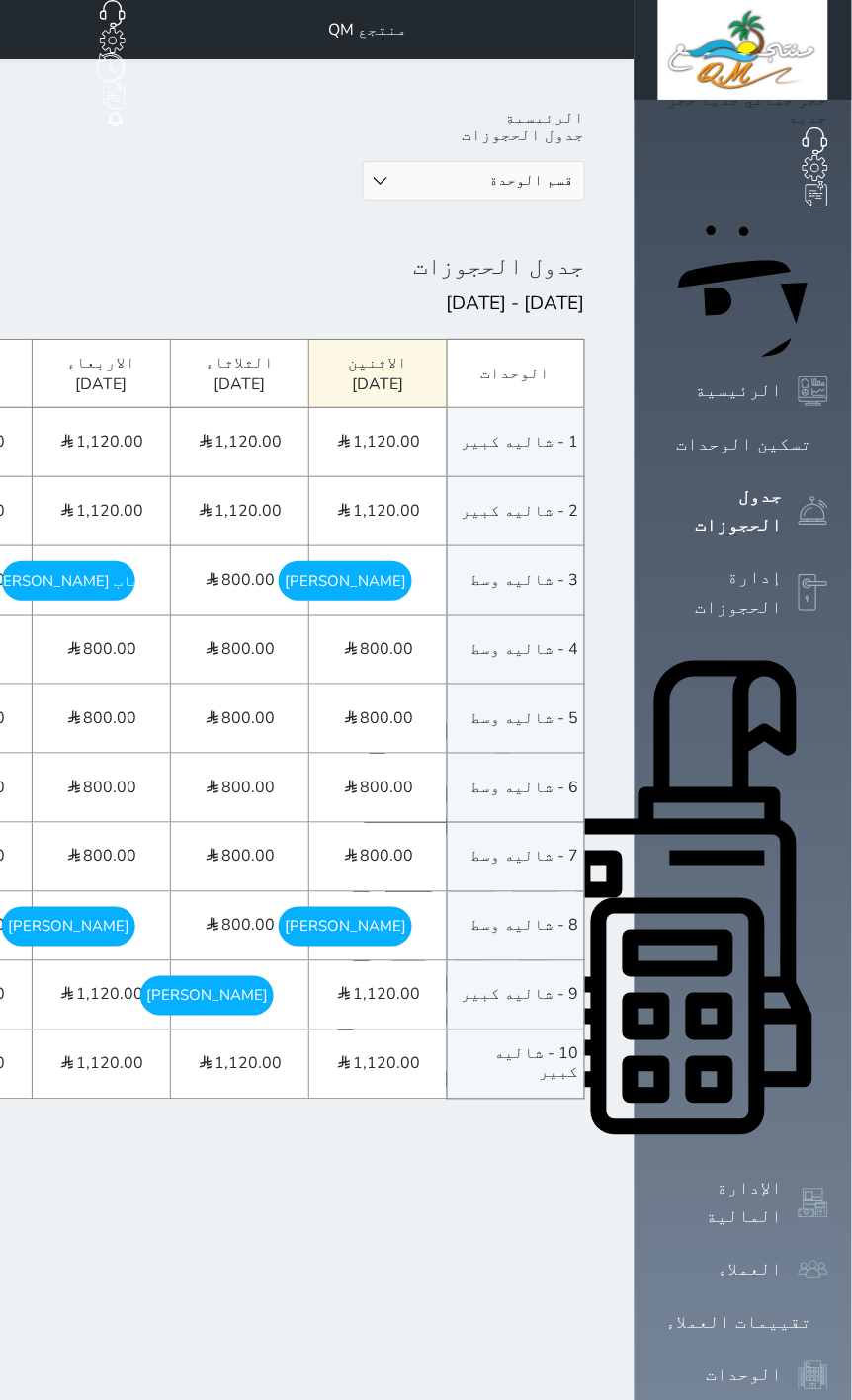 click on "ساره [PERSON_NAME][DATE] - [DATE]" at bounding box center (207, 996) 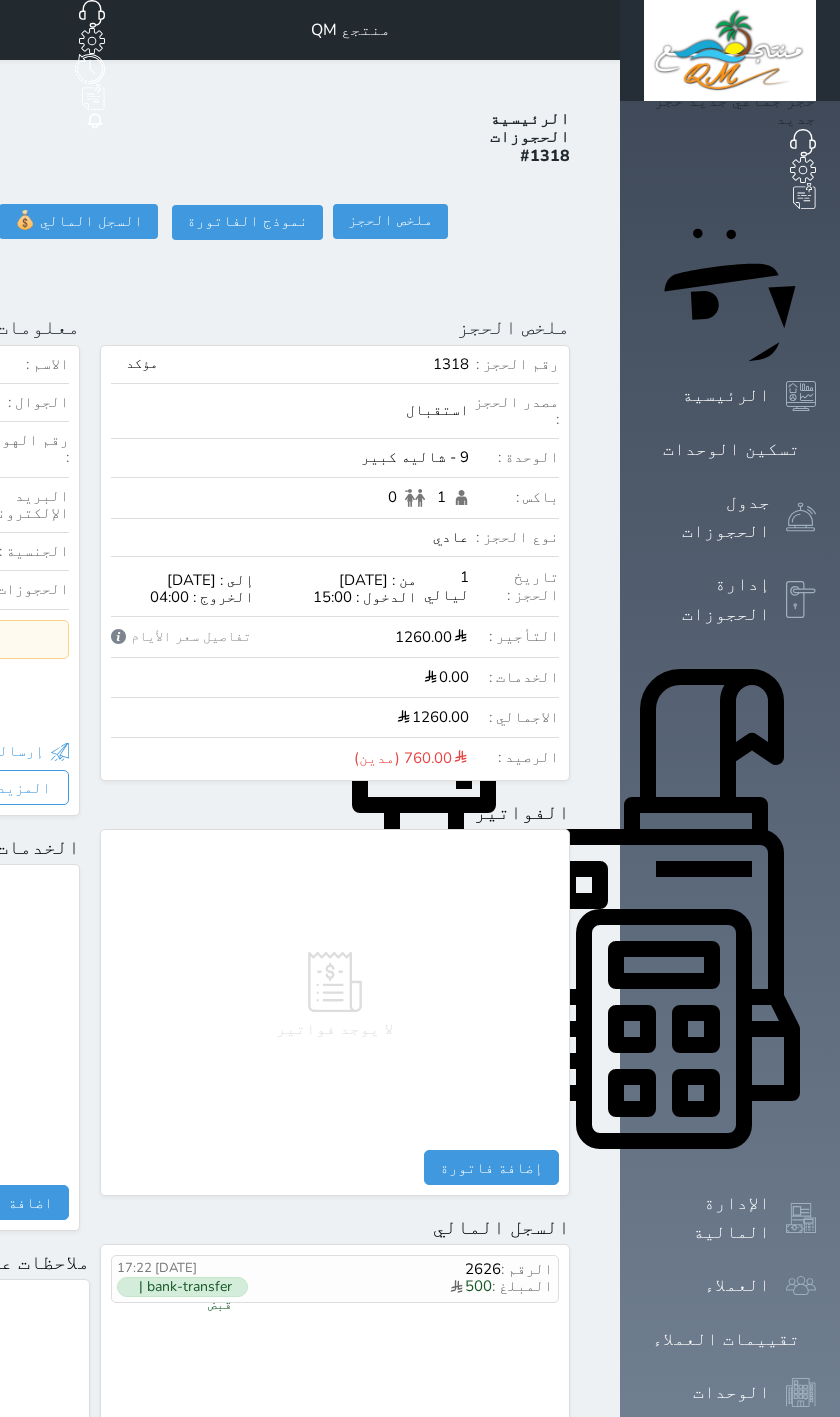 select 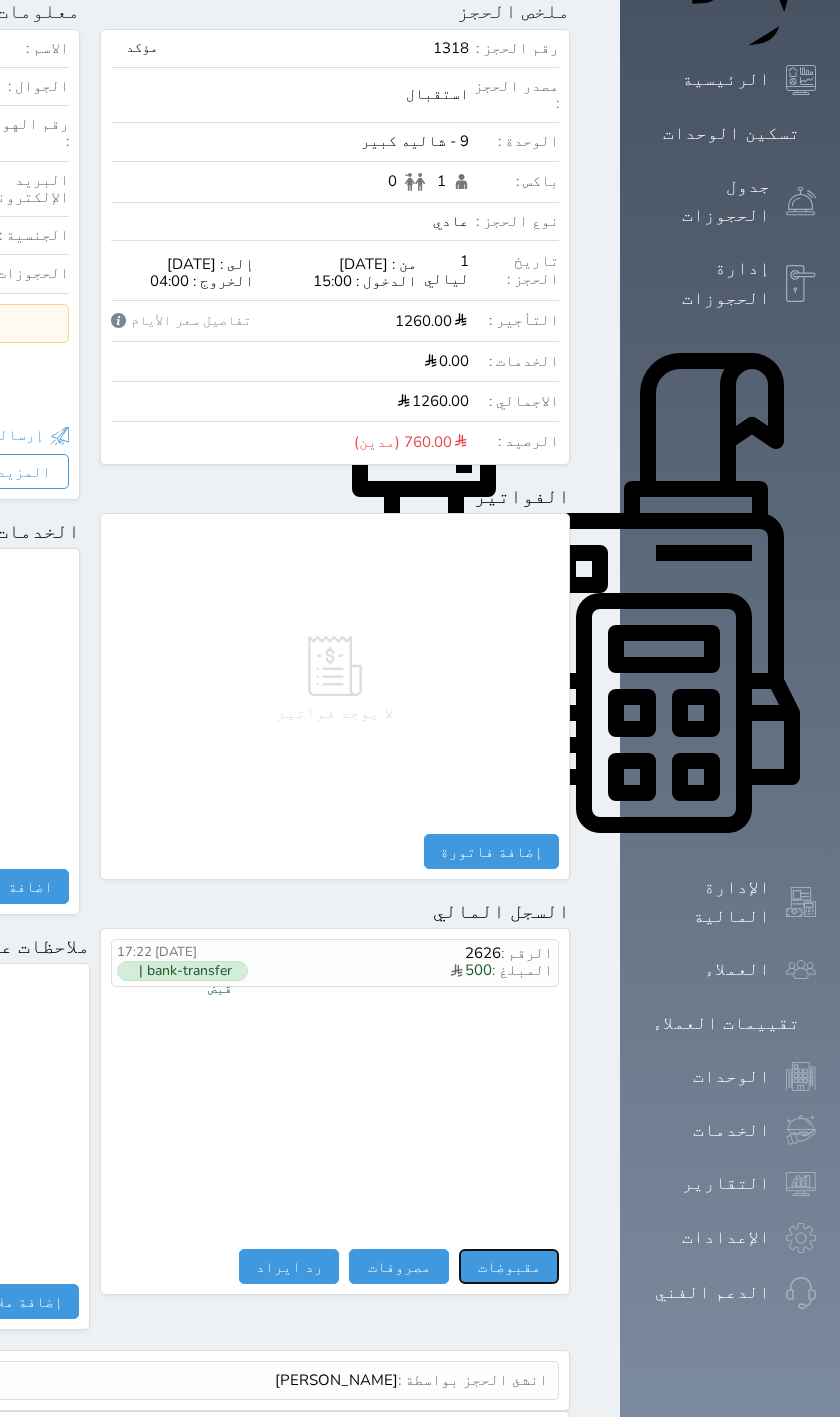 click on "مقبوضات" at bounding box center [509, 1266] 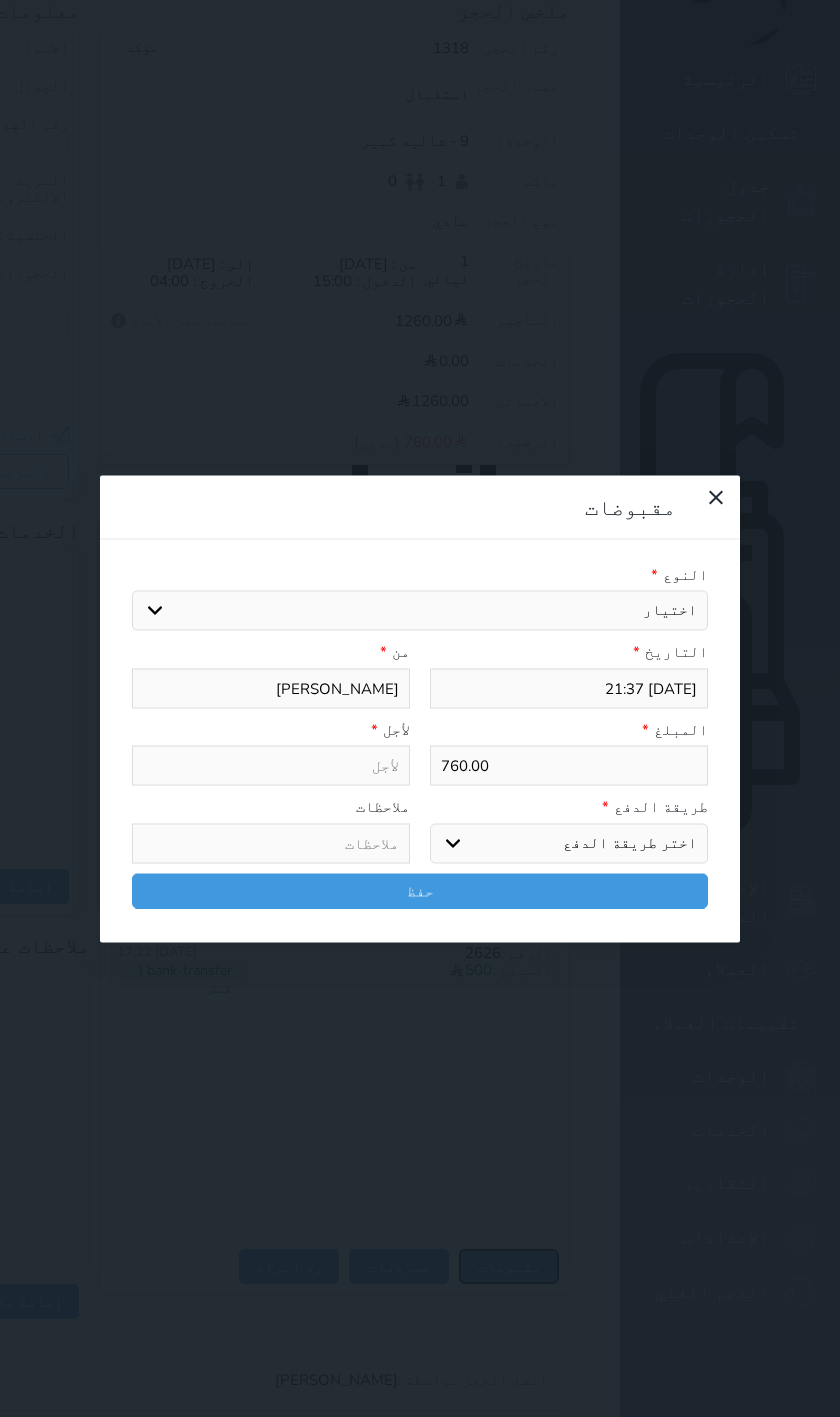 scroll, scrollTop: 247, scrollLeft: 0, axis: vertical 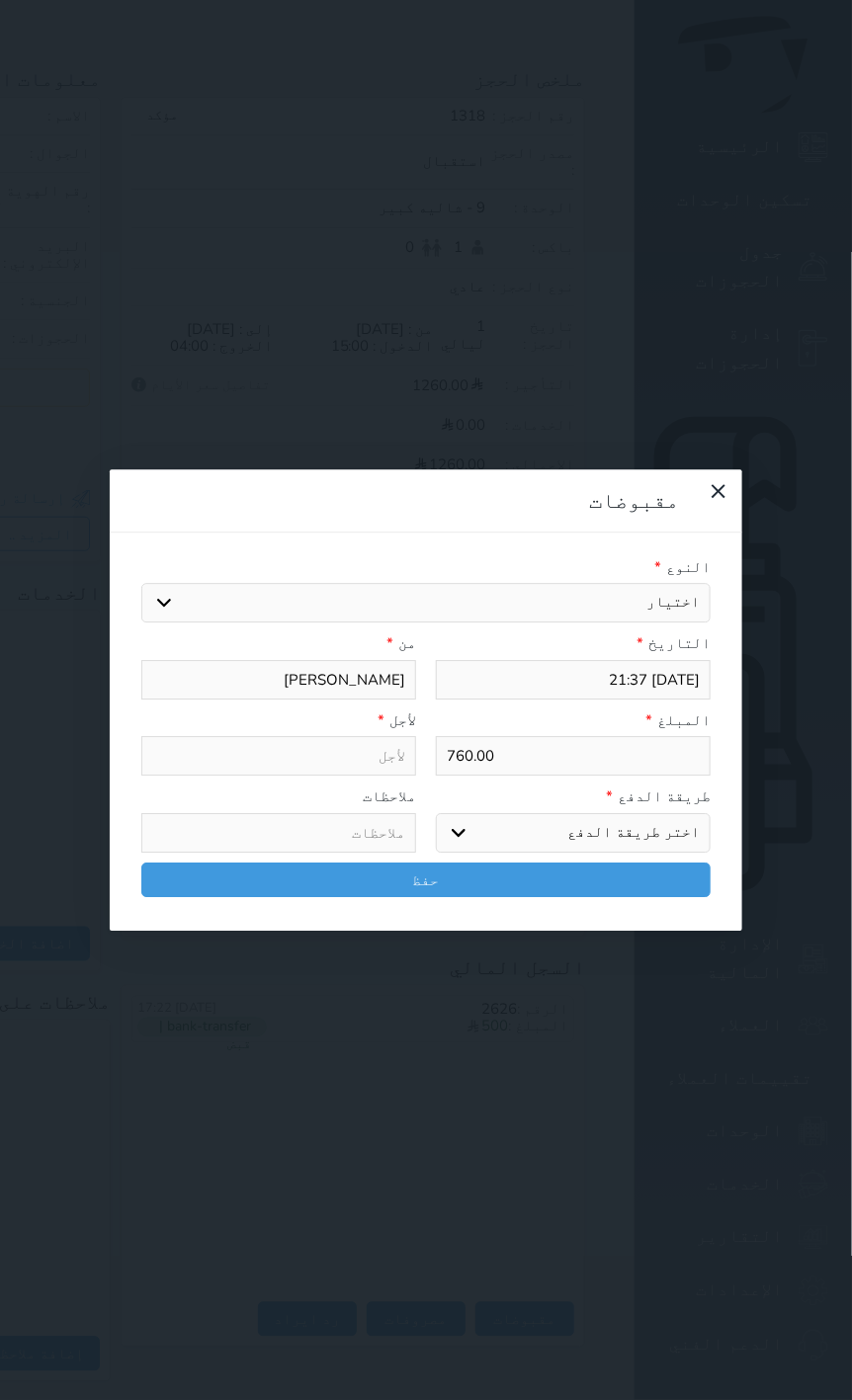 click on "اختيار" at bounding box center [426, 604] 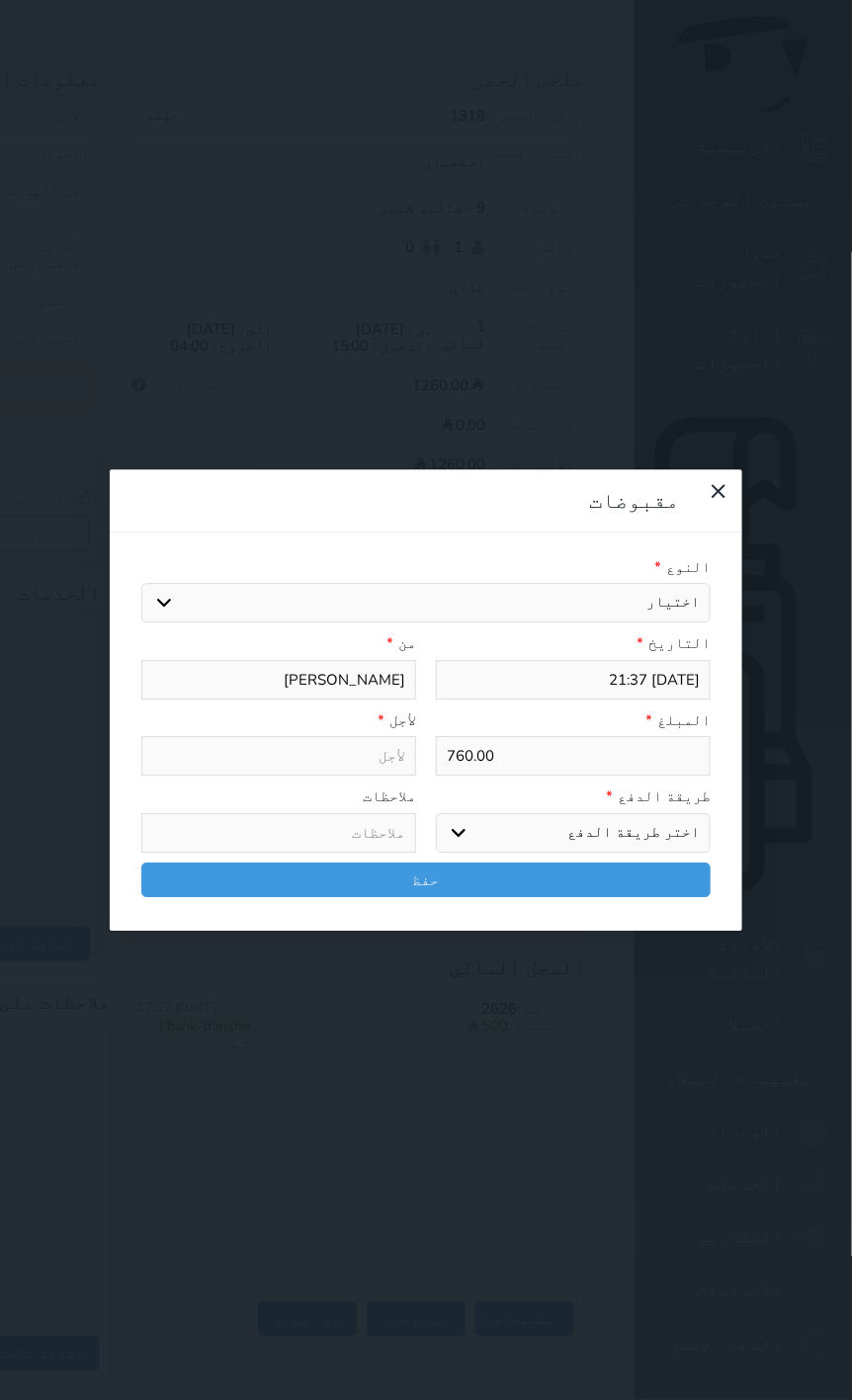 select on "150936" 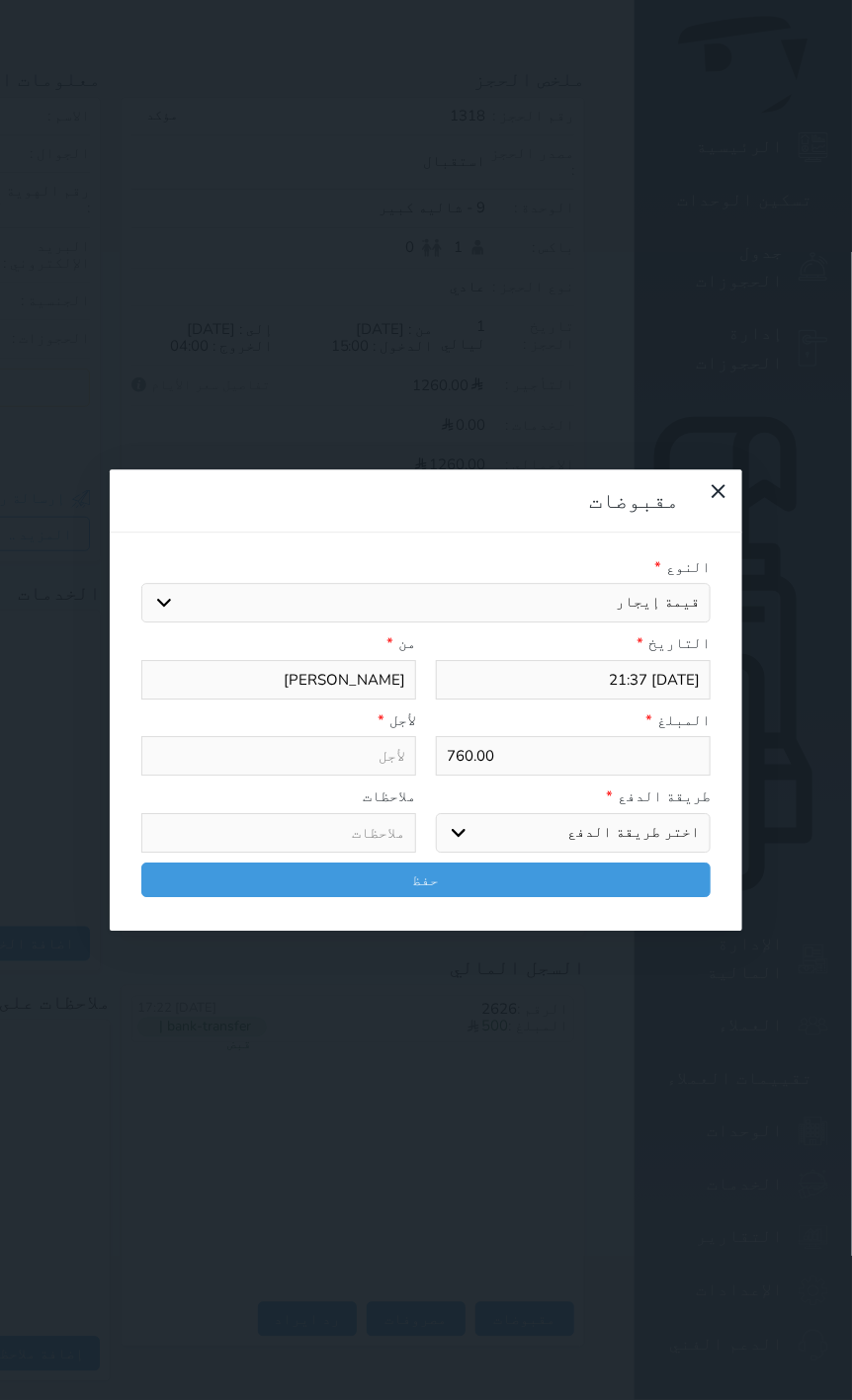 click on "اختيار   مقبوضات عامة قيمة إيجار فواتير تامين عربون لا ينطبق آخر مغسلة واي فاي - الإنترنت مواقف السيارات طعام الأغذية والمشروبات مشروبات المشروبات الباردة المشروبات الساخنة الإفطار غداء عشاء مخبز و كعك حمام سباحة الصالة الرياضية سبا و خدمات الجمال اختيار وإسقاط (خدمات النقل) ميني بار كابل - تلفزيون سرير إضافي تصفيف الشعر التسوق خدمات الجولات السياحية المنظمة خدمات الدليل السياحي" at bounding box center (426, 604) 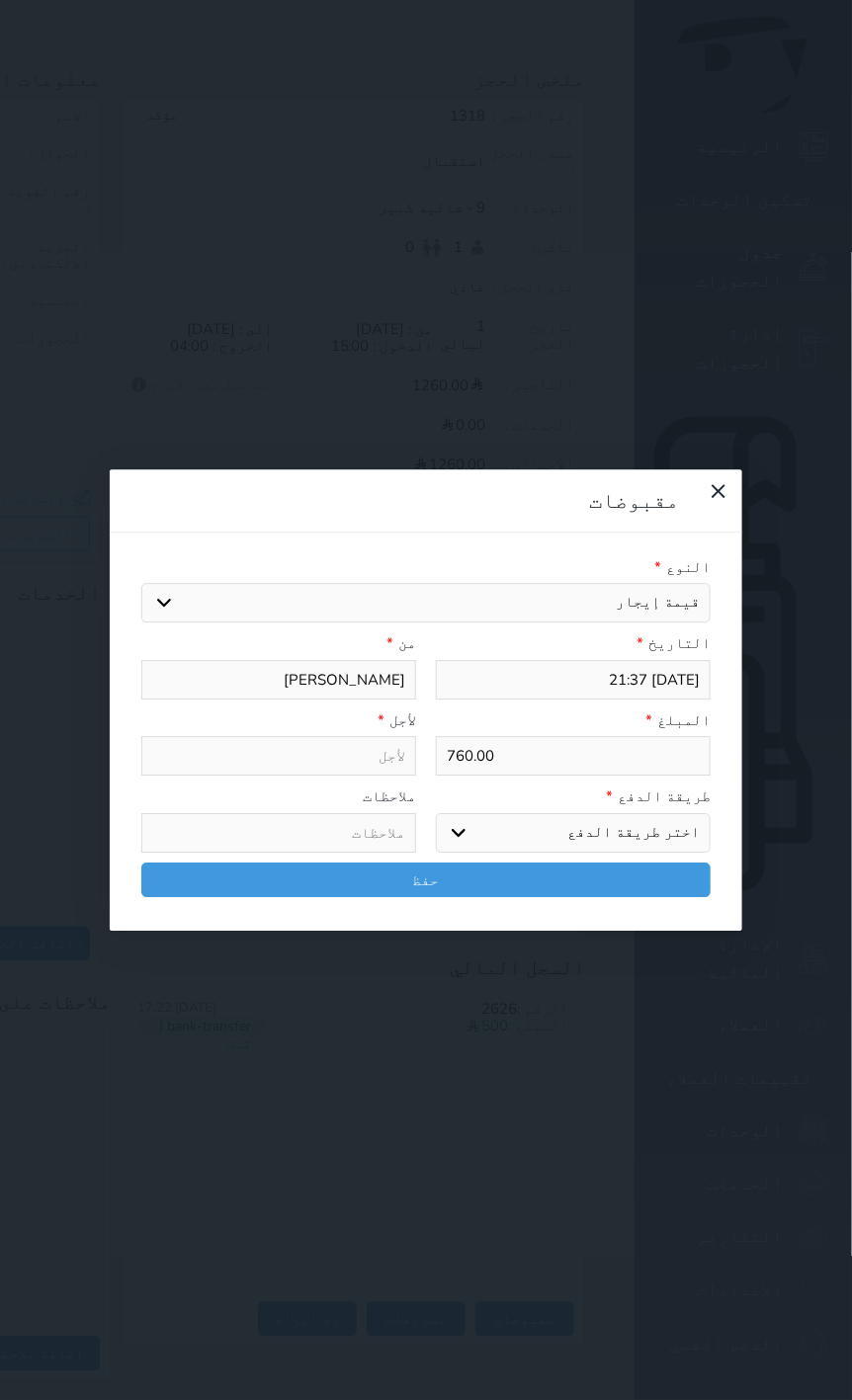 type on "قيمة إيجار - الوحدة - 9" 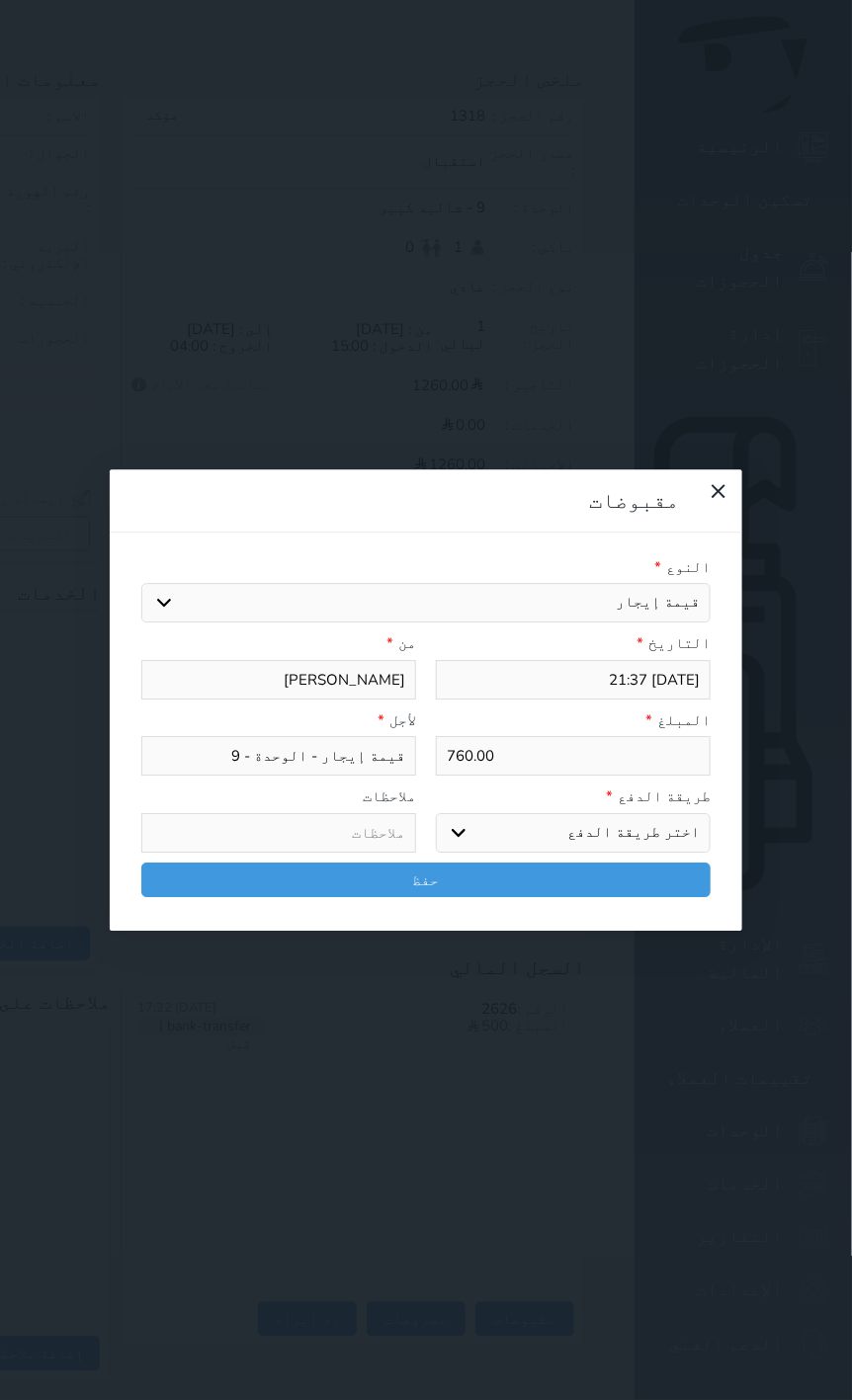 click on "اختر طريقة الدفع   دفع نقدى   تحويل بنكى   مدى   بطاقة ائتمان   آجل" at bounding box center (573, 833) 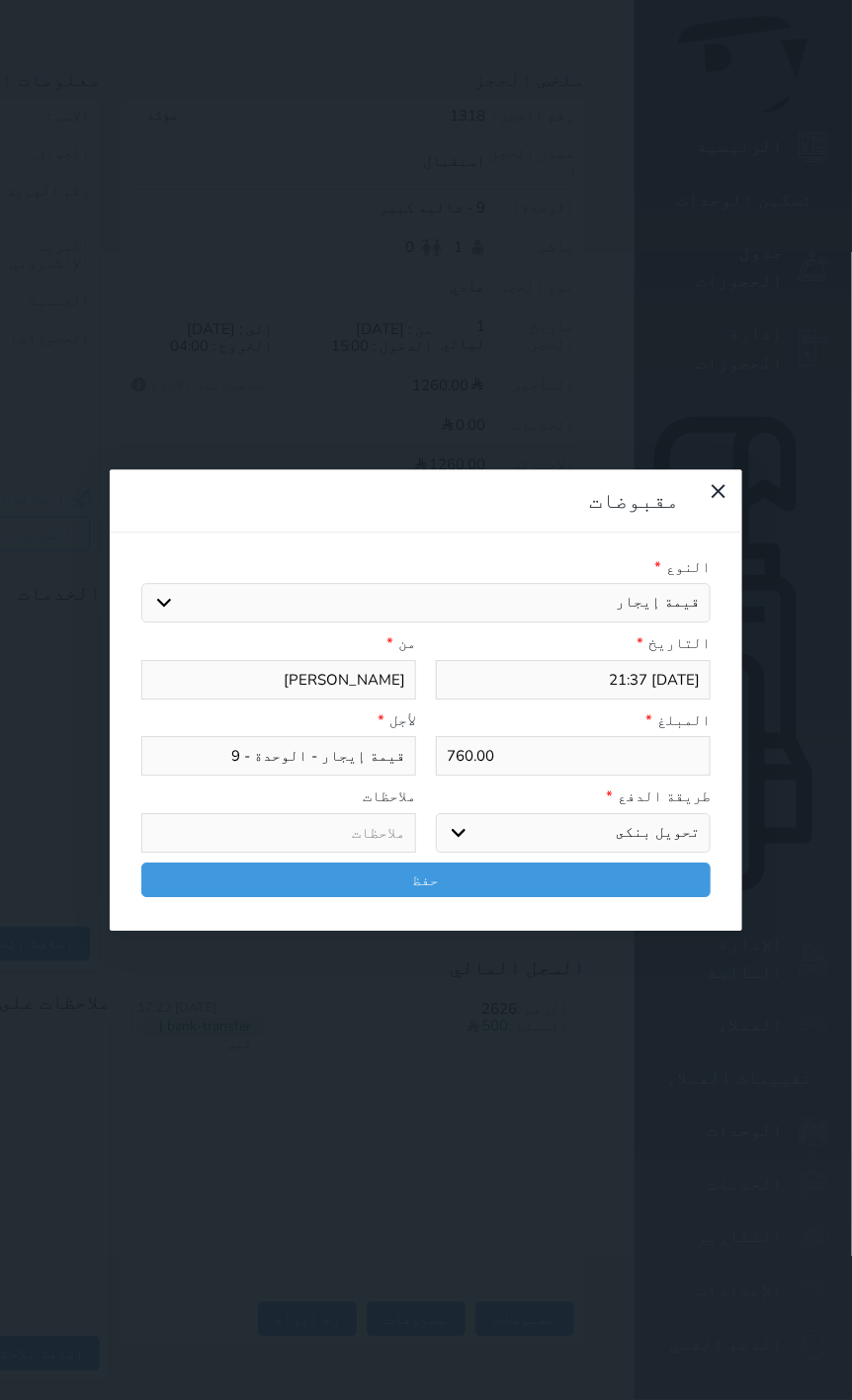 click on "اختر طريقة الدفع   دفع نقدى   تحويل بنكى   مدى   بطاقة ائتمان   آجل" at bounding box center (573, 833) 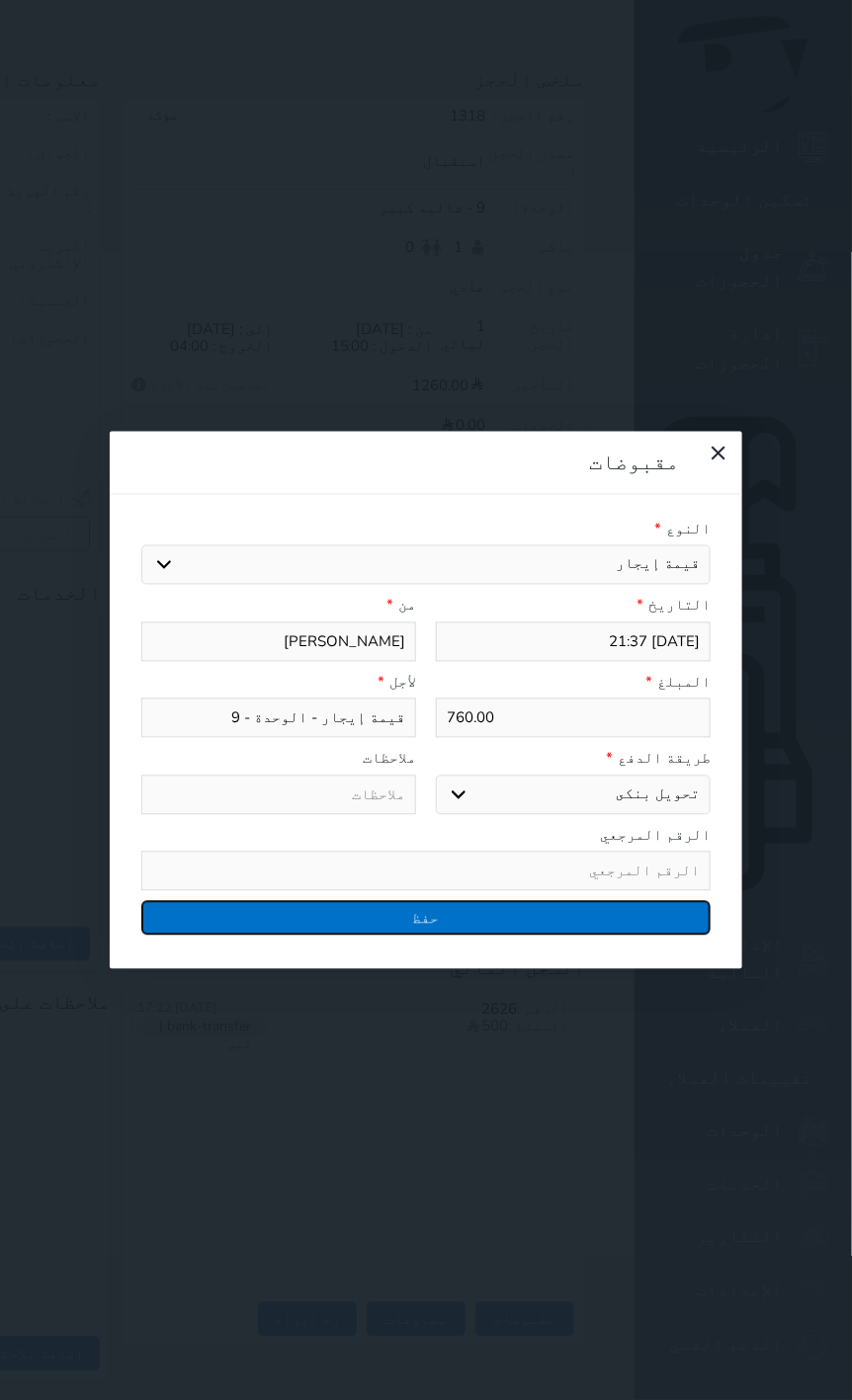 click on "حفظ" at bounding box center (426, 918) 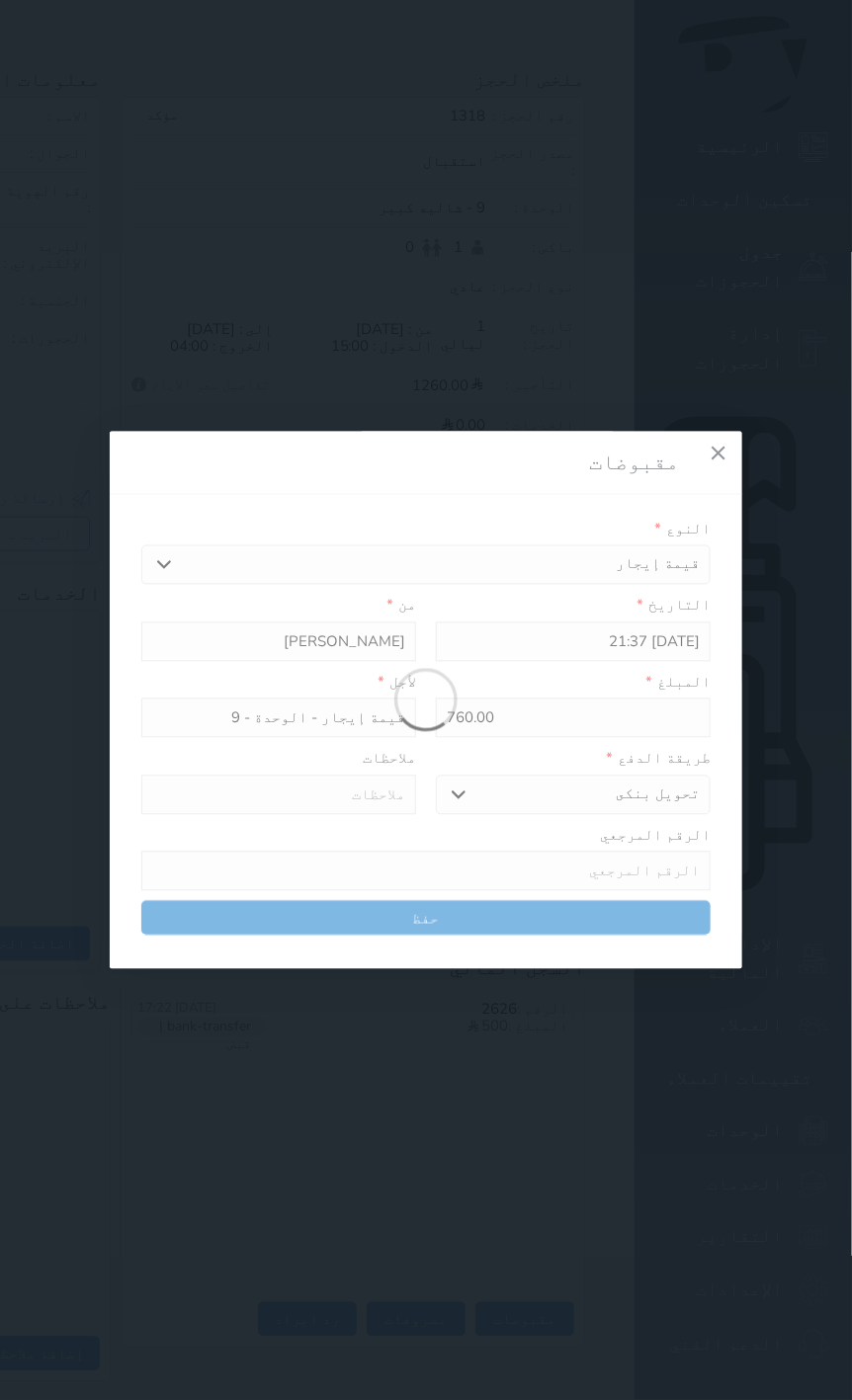 select 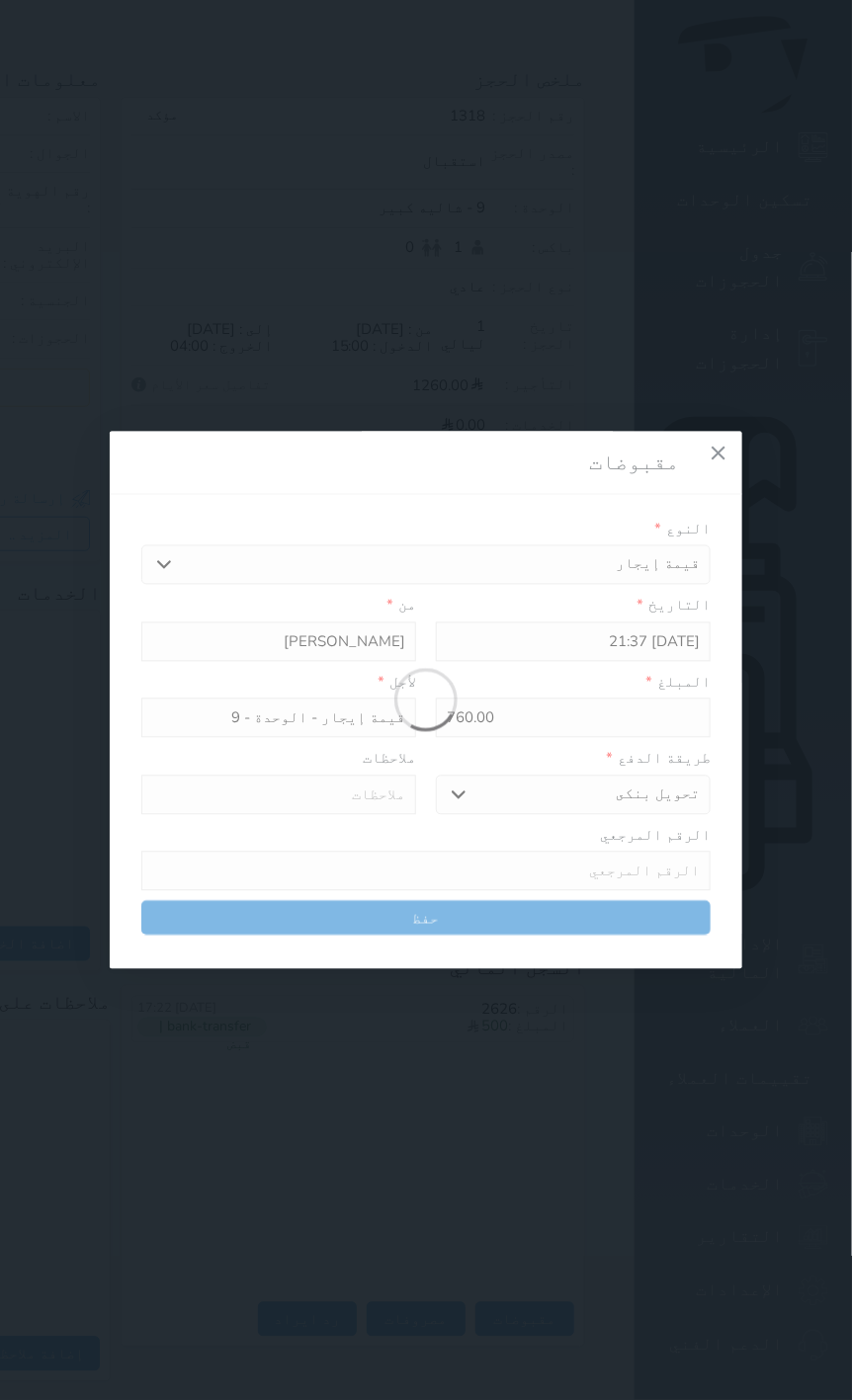 type 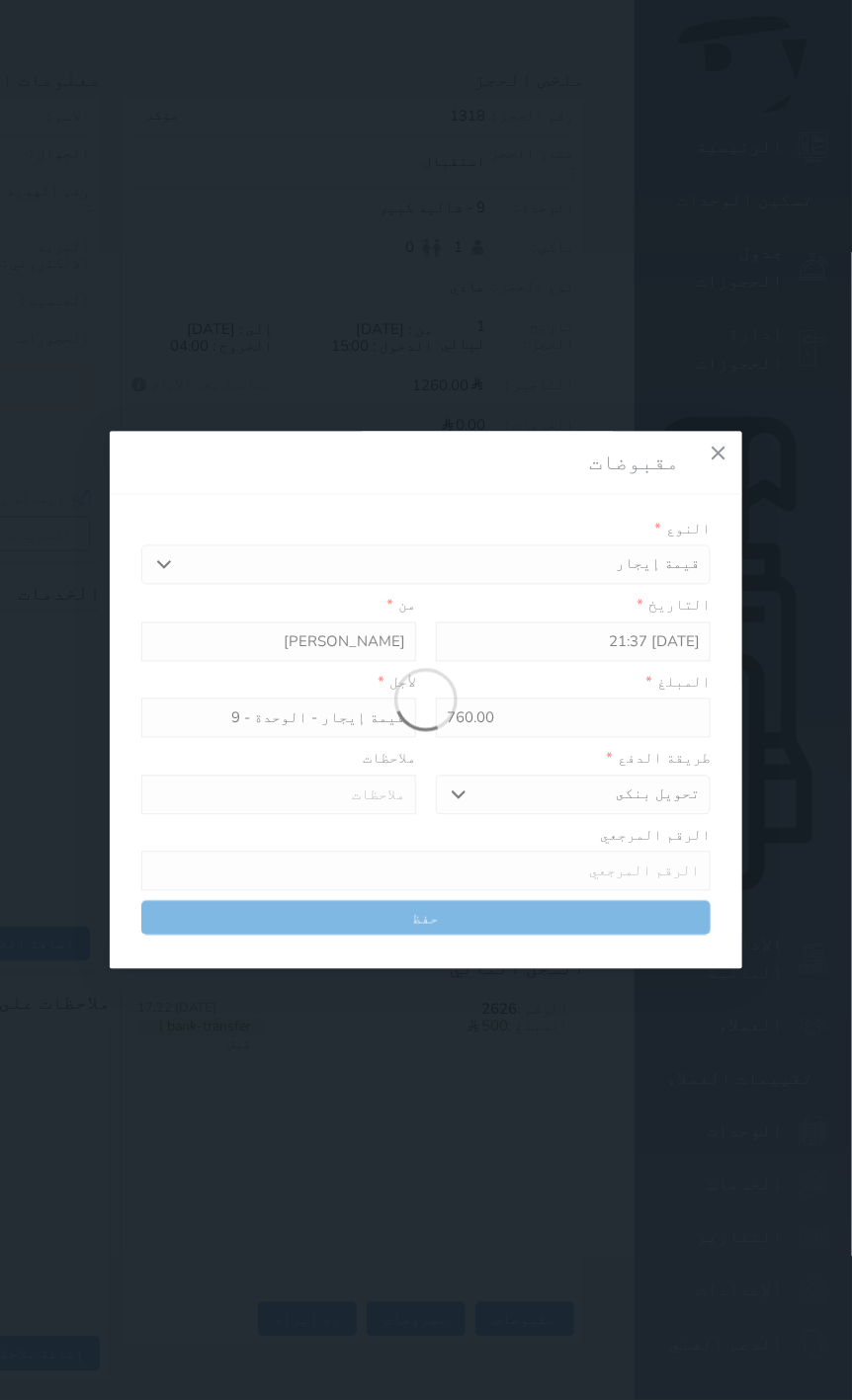 type on "0" 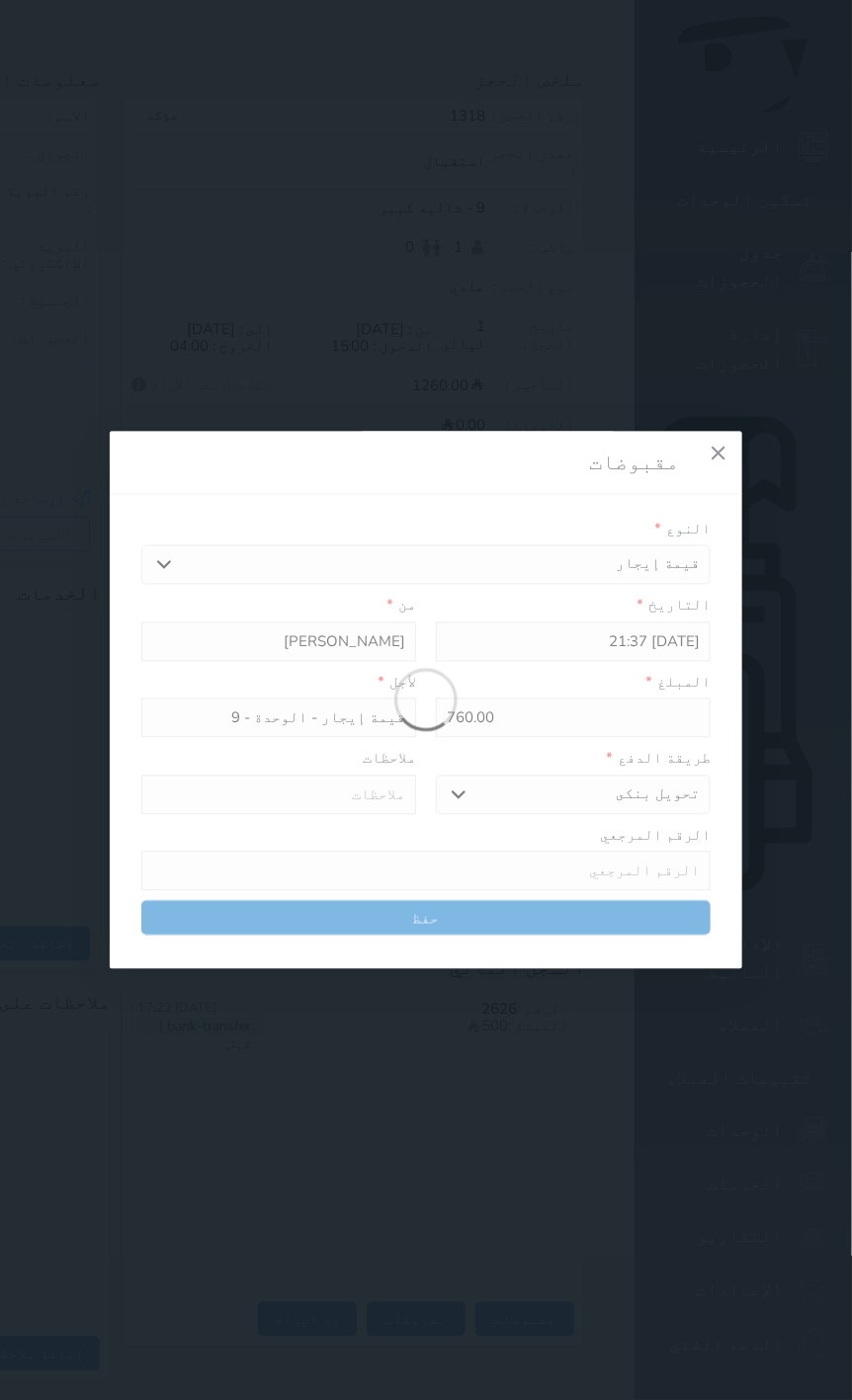 select 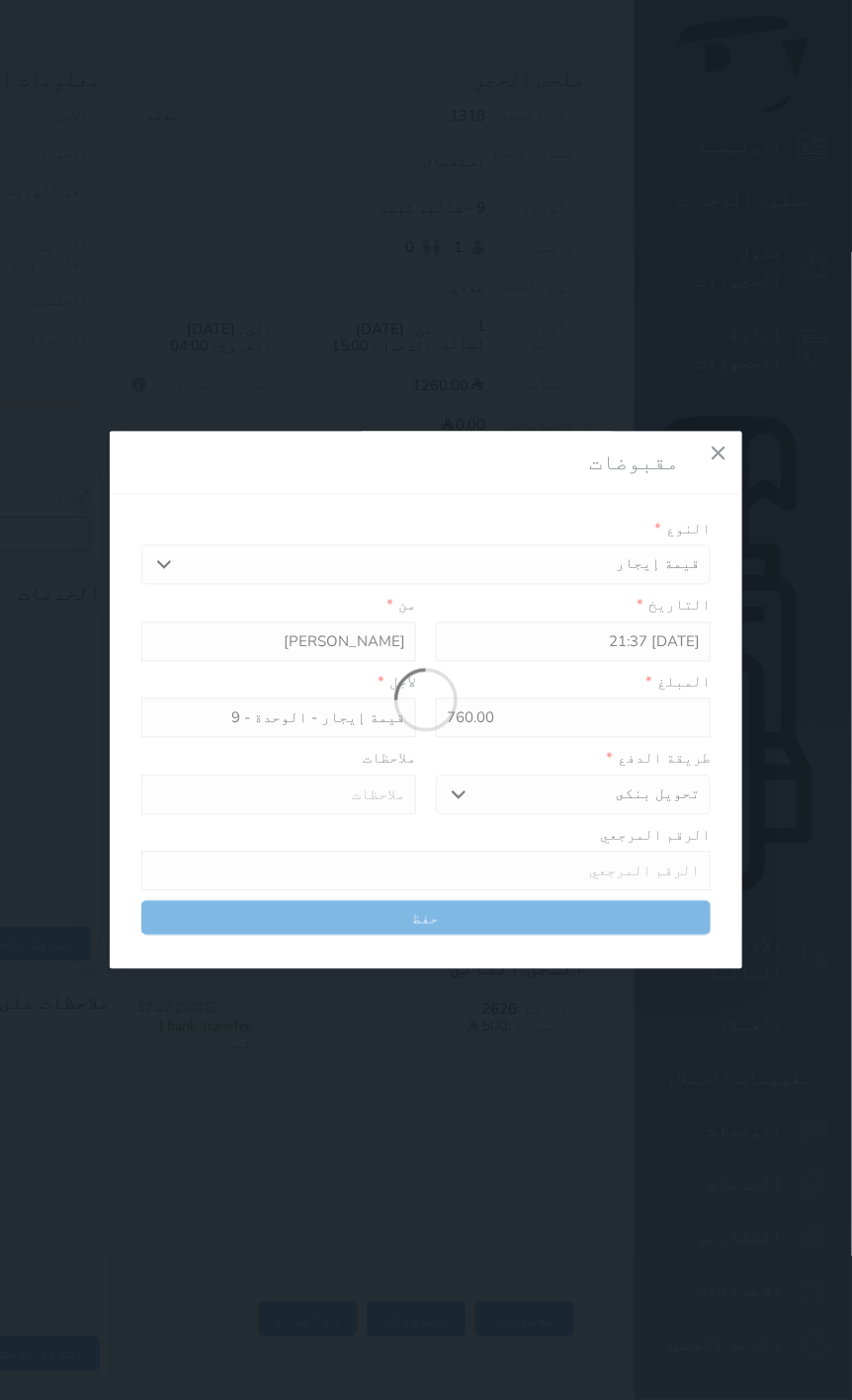 type on "0" 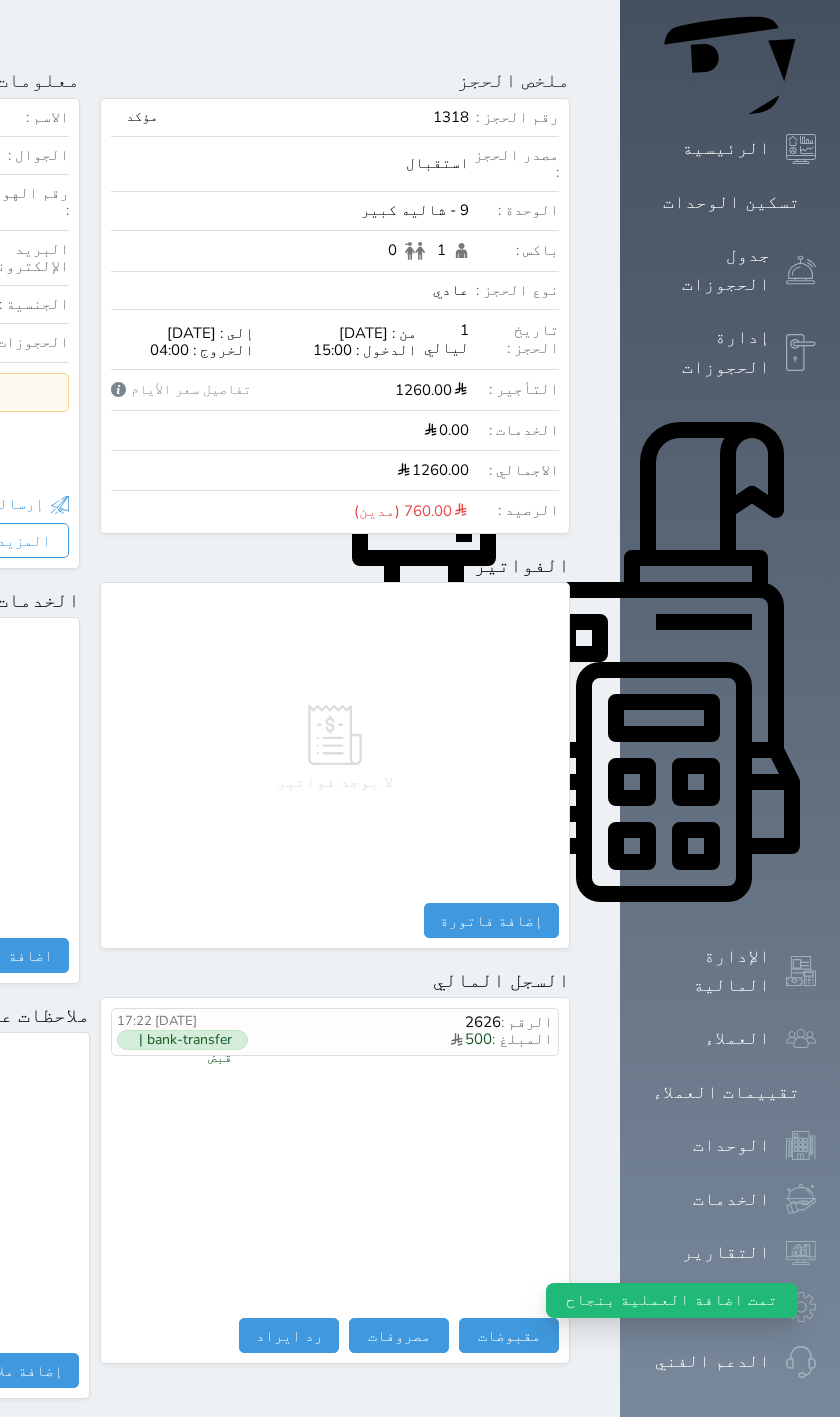 click at bounding box center [596, -217] 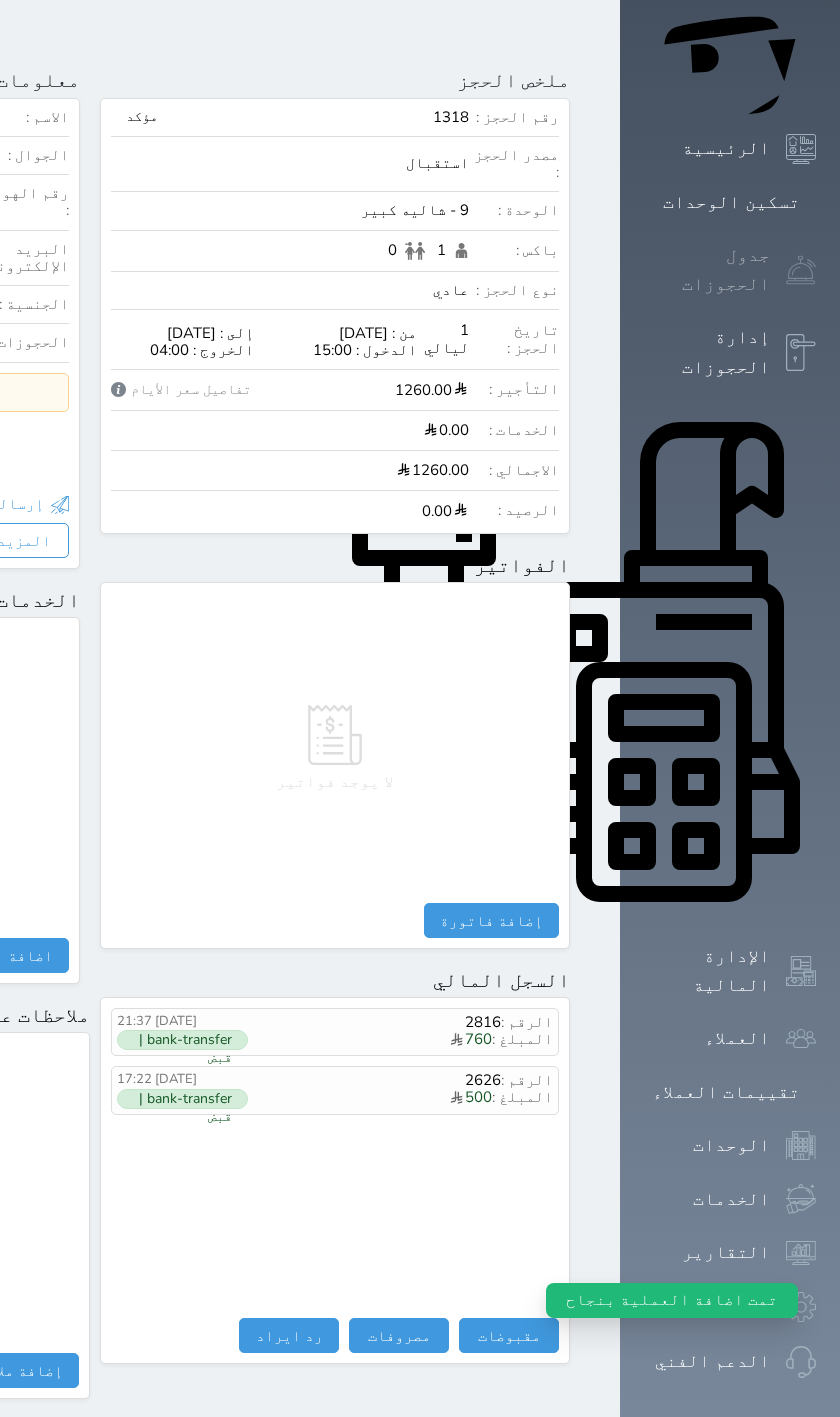 click on "جدول الحجوزات" at bounding box center (707, 270) 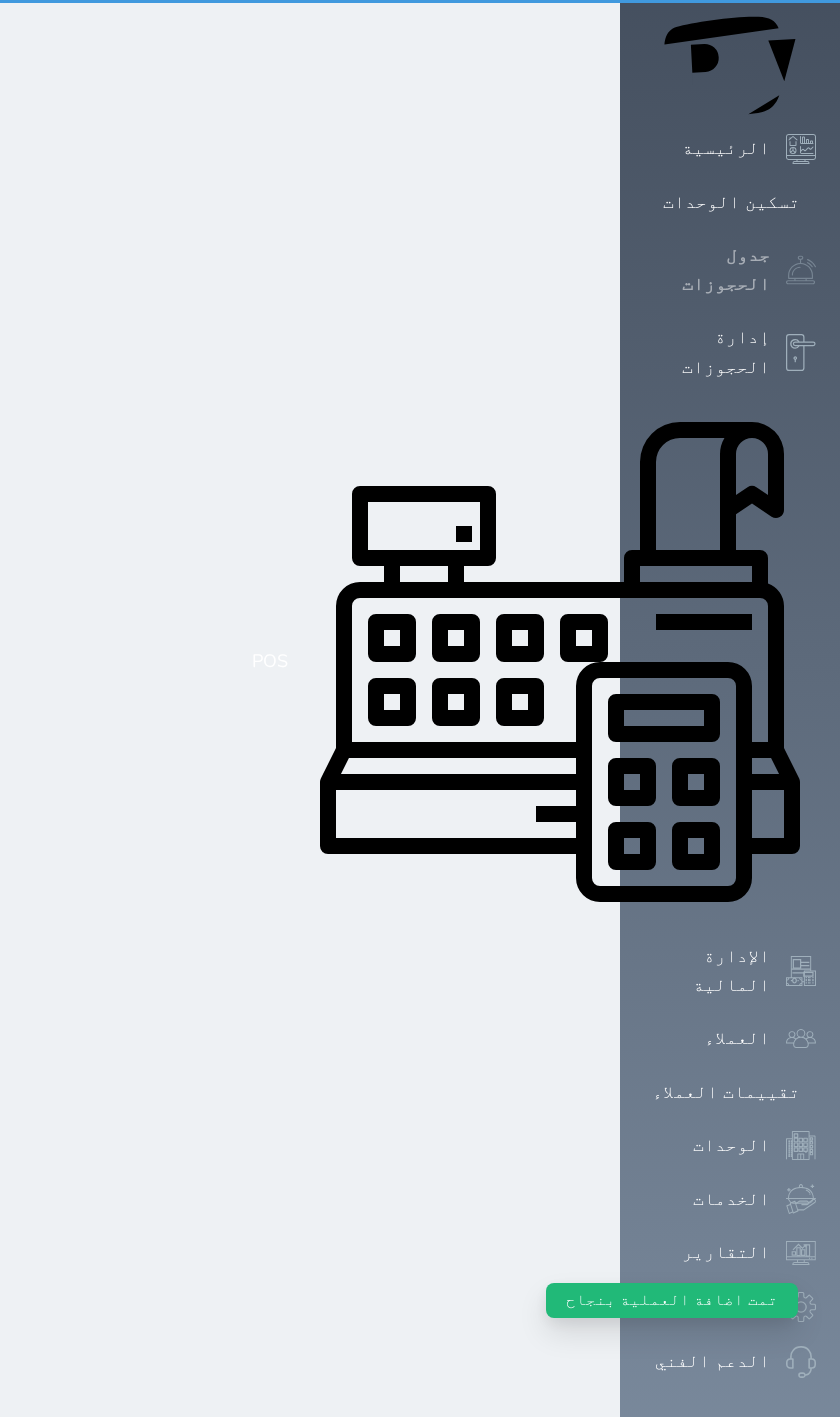 scroll, scrollTop: 0, scrollLeft: 0, axis: both 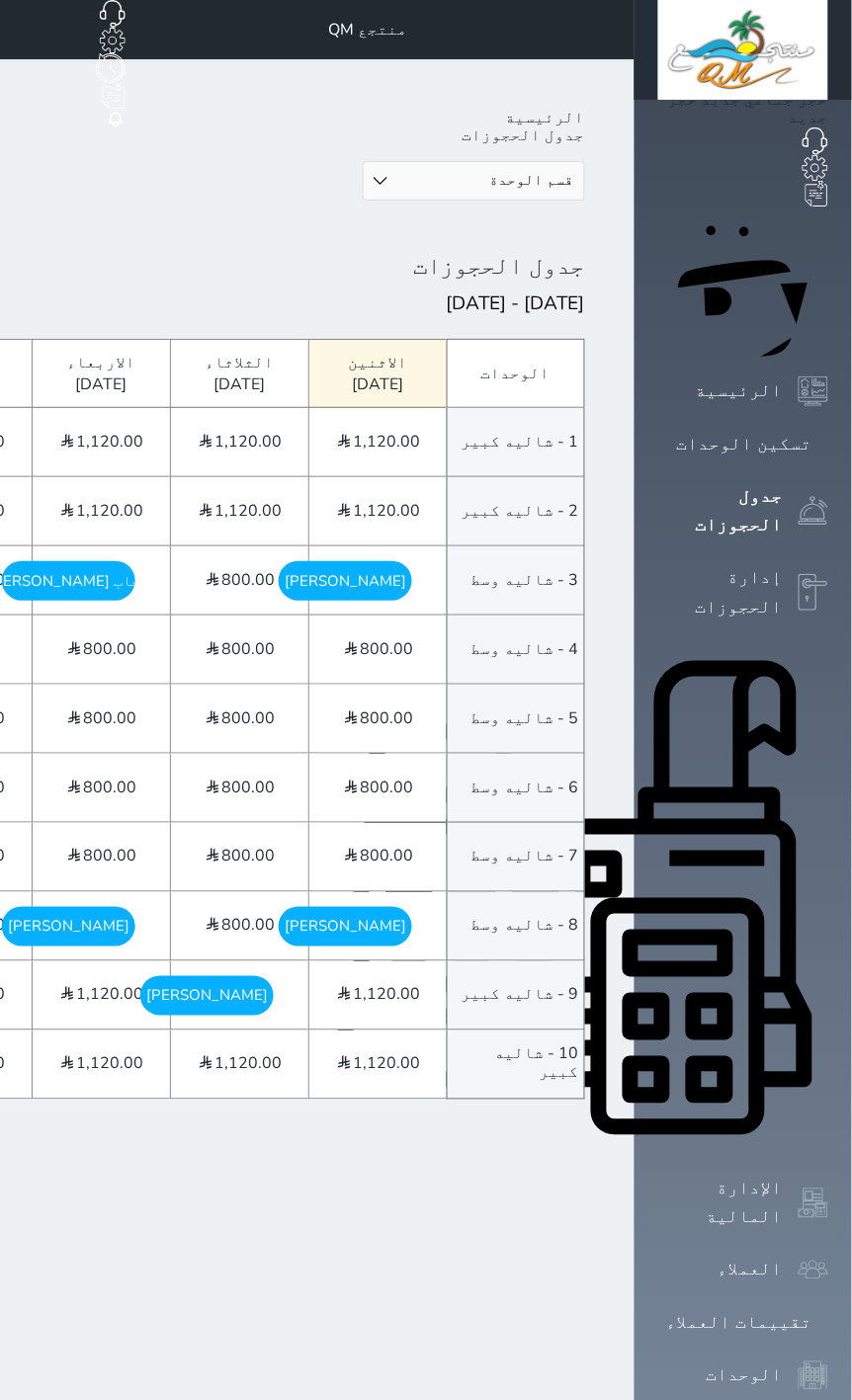 click on "[PERSON_NAME]
[DATE] - [DATE]" at bounding box center (345, 581) 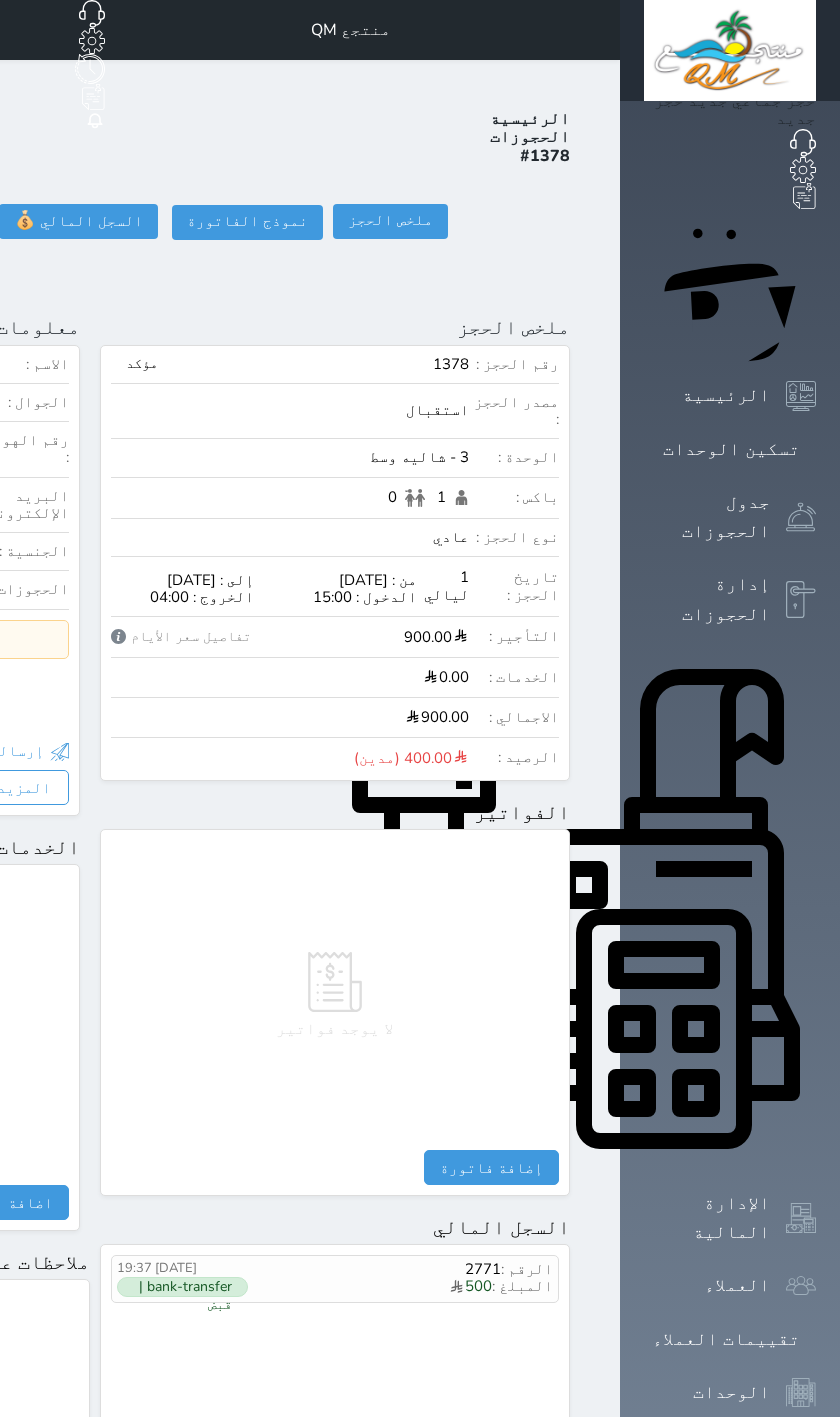 select 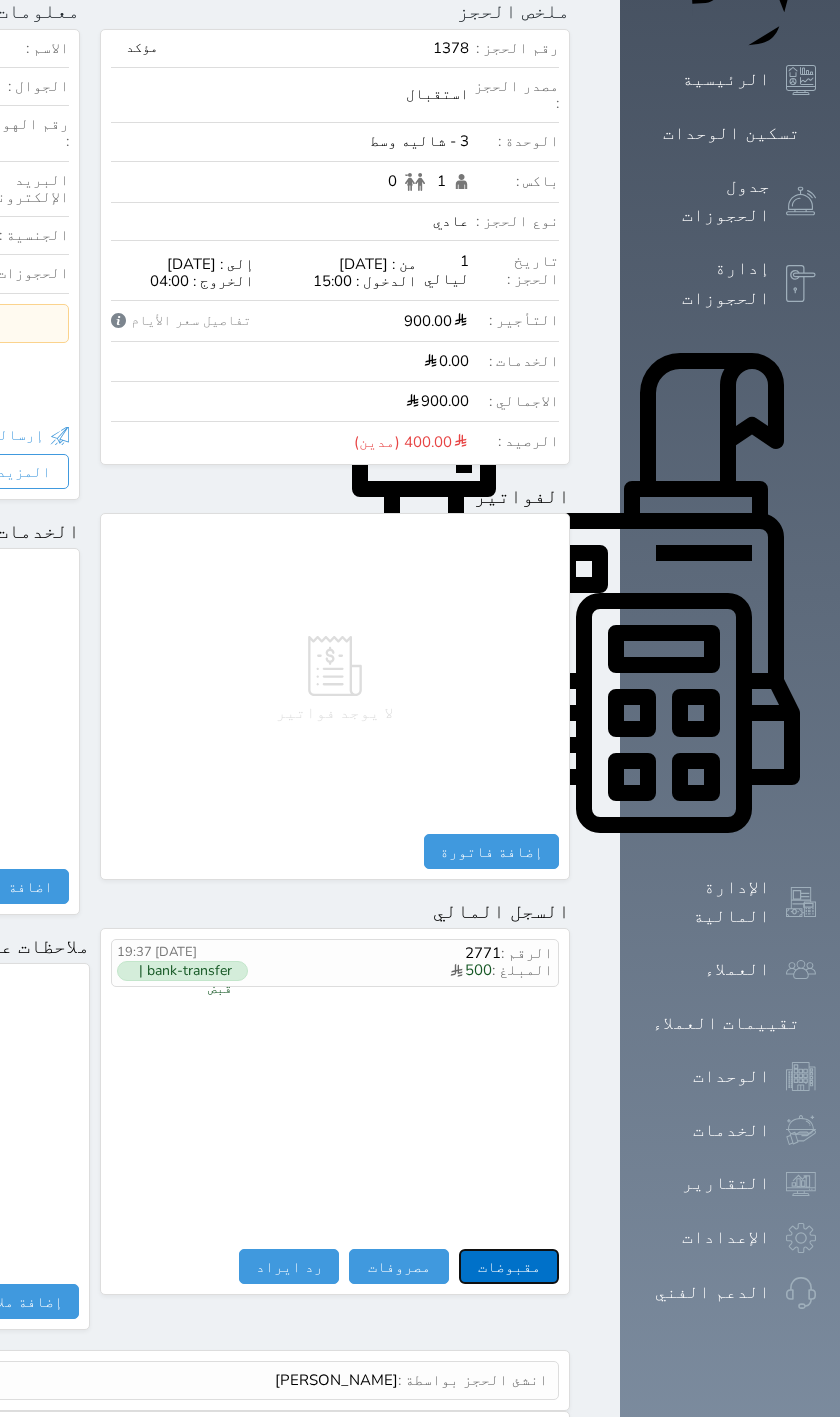 click on "مقبوضات" at bounding box center (509, 1266) 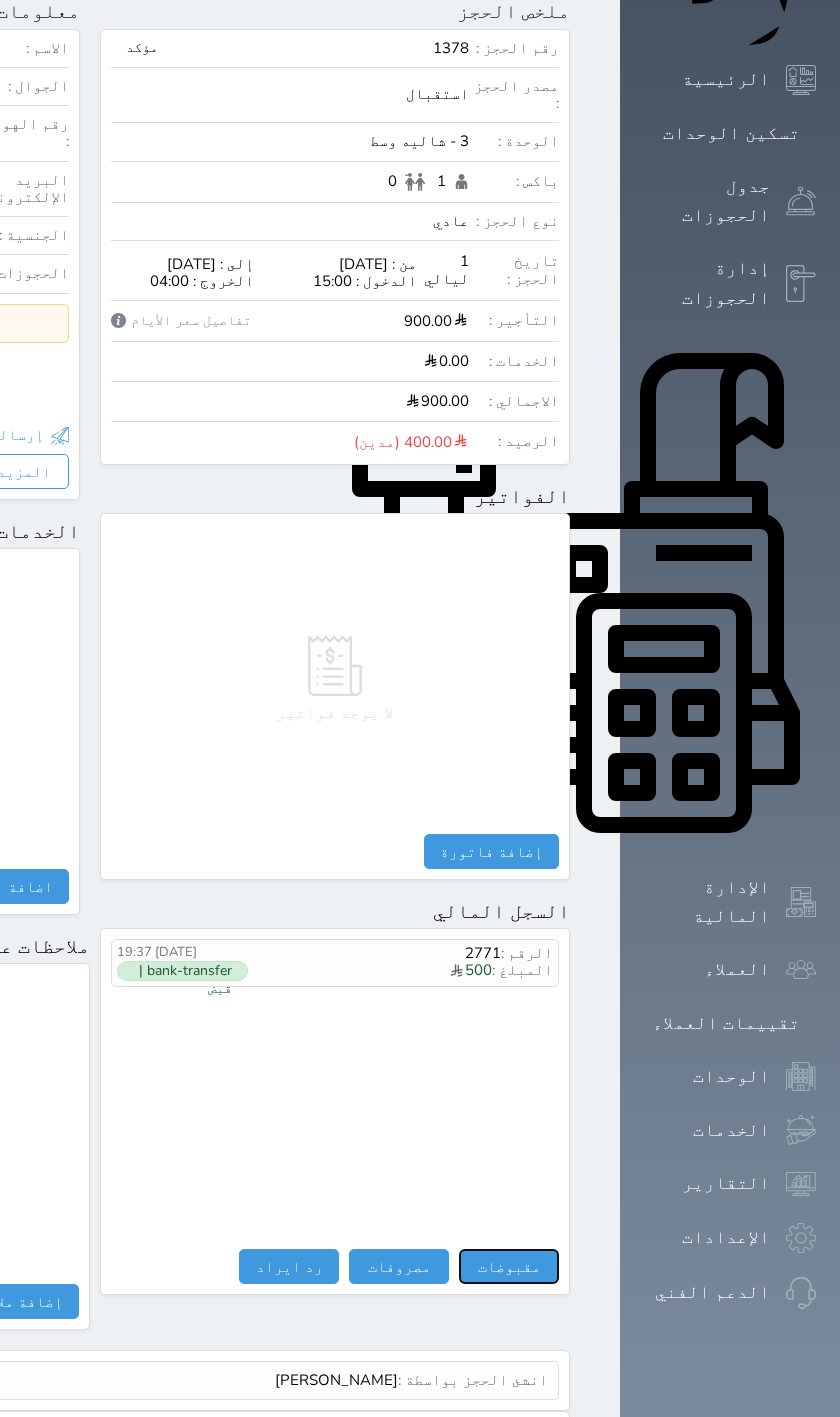 select 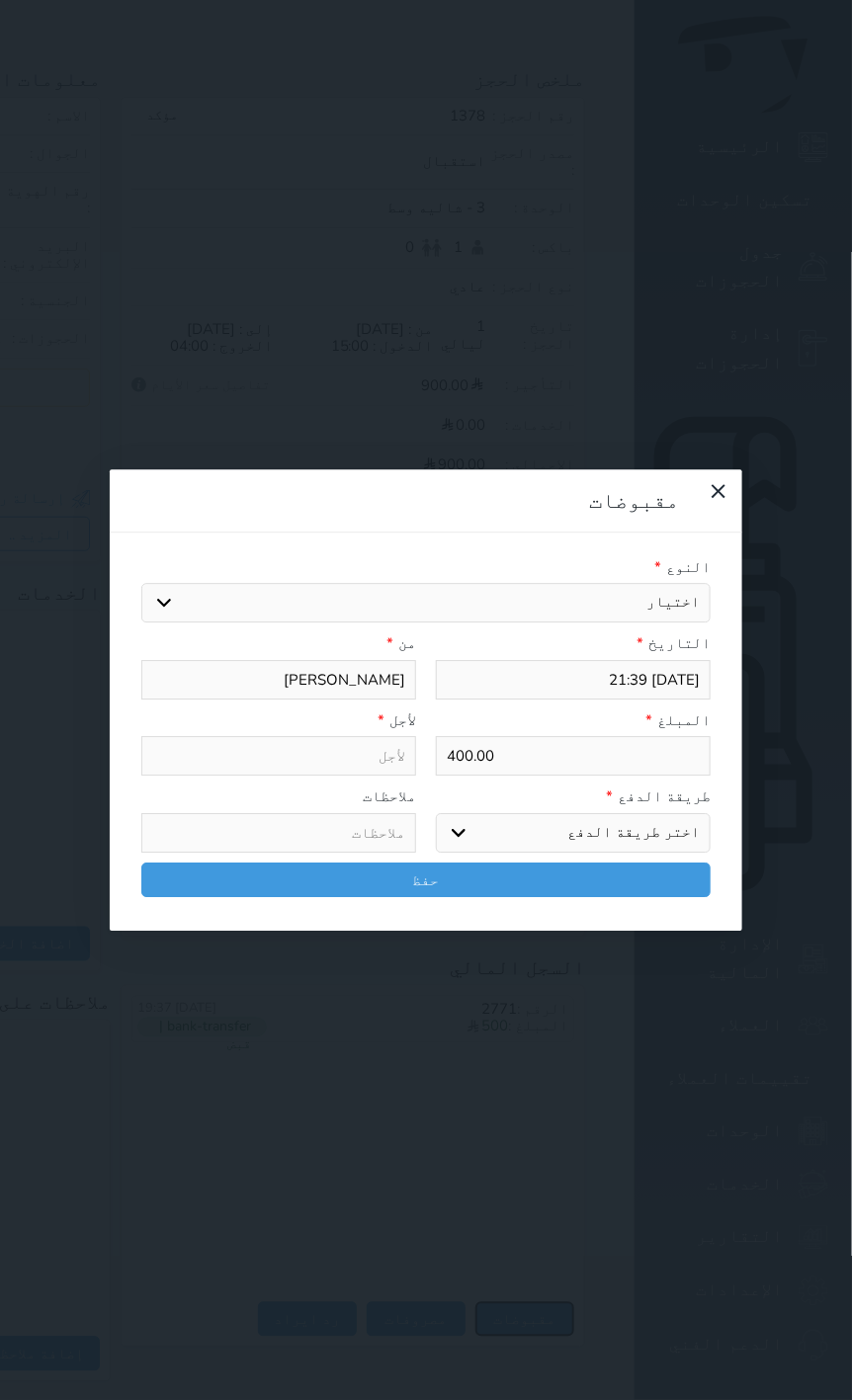 select 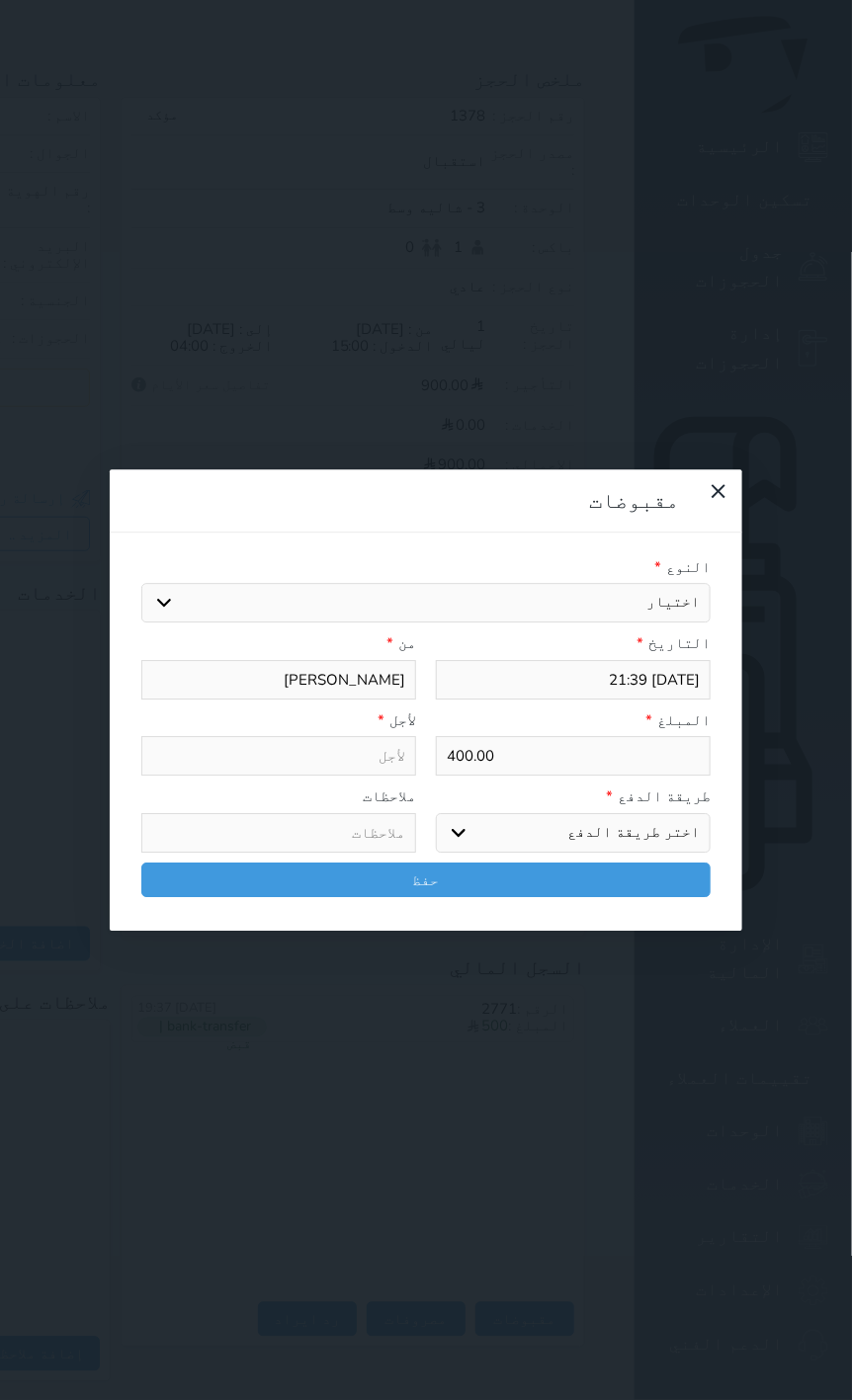 click on "اختيار   مقبوضات عامة قيمة إيجار فواتير تامين عربون لا ينطبق آخر مغسلة واي فاي - الإنترنت مواقف السيارات طعام الأغذية والمشروبات مشروبات المشروبات الباردة المشروبات الساخنة الإفطار غداء عشاء مخبز و كعك حمام سباحة الصالة الرياضية سبا و خدمات الجمال اختيار وإسقاط (خدمات النقل) ميني بار كابل - تلفزيون سرير إضافي تصفيف الشعر التسوق خدمات الجولات السياحية المنظمة خدمات الدليل السياحي" at bounding box center [426, 604] 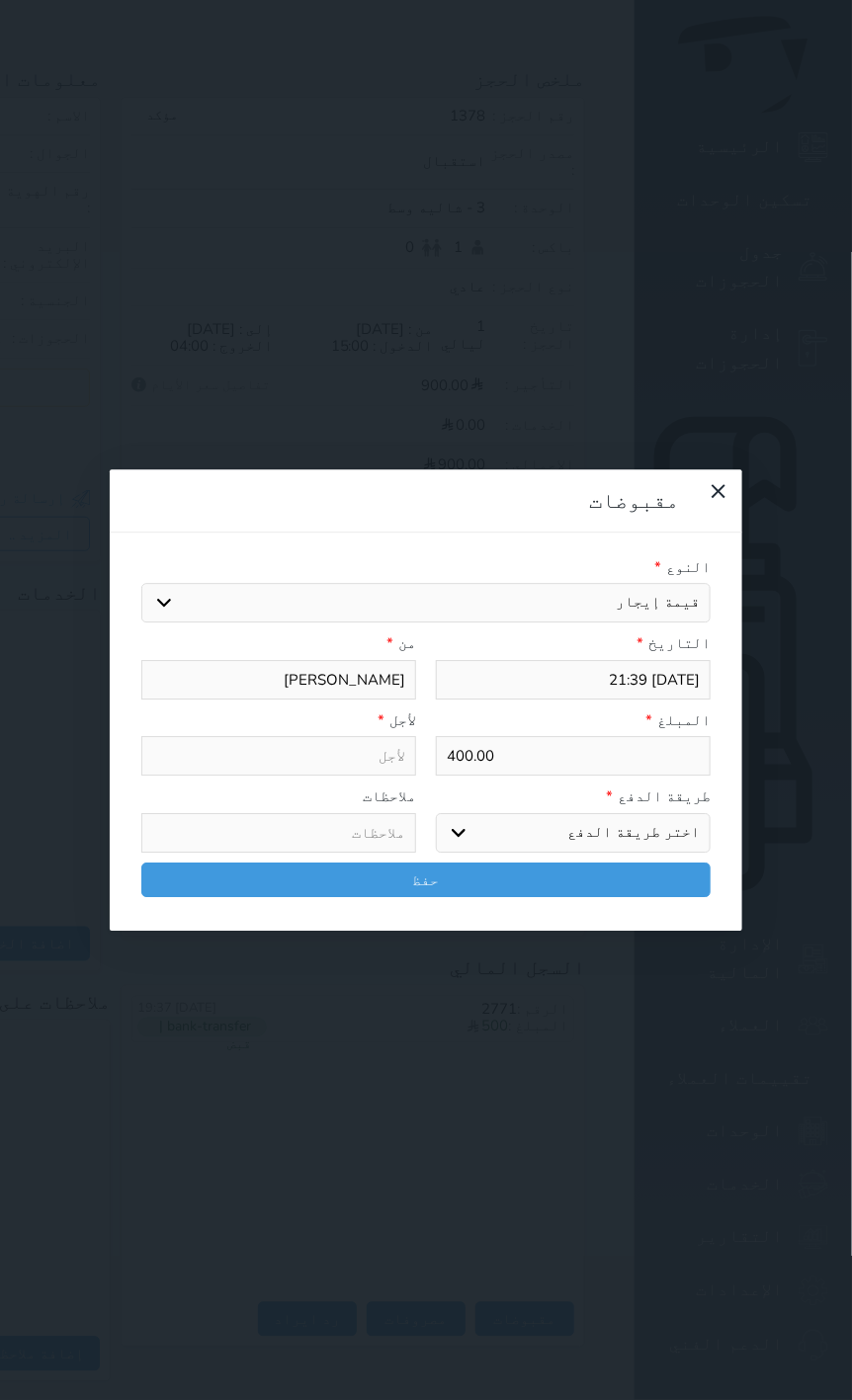 click on "اختيار   مقبوضات عامة قيمة إيجار فواتير تامين عربون لا ينطبق آخر مغسلة واي فاي - الإنترنت مواقف السيارات طعام الأغذية والمشروبات مشروبات المشروبات الباردة المشروبات الساخنة الإفطار غداء عشاء مخبز و كعك حمام سباحة الصالة الرياضية سبا و خدمات الجمال اختيار وإسقاط (خدمات النقل) ميني بار كابل - تلفزيون سرير إضافي تصفيف الشعر التسوق خدمات الجولات السياحية المنظمة خدمات الدليل السياحي" at bounding box center (426, 604) 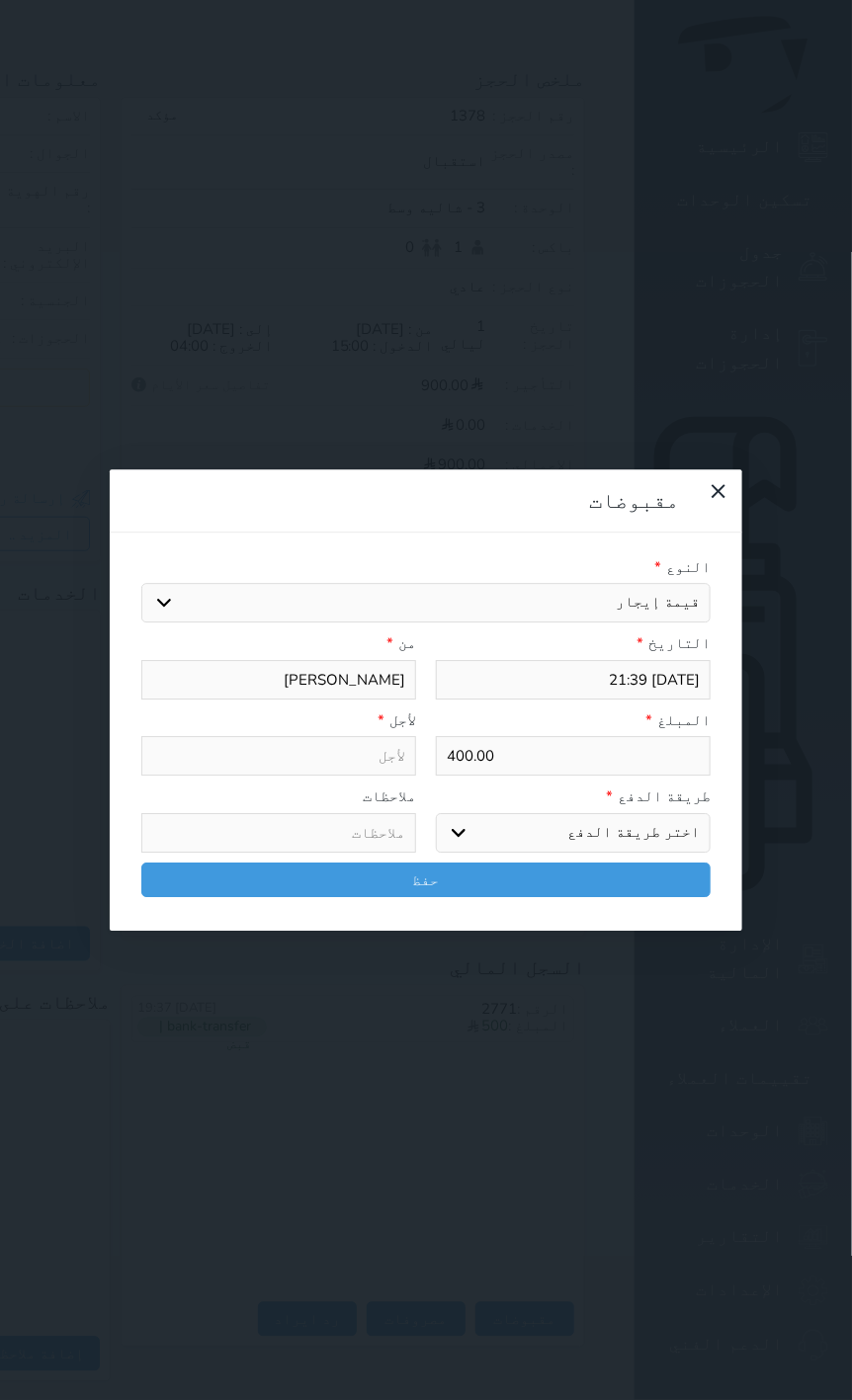 type on "قيمة إيجار - الوحدة - 3" 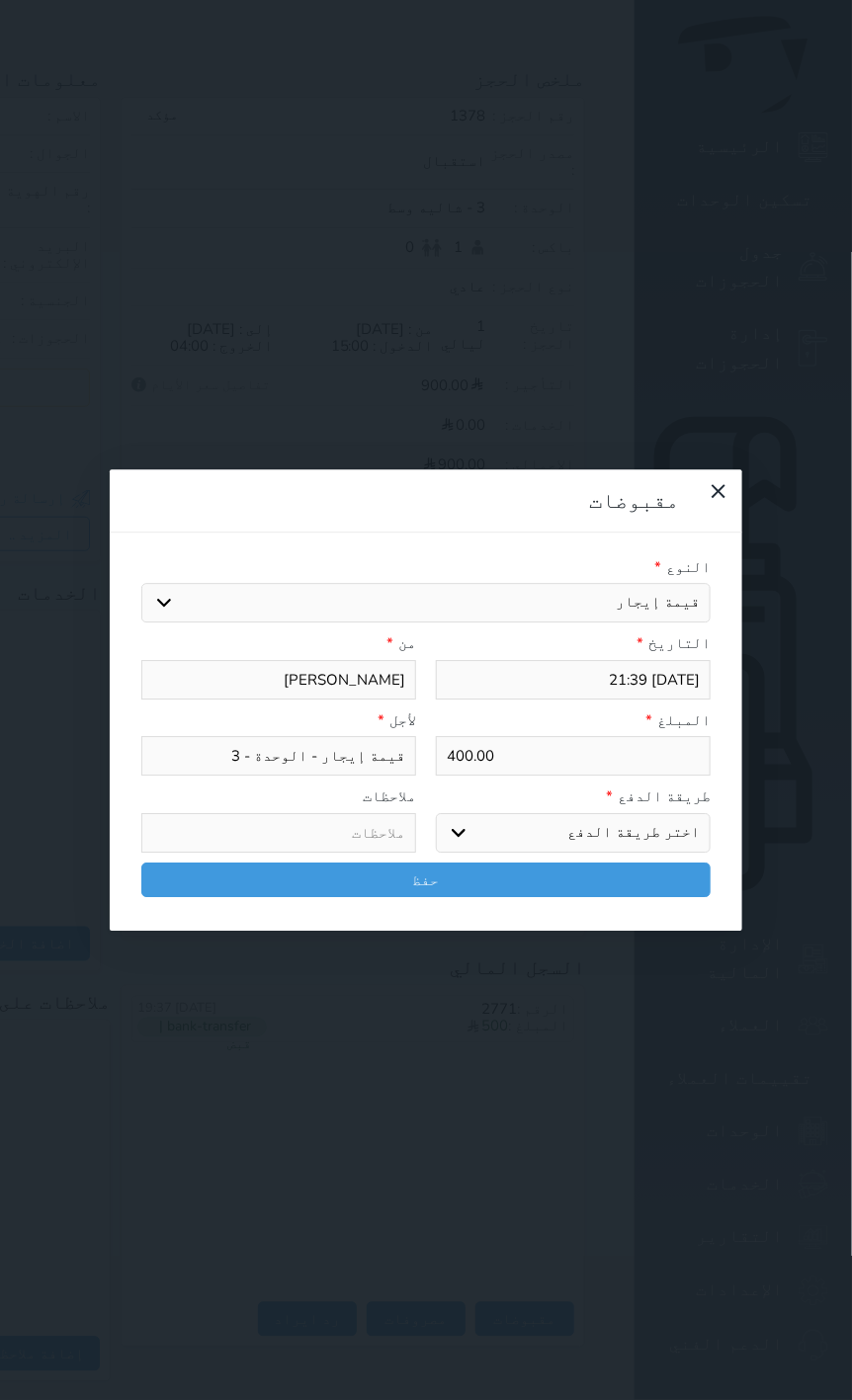 click on "اختر طريقة الدفع   دفع نقدى   تحويل بنكى   مدى   بطاقة ائتمان   آجل" at bounding box center [573, 833] 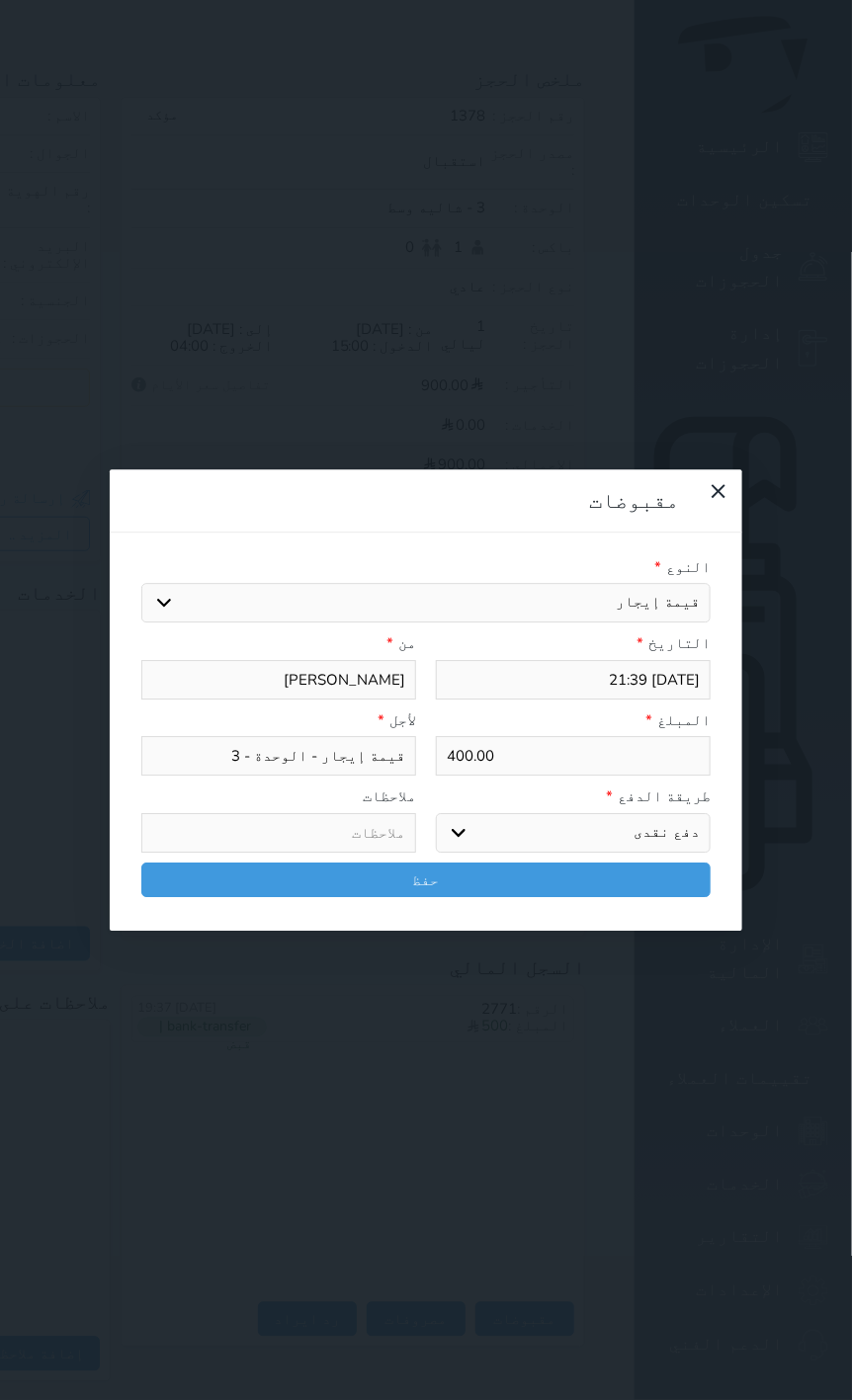 click on "اختر طريقة الدفع   دفع نقدى   تحويل بنكى   مدى   بطاقة ائتمان   آجل" at bounding box center [573, 833] 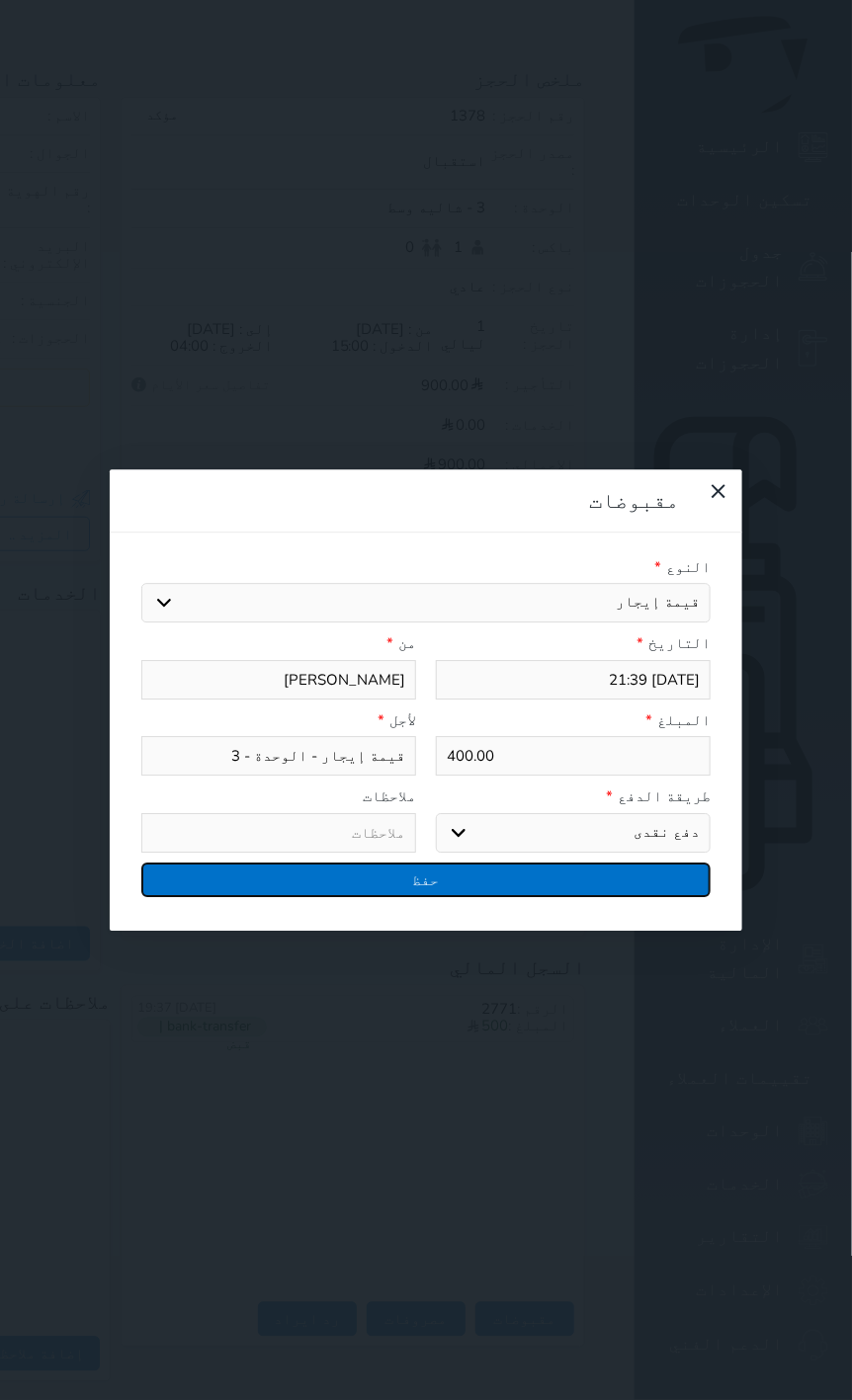 click on "حفظ" at bounding box center (426, 879) 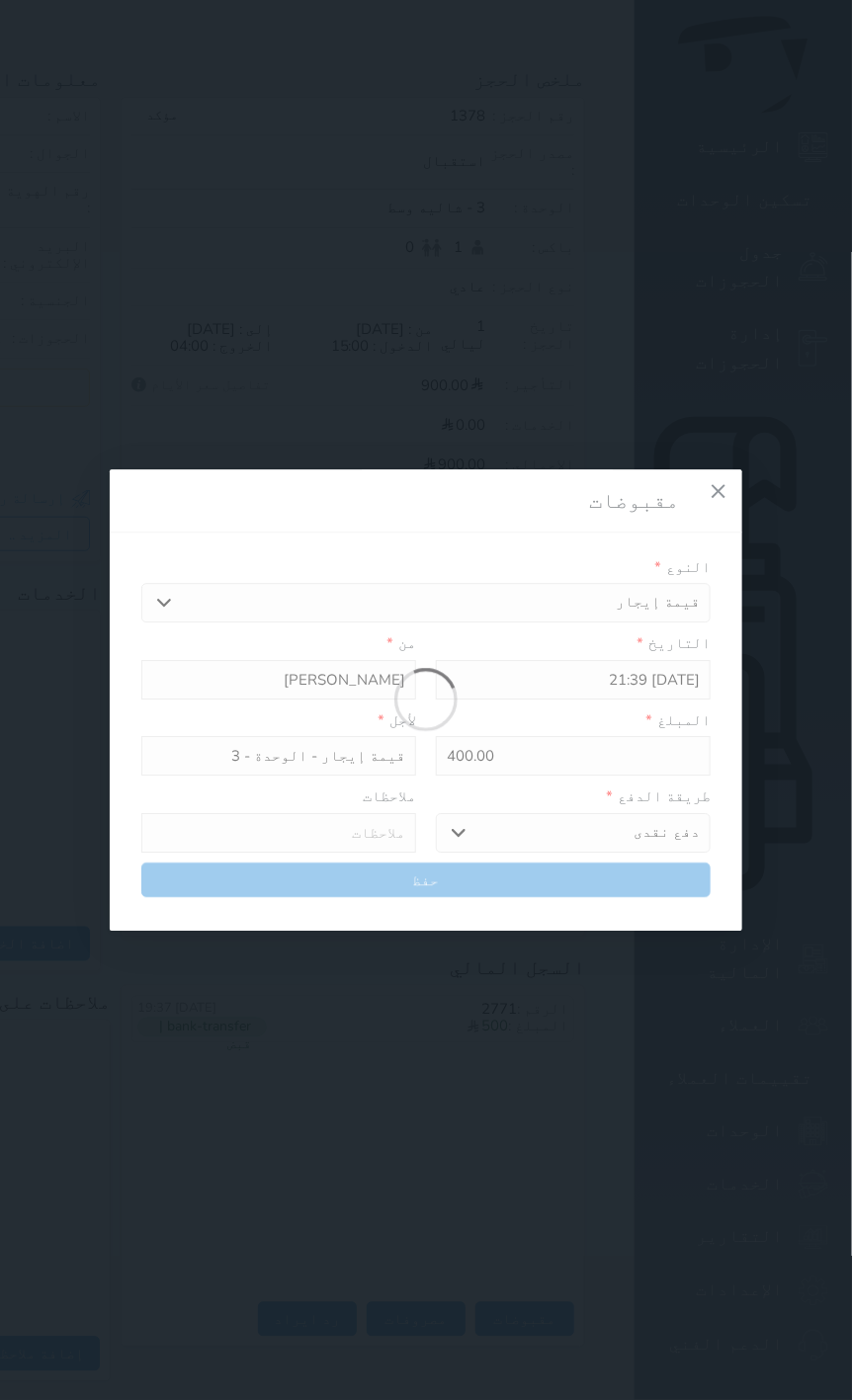 select 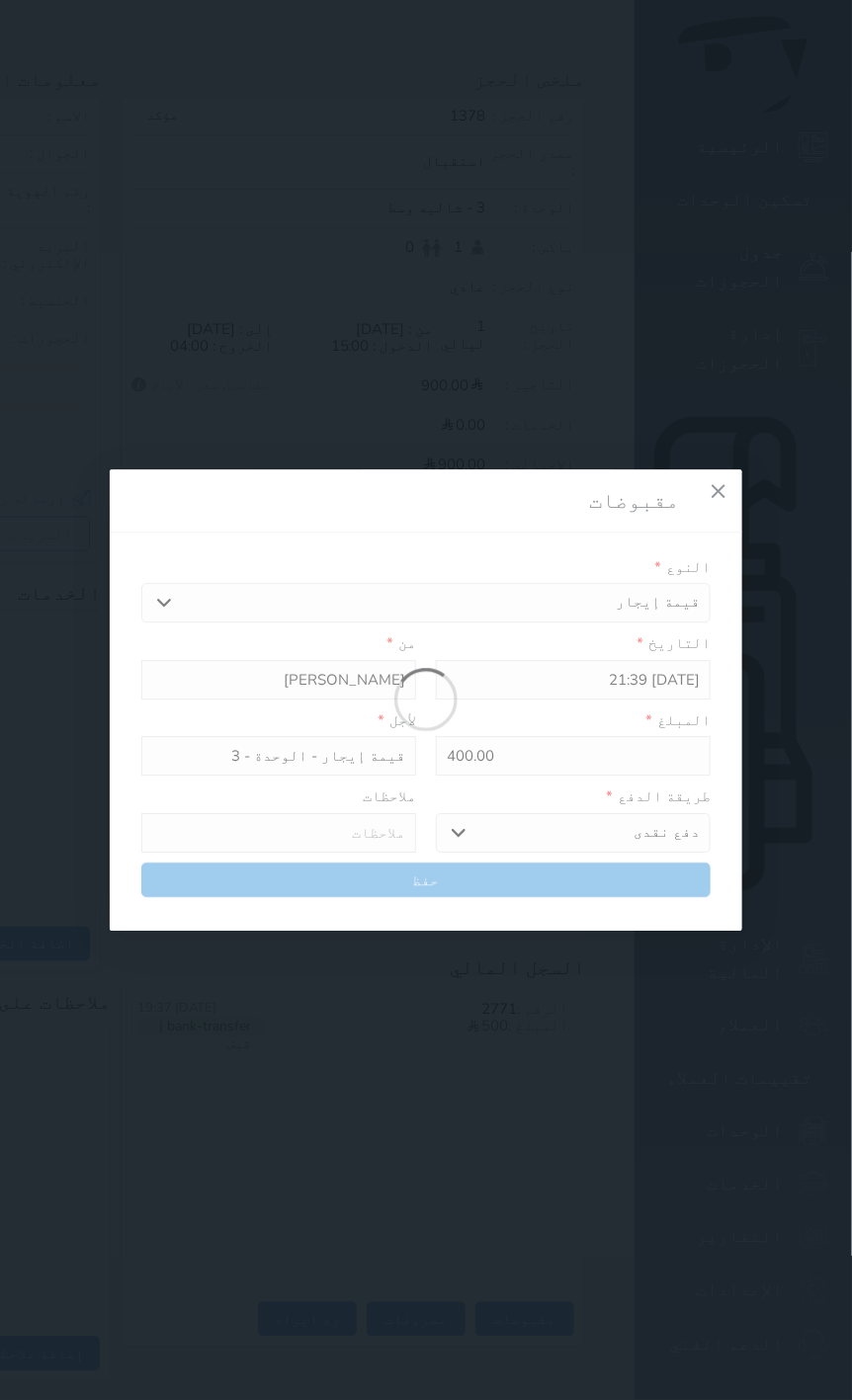 type 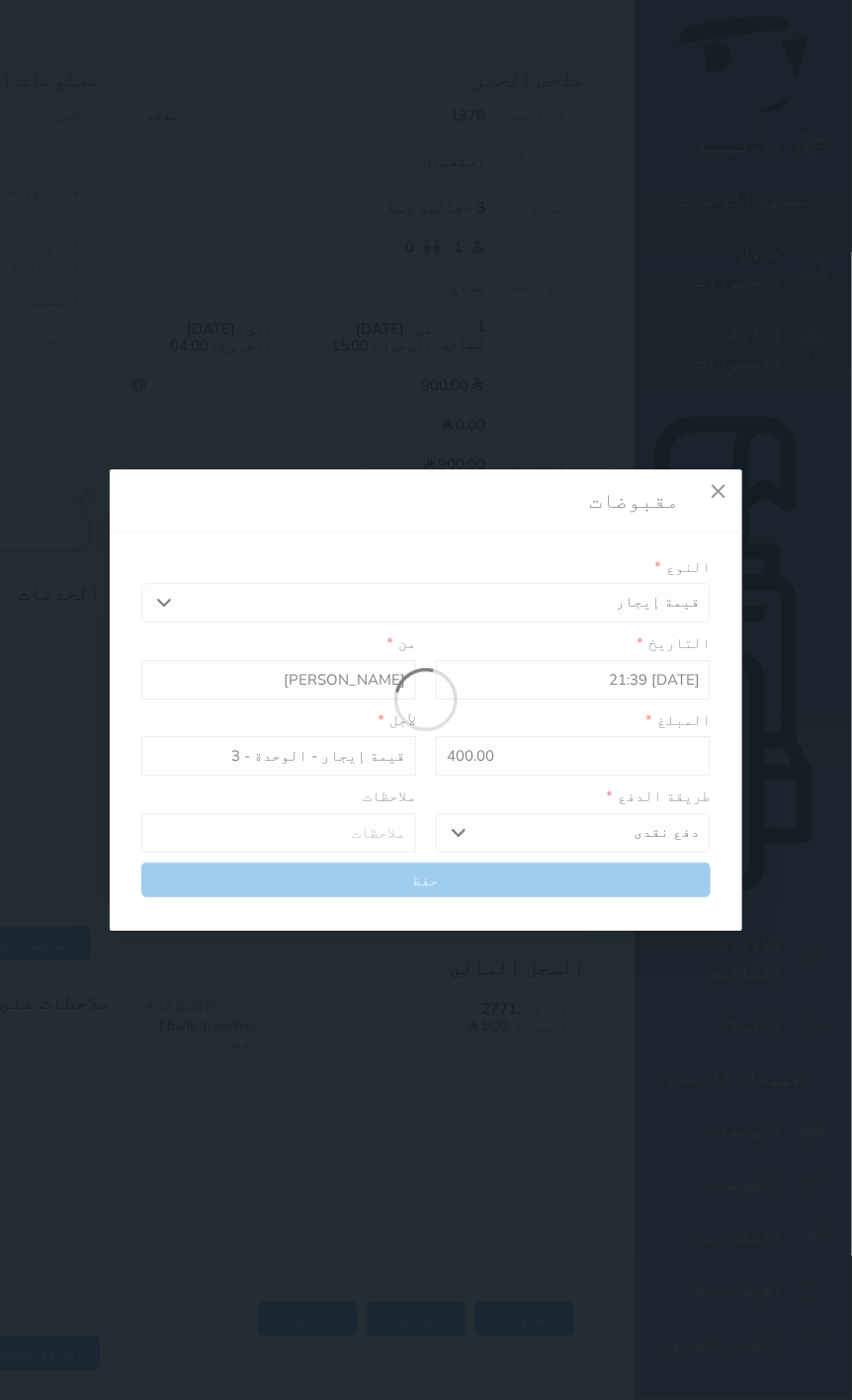 type on "0" 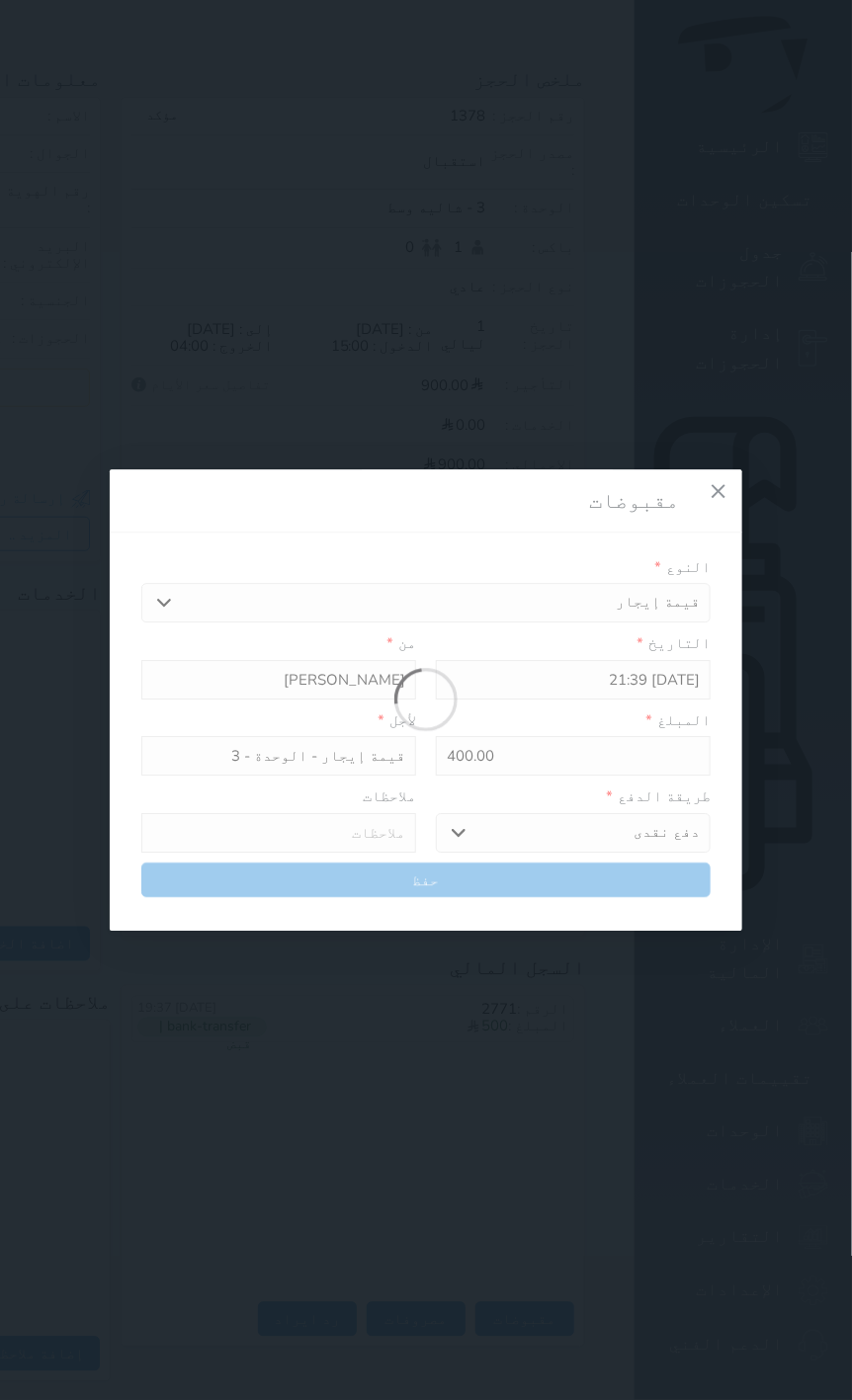 select 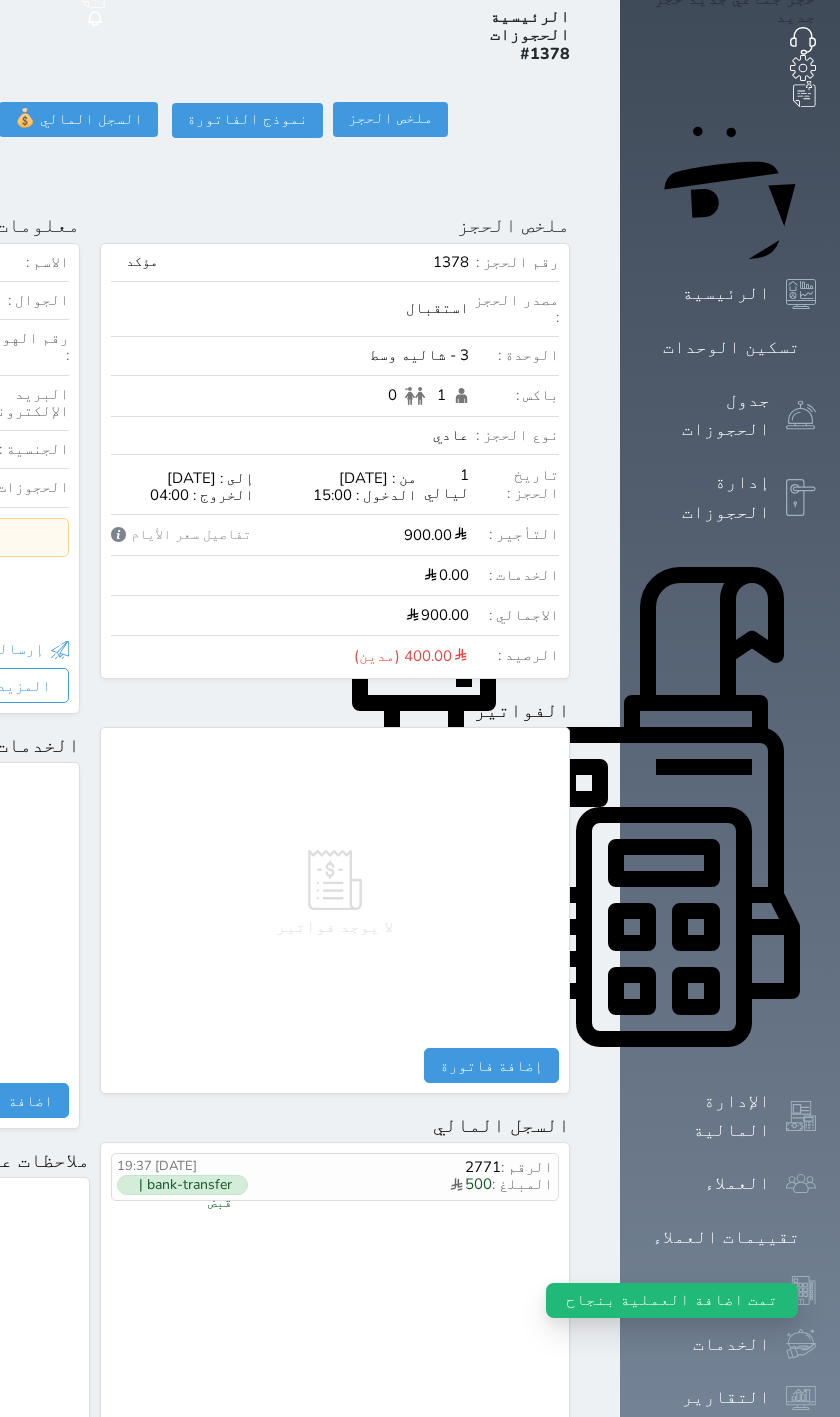 scroll, scrollTop: 0, scrollLeft: 0, axis: both 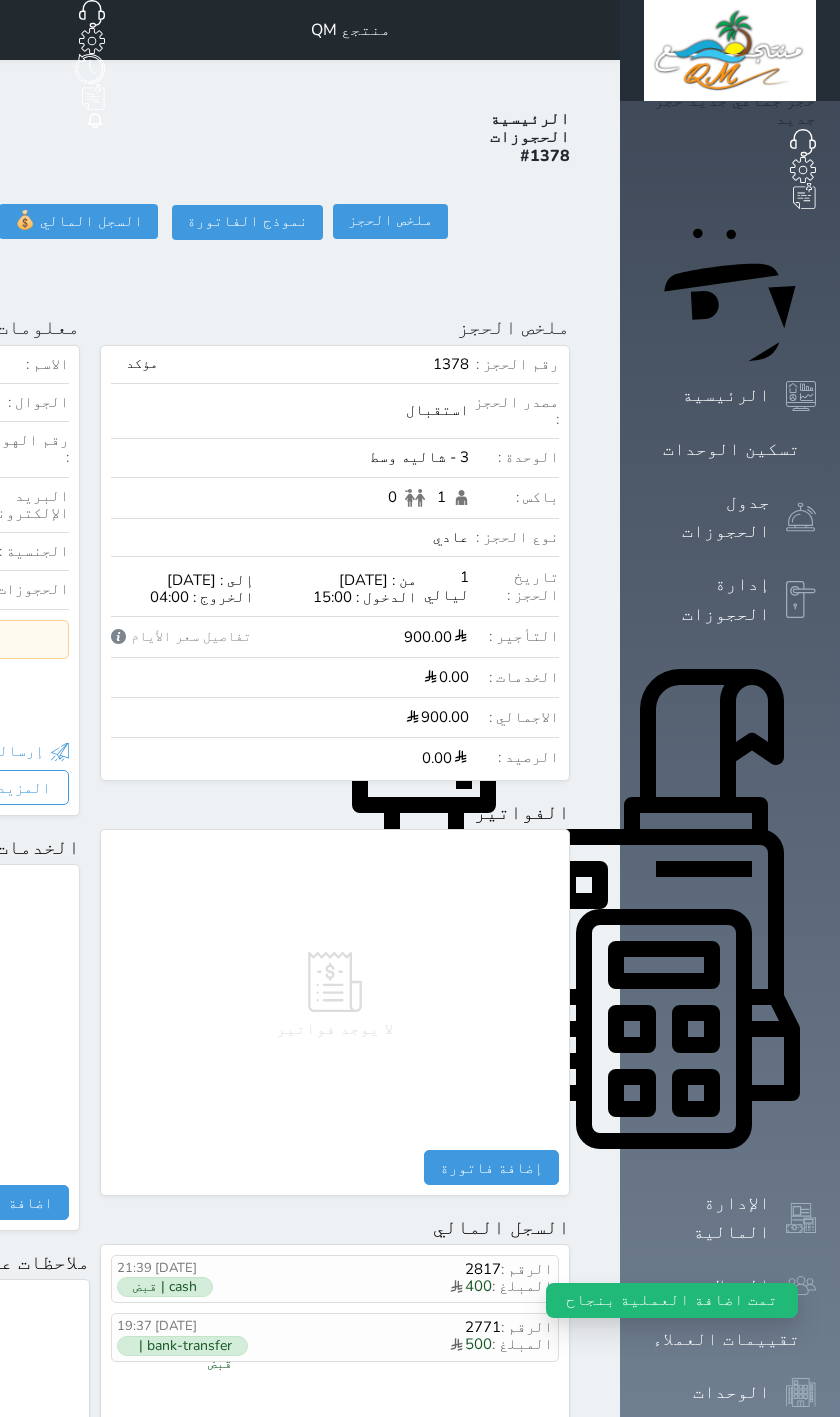 click on "تسجيل دخول" at bounding box center (-323, 221) 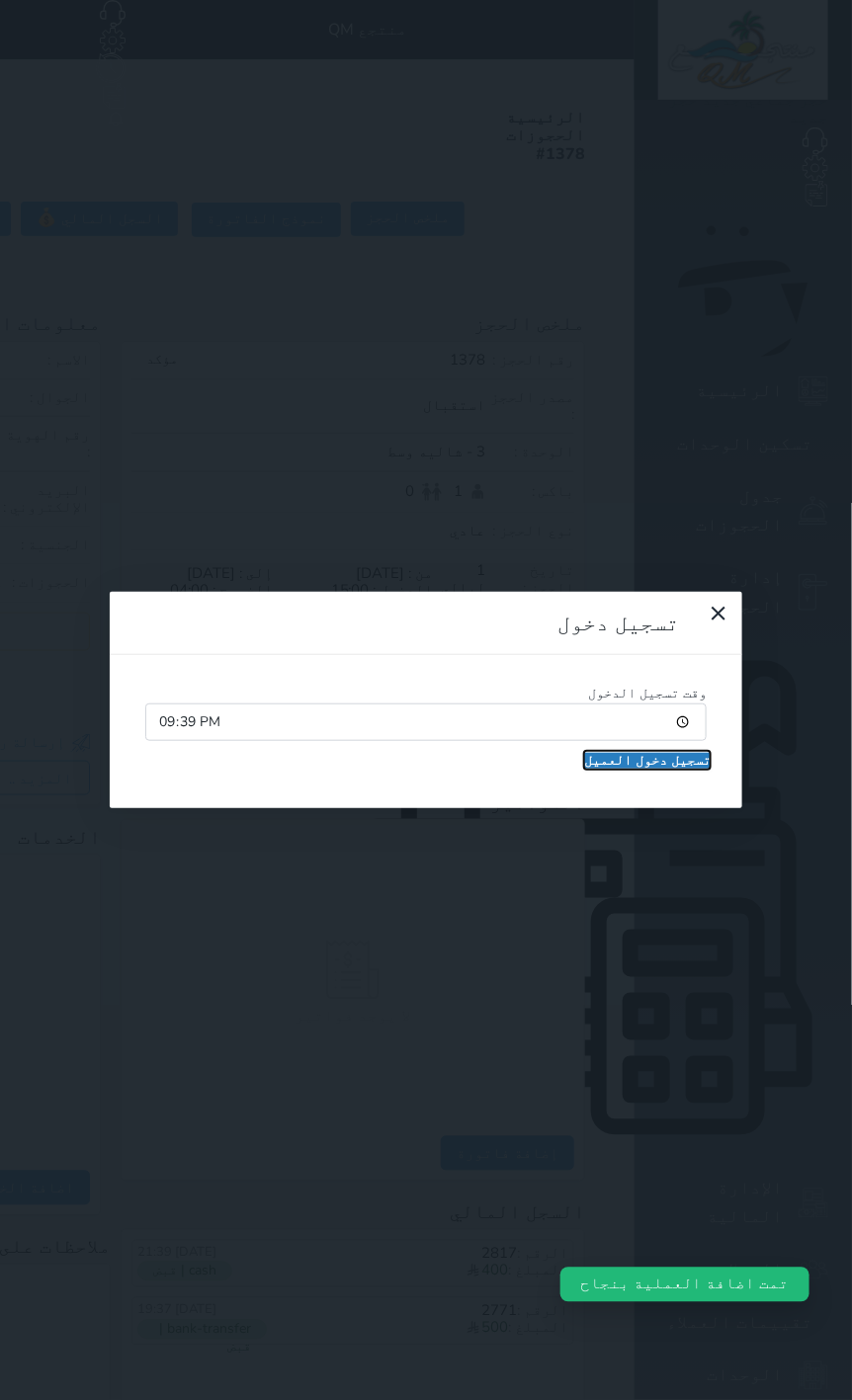 click on "تسجيل دخول العميل" at bounding box center [647, 761] 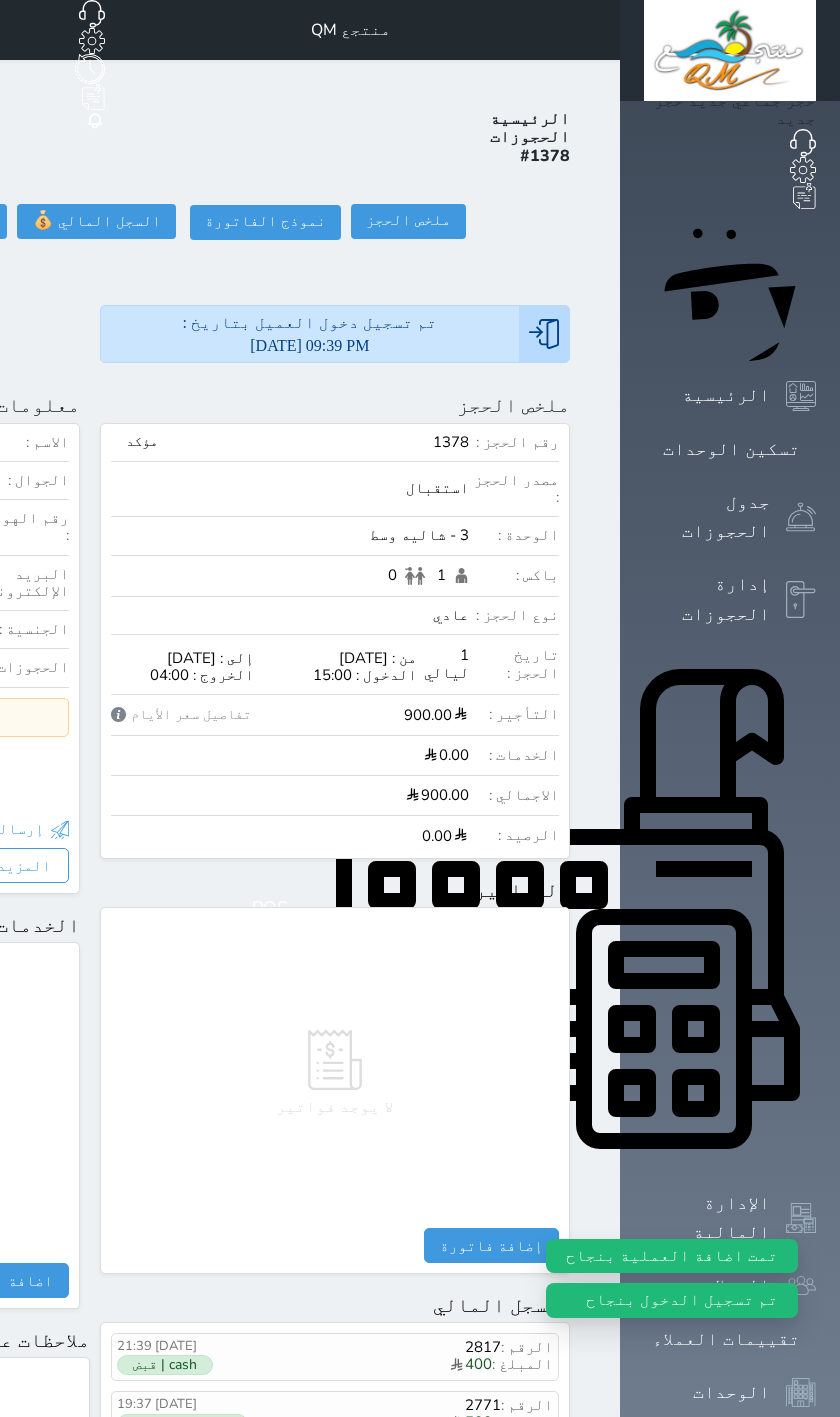 click at bounding box center [596, 30] 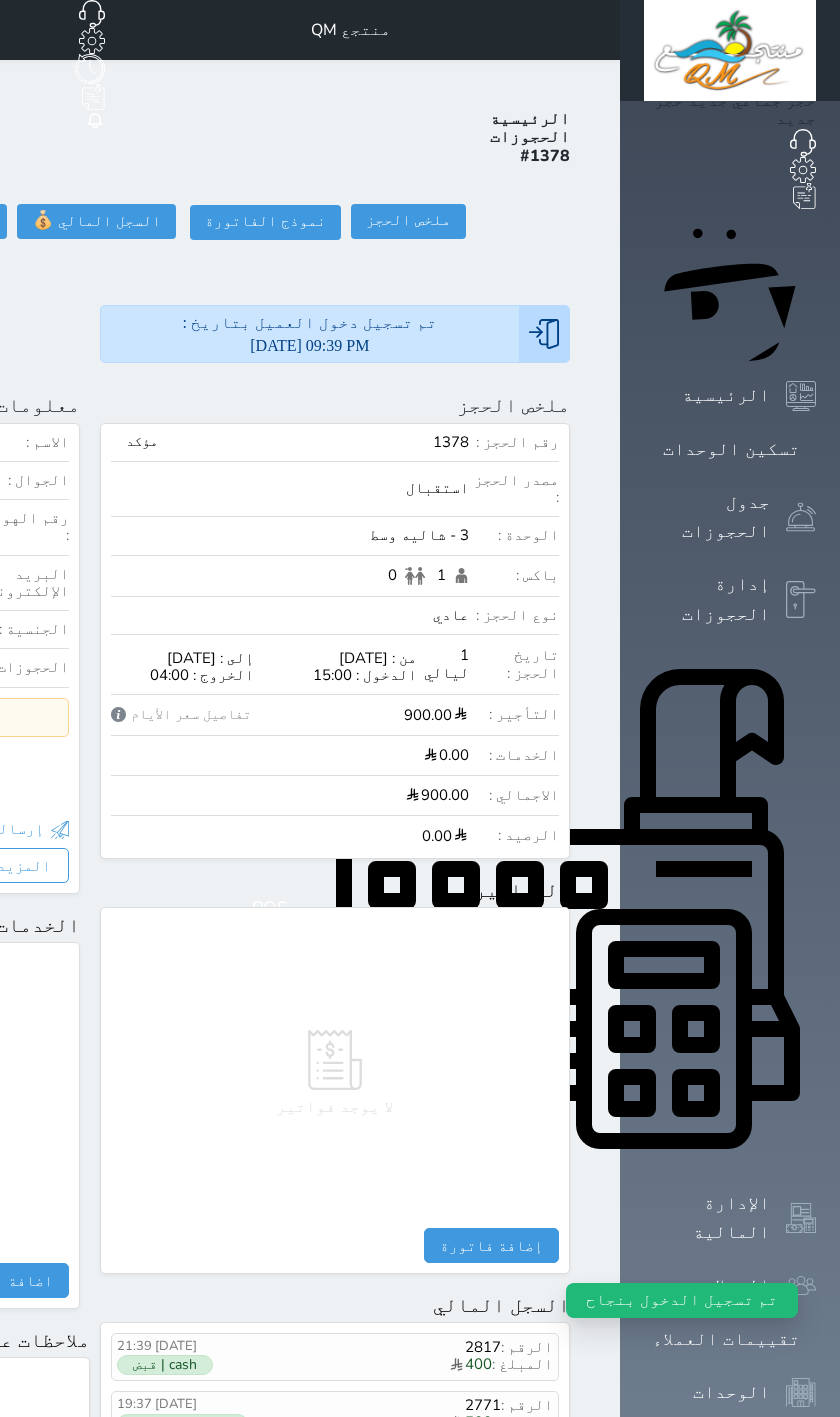 click on "لم تقم بإضافة اي خدمة" at bounding box center (-155, 1108) 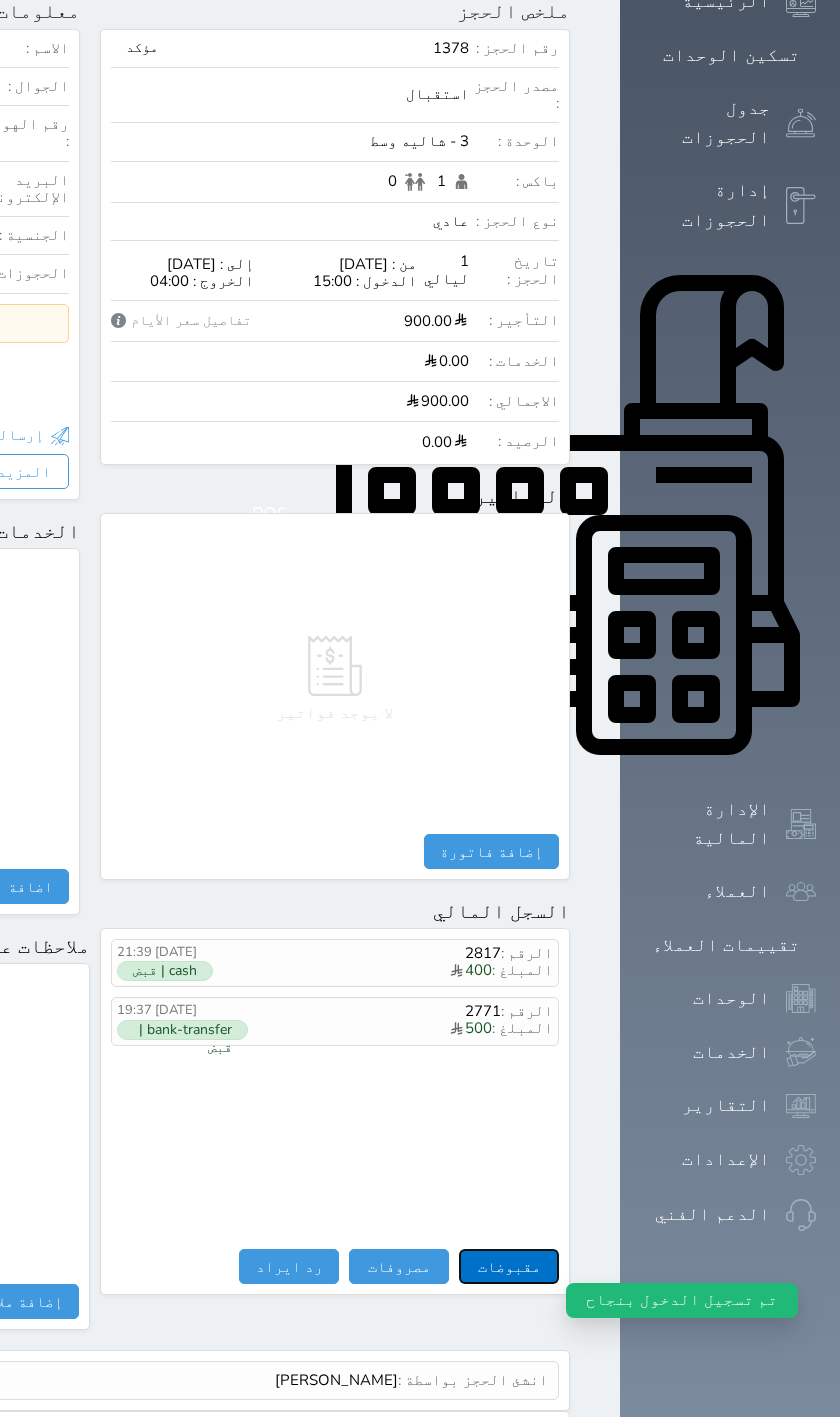 click on "مقبوضات" at bounding box center [509, 1266] 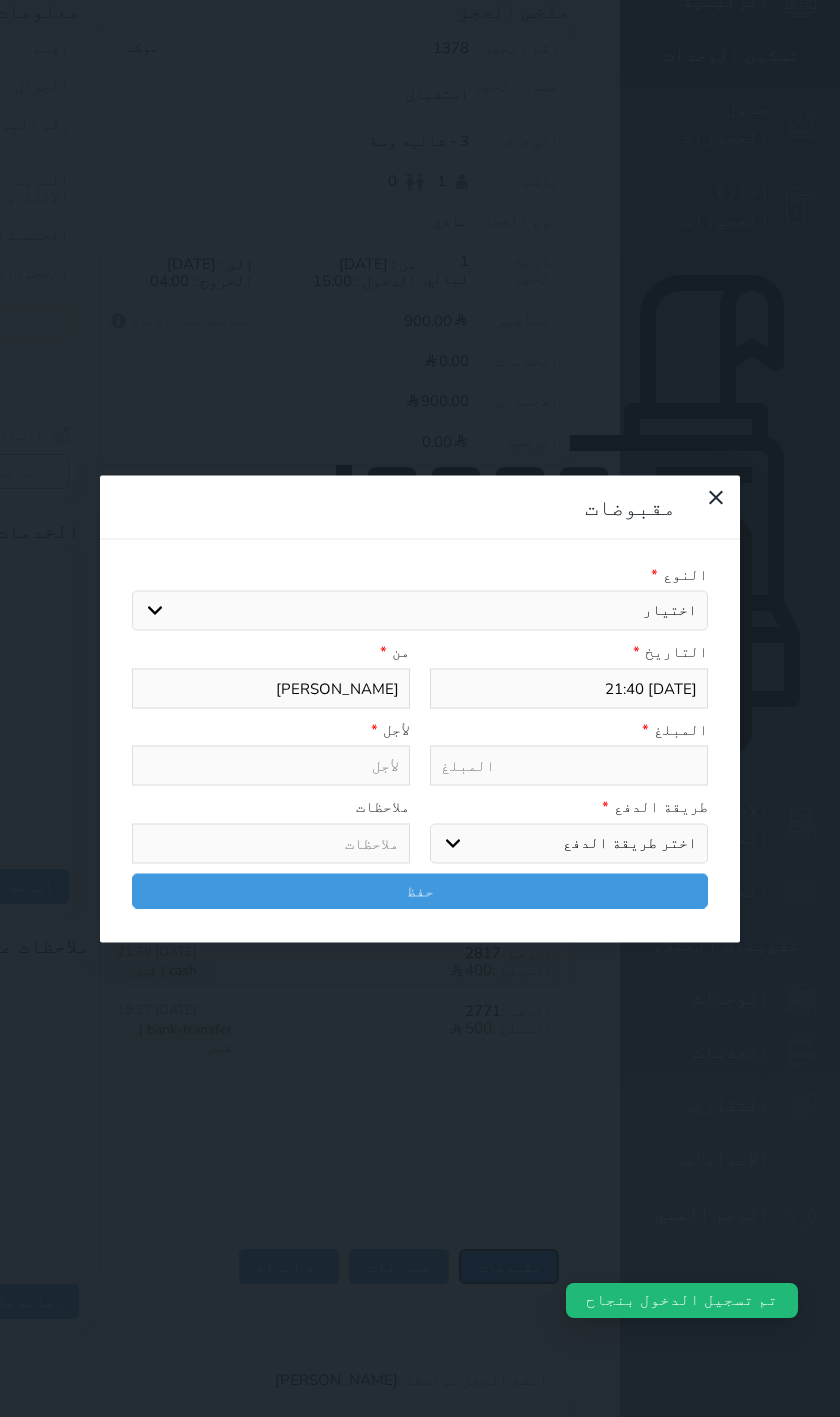 scroll, scrollTop: 327, scrollLeft: 0, axis: vertical 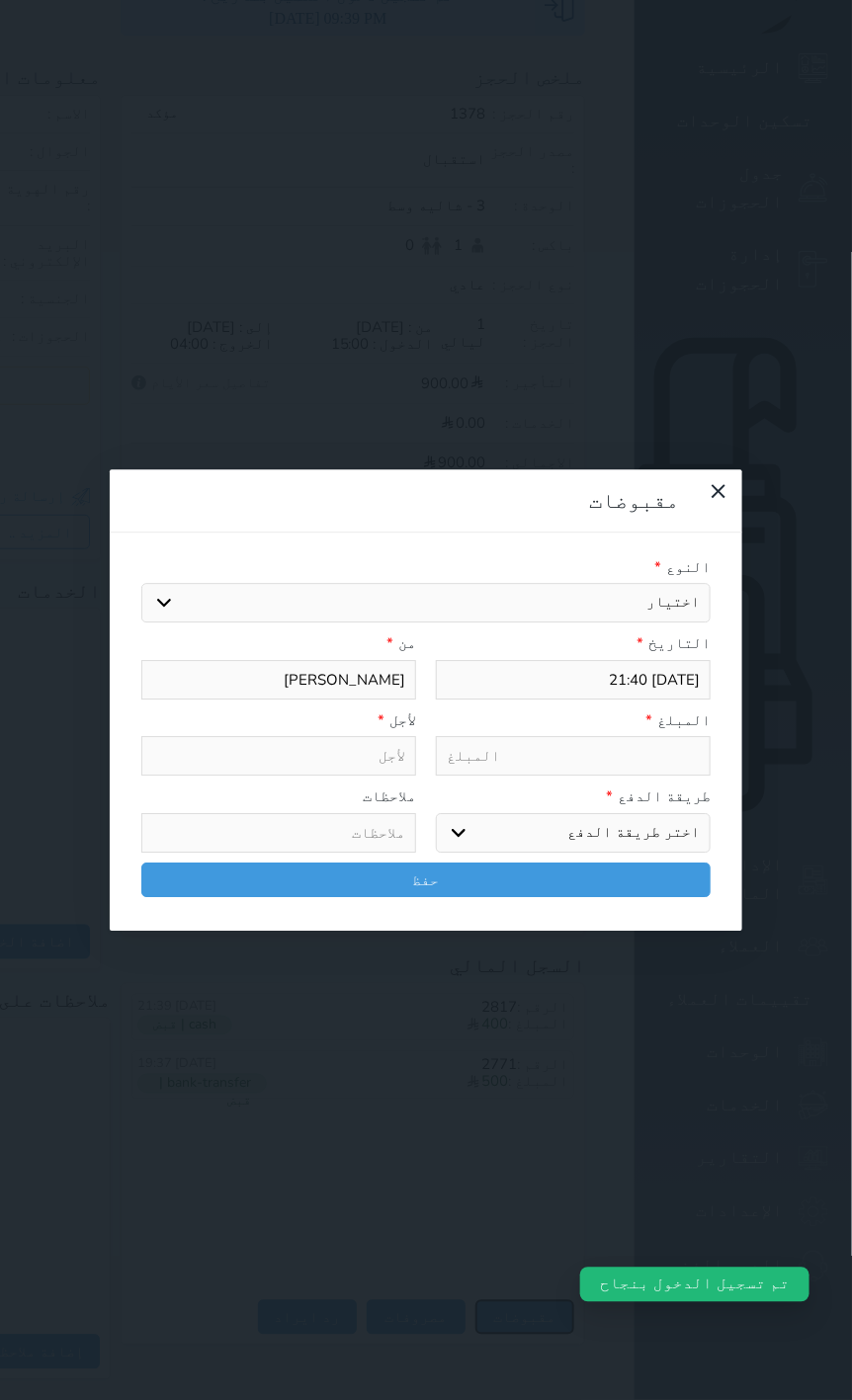 select 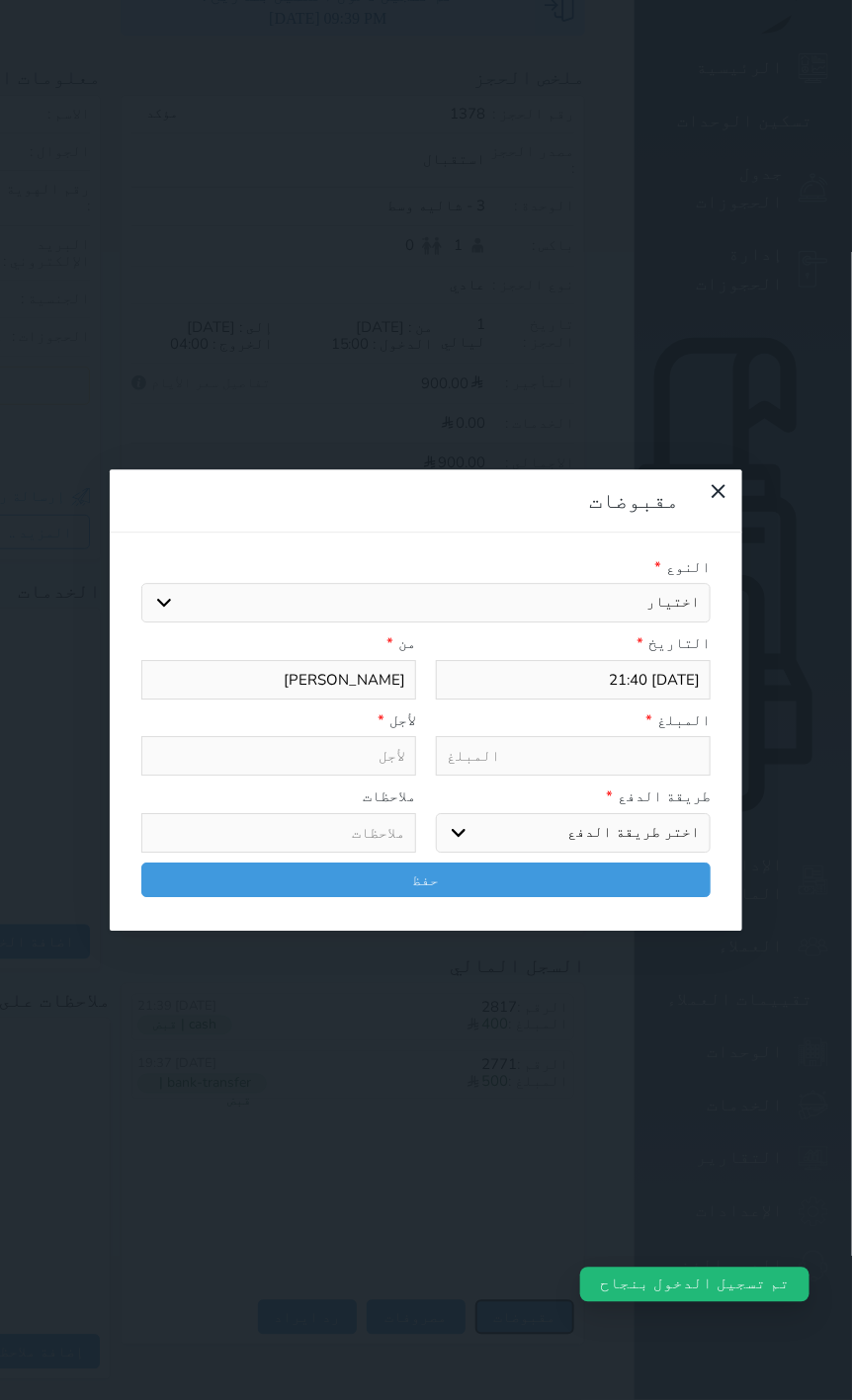 select 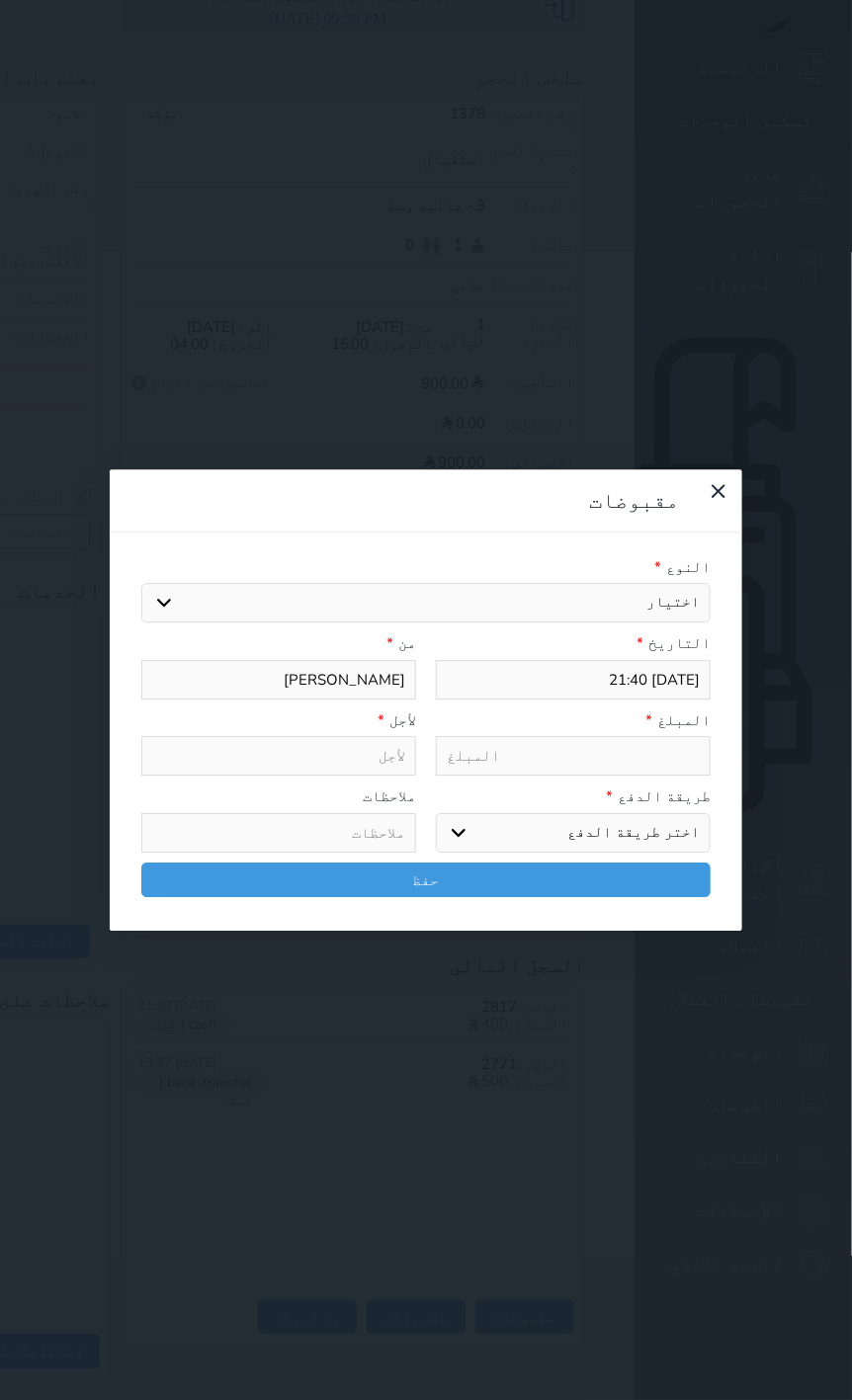 click on "اختيار   مقبوضات عامة قيمة إيجار فواتير تامين عربون لا ينطبق آخر مغسلة واي فاي - الإنترنت مواقف السيارات طعام الأغذية والمشروبات مشروبات المشروبات الباردة المشروبات الساخنة الإفطار غداء عشاء مخبز و كعك حمام سباحة الصالة الرياضية سبا و خدمات الجمال اختيار وإسقاط (خدمات النقل) ميني بار كابل - تلفزيون سرير إضافي تصفيف الشعر التسوق خدمات الجولات السياحية المنظمة خدمات الدليل السياحي" at bounding box center (426, 604) 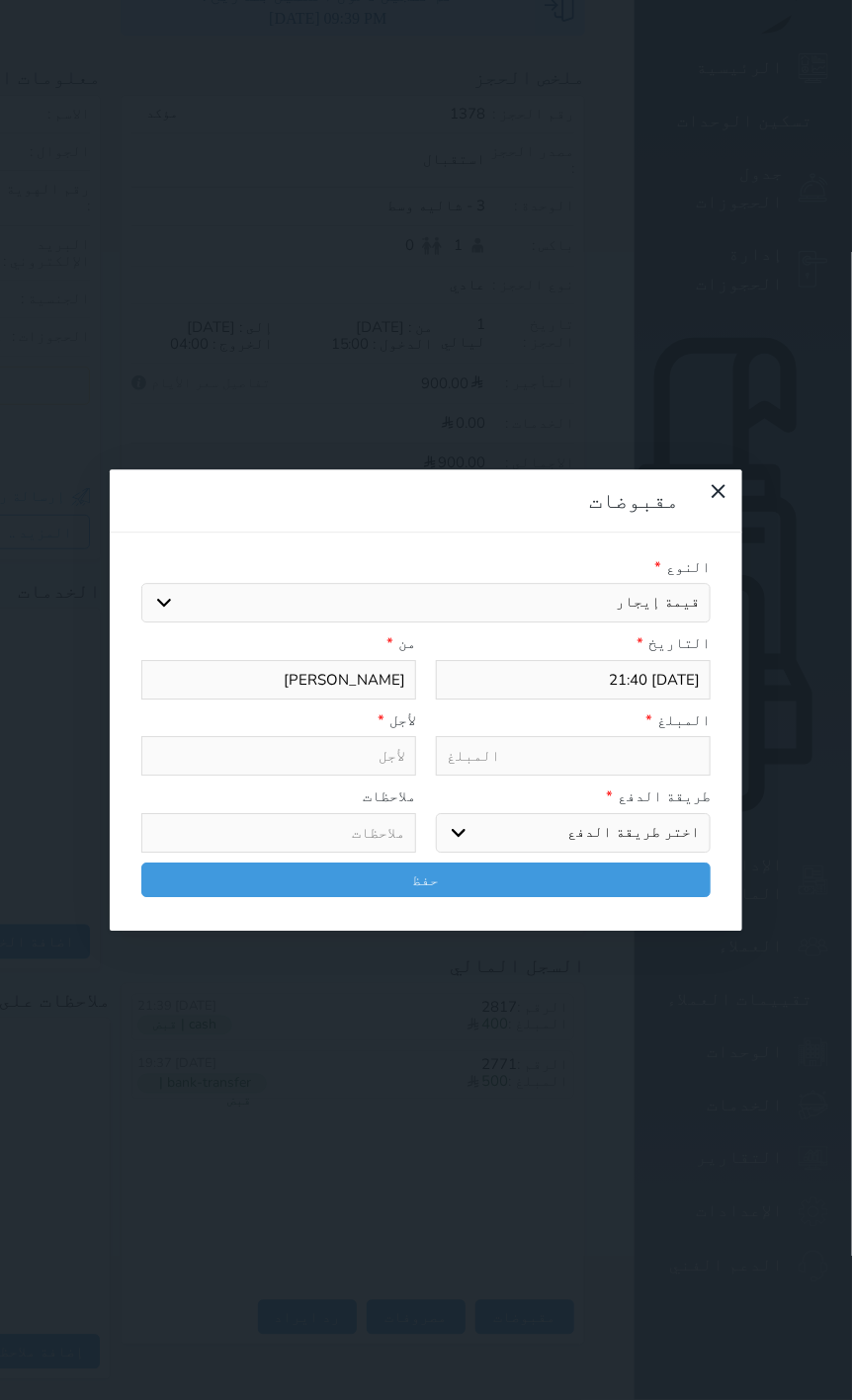 click on "اختيار   مقبوضات عامة قيمة إيجار فواتير تامين عربون لا ينطبق آخر مغسلة واي فاي - الإنترنت مواقف السيارات طعام الأغذية والمشروبات مشروبات المشروبات الباردة المشروبات الساخنة الإفطار غداء عشاء مخبز و كعك حمام سباحة الصالة الرياضية سبا و خدمات الجمال اختيار وإسقاط (خدمات النقل) ميني بار كابل - تلفزيون سرير إضافي تصفيف الشعر التسوق خدمات الجولات السياحية المنظمة خدمات الدليل السياحي" at bounding box center [426, 604] 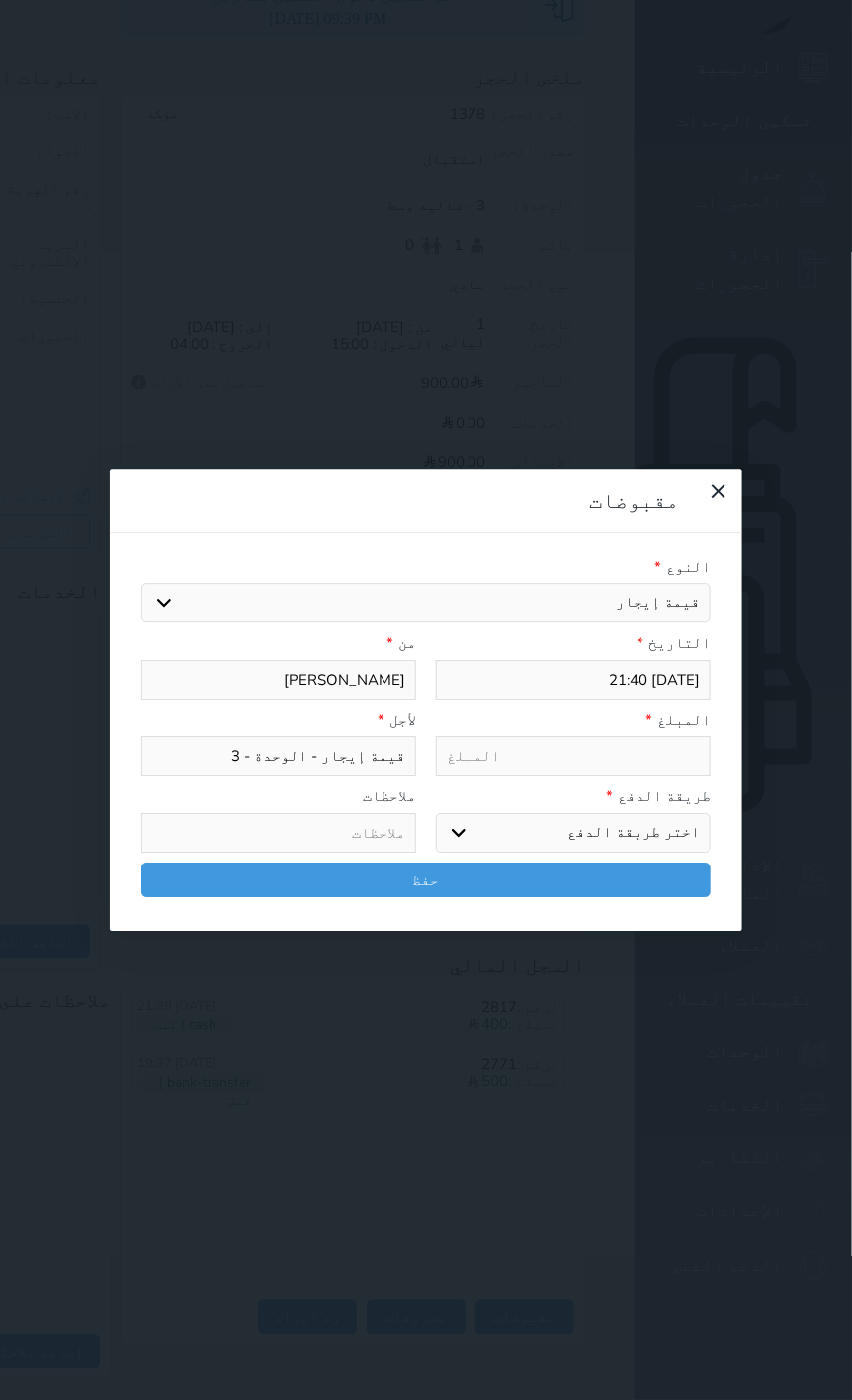 click at bounding box center [573, 757] 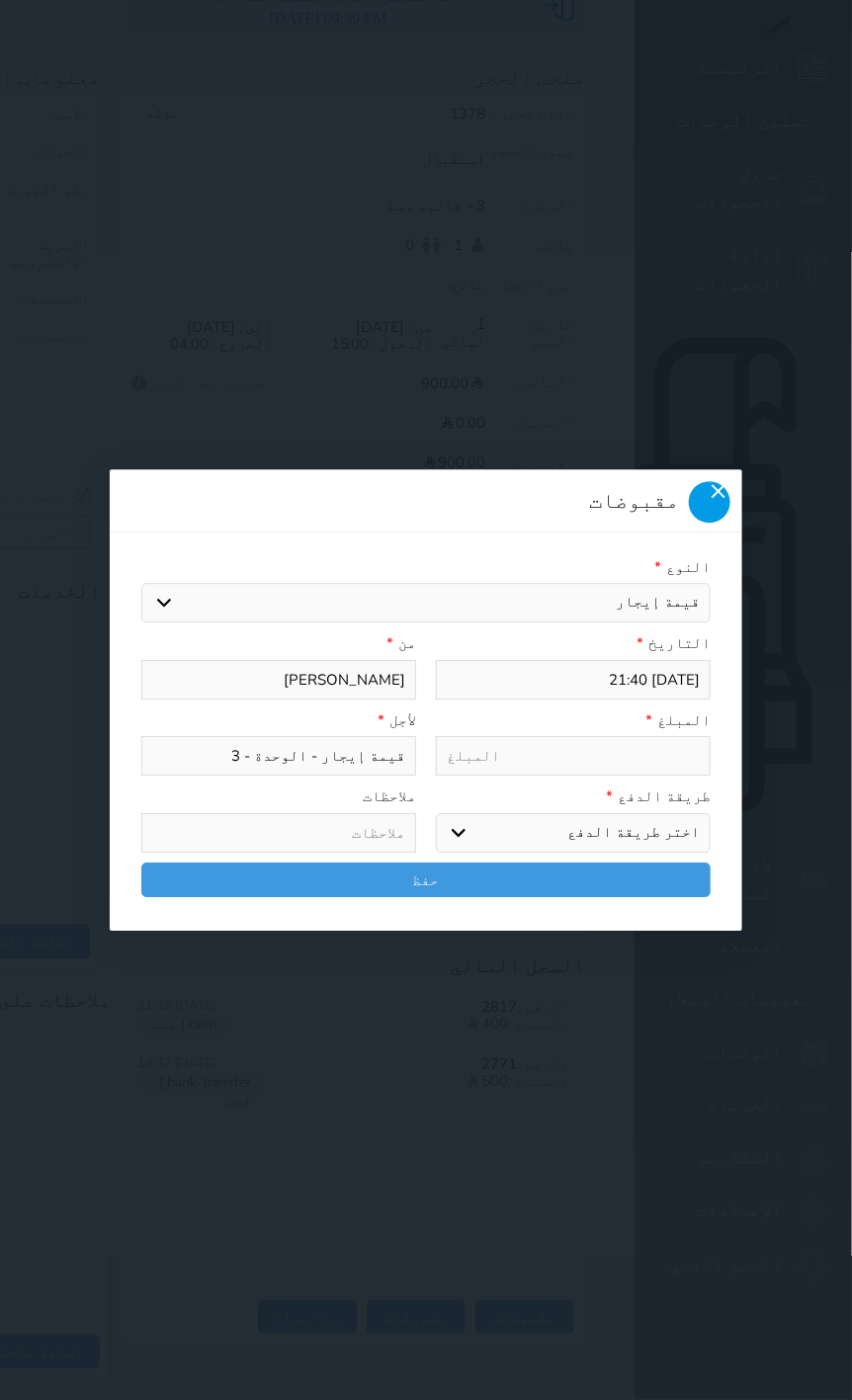 click 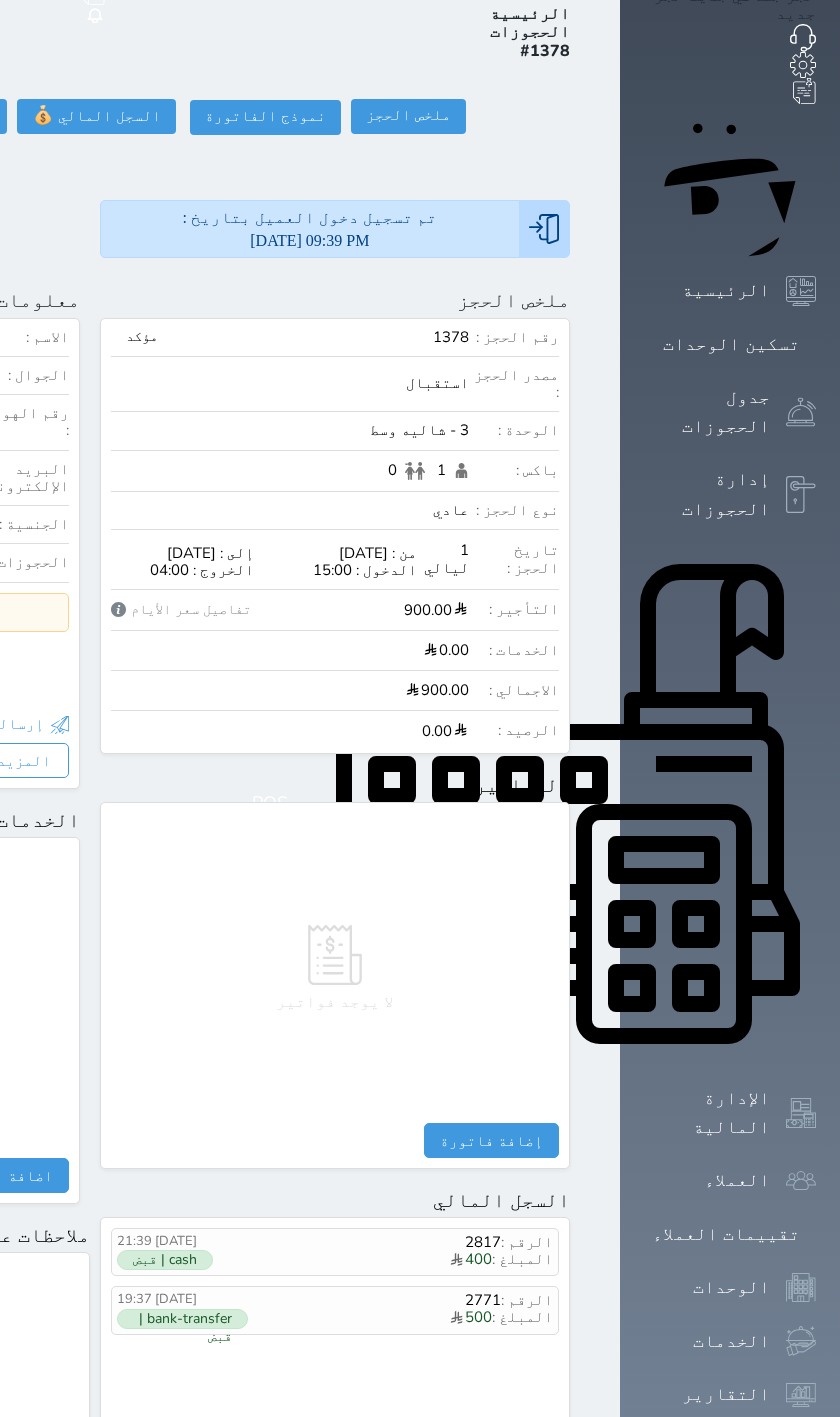 scroll, scrollTop: 0, scrollLeft: 0, axis: both 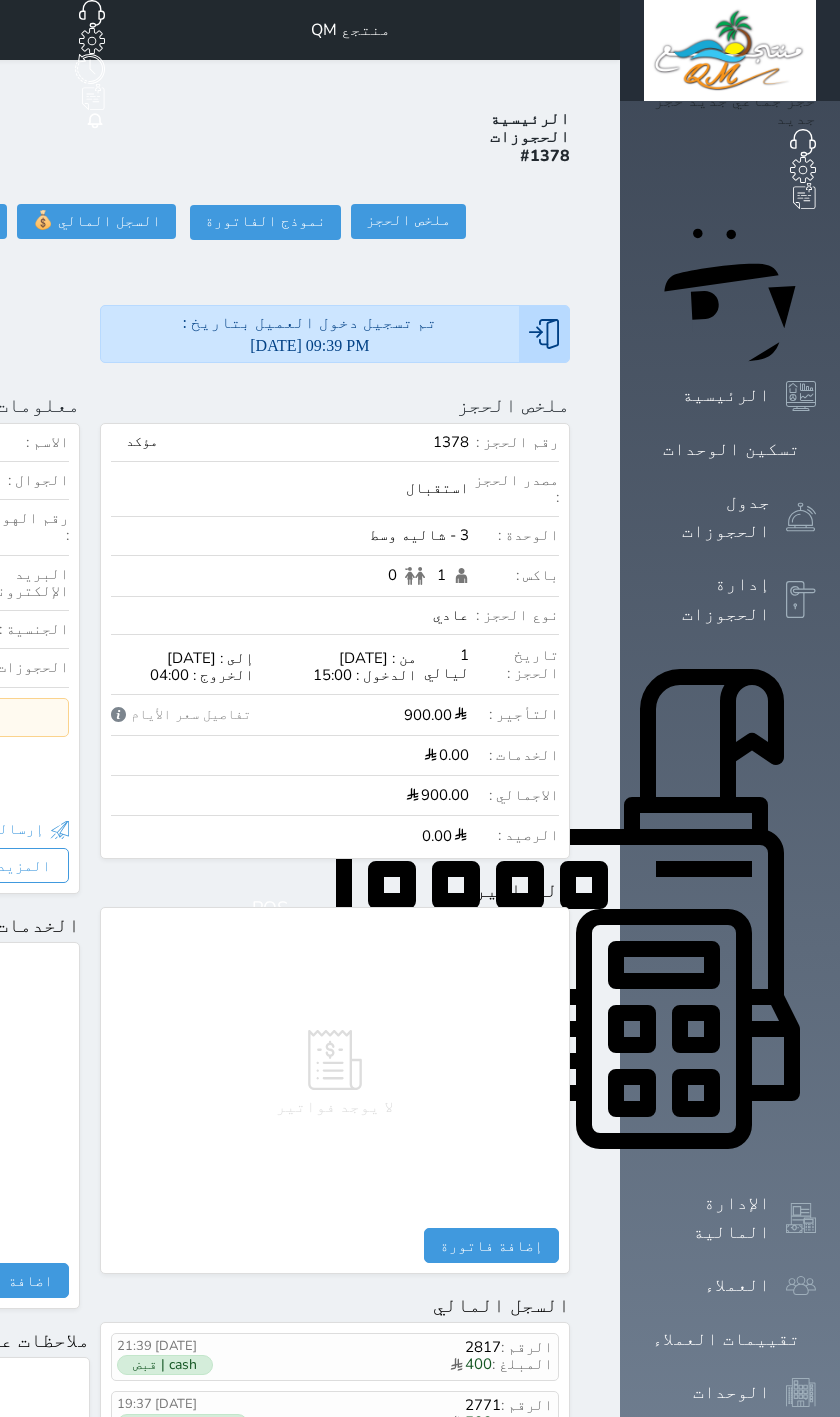 click at bounding box center (596, 30) 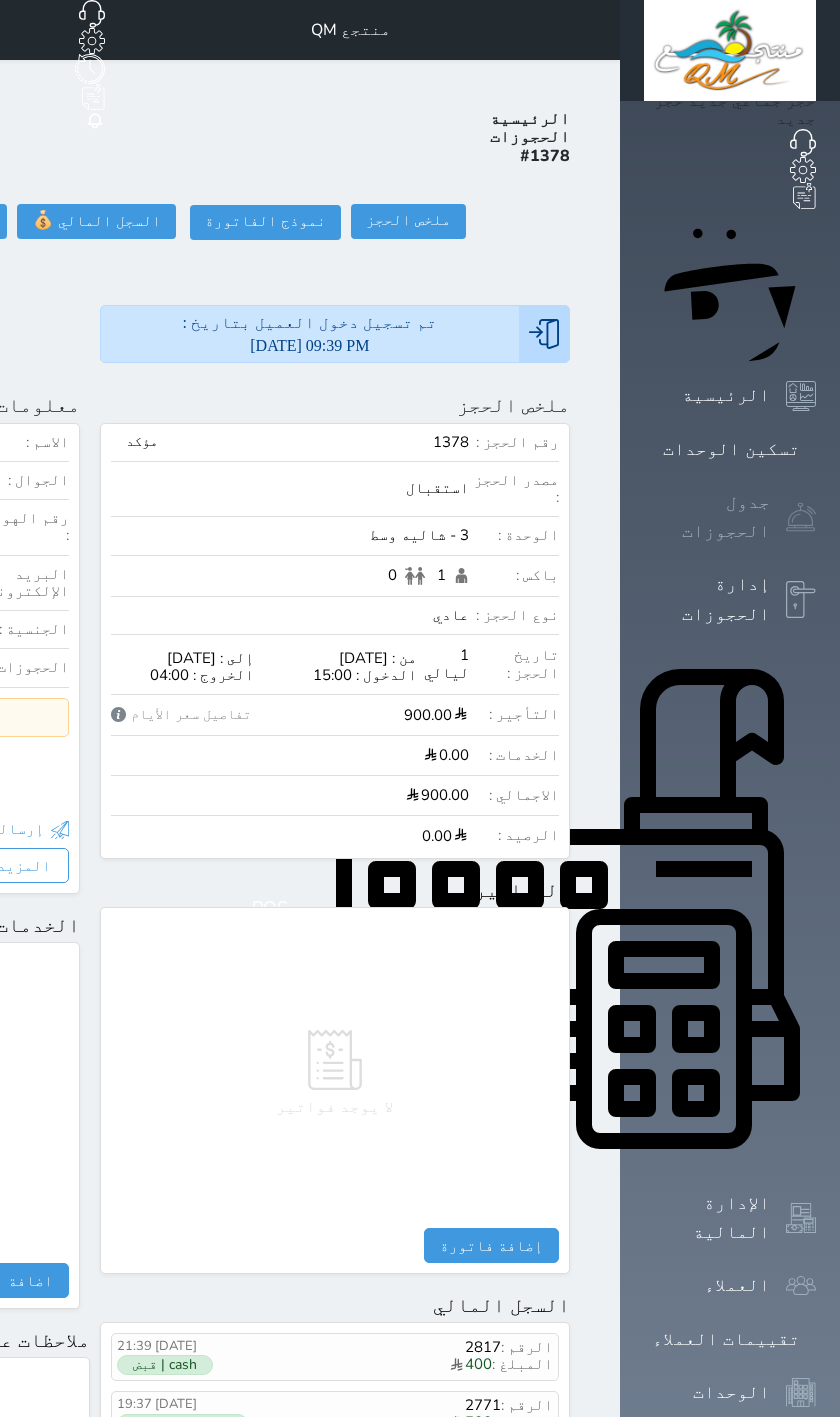 click on "جدول الحجوزات" at bounding box center [707, 517] 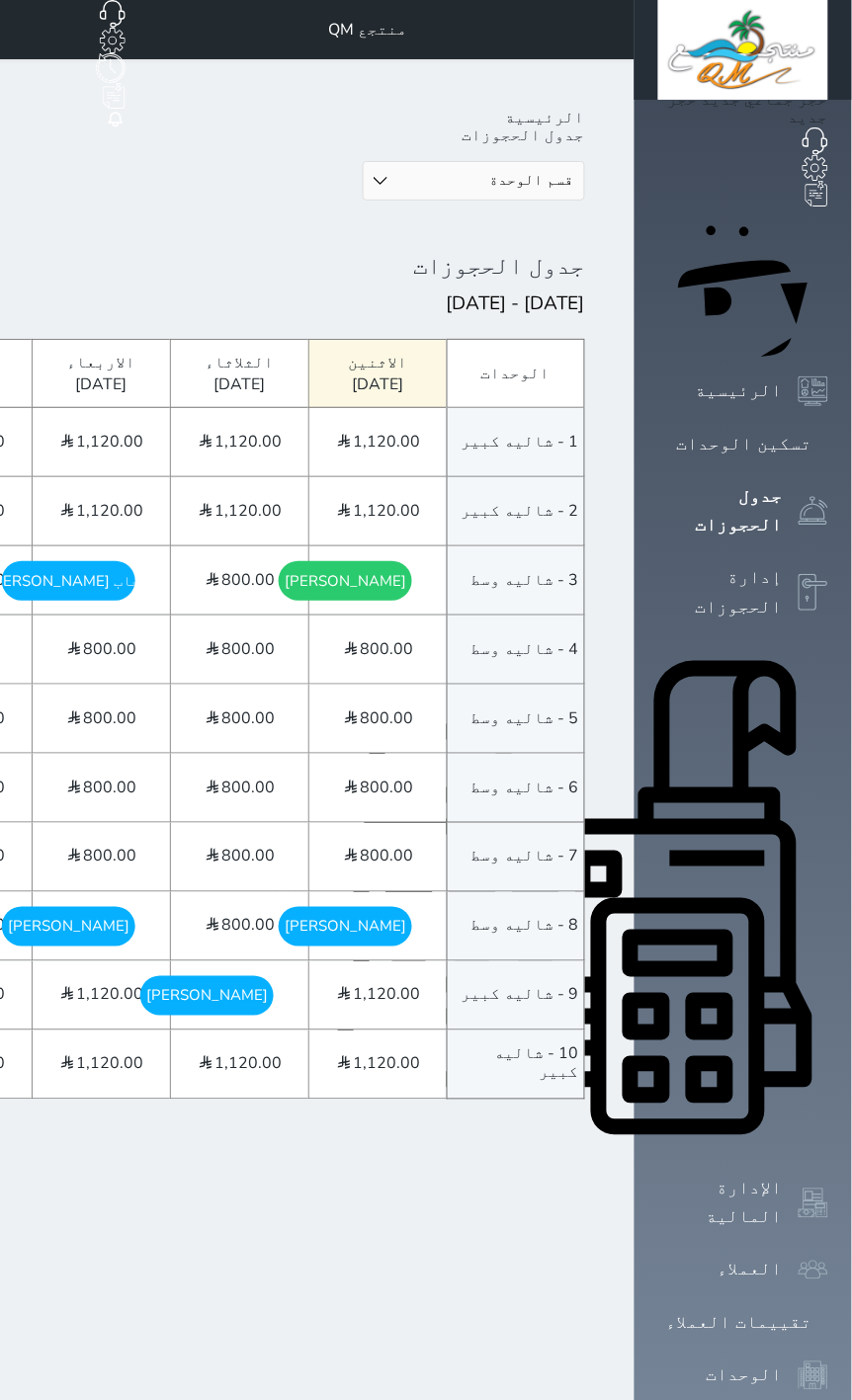 click on "[PERSON_NAME]
[DATE] - [DATE]" at bounding box center (345, 927) 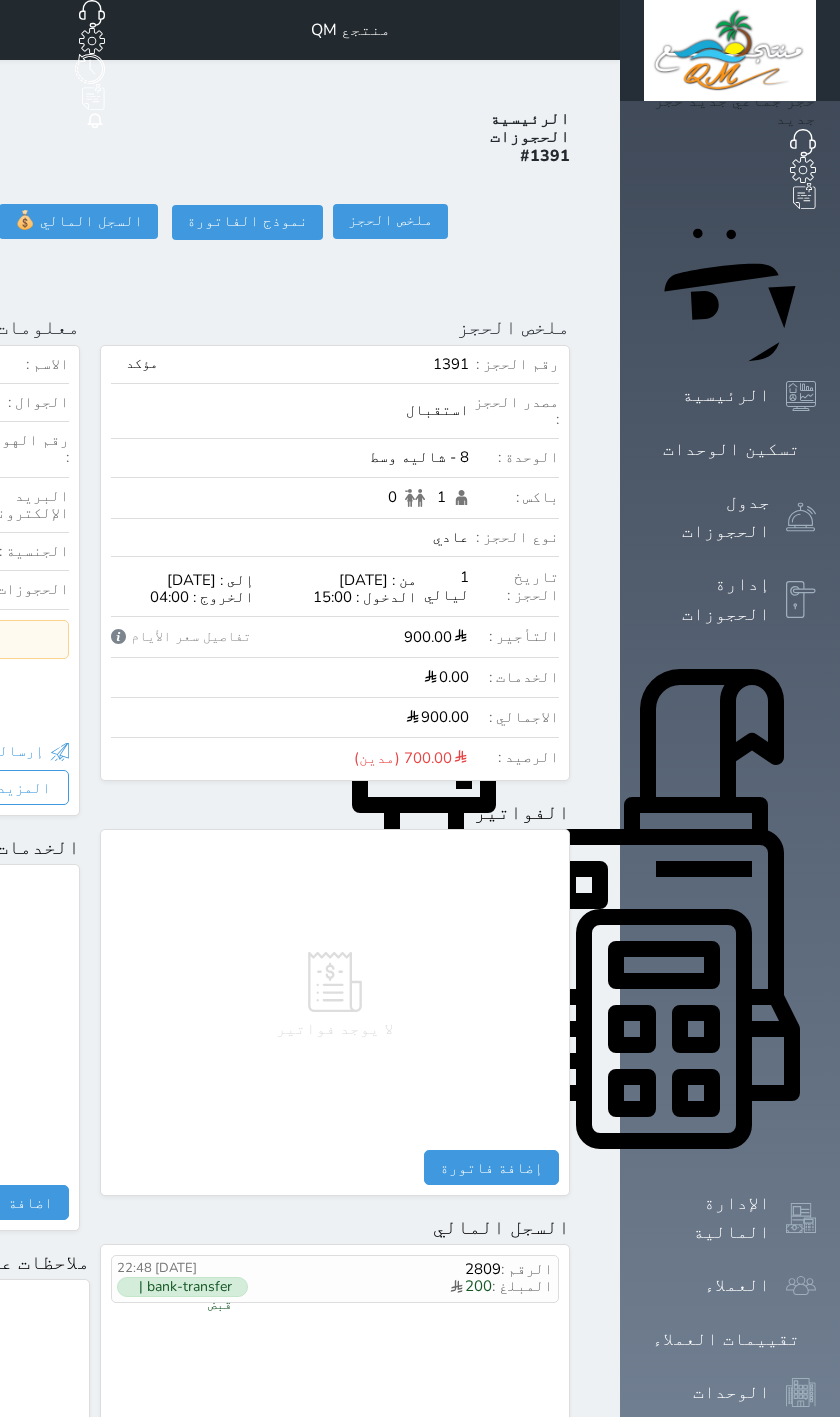 select 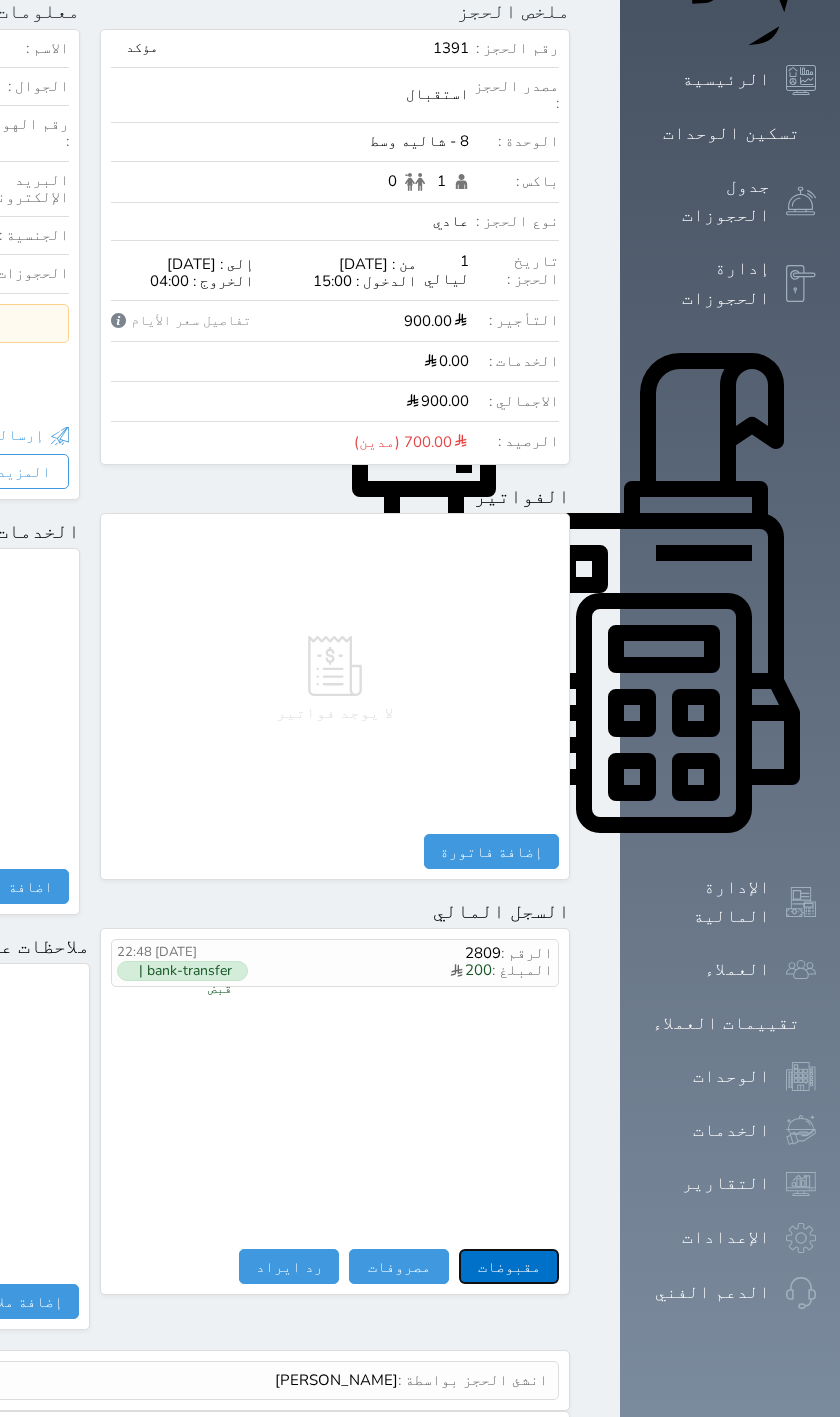 click on "مقبوضات" at bounding box center (509, 1266) 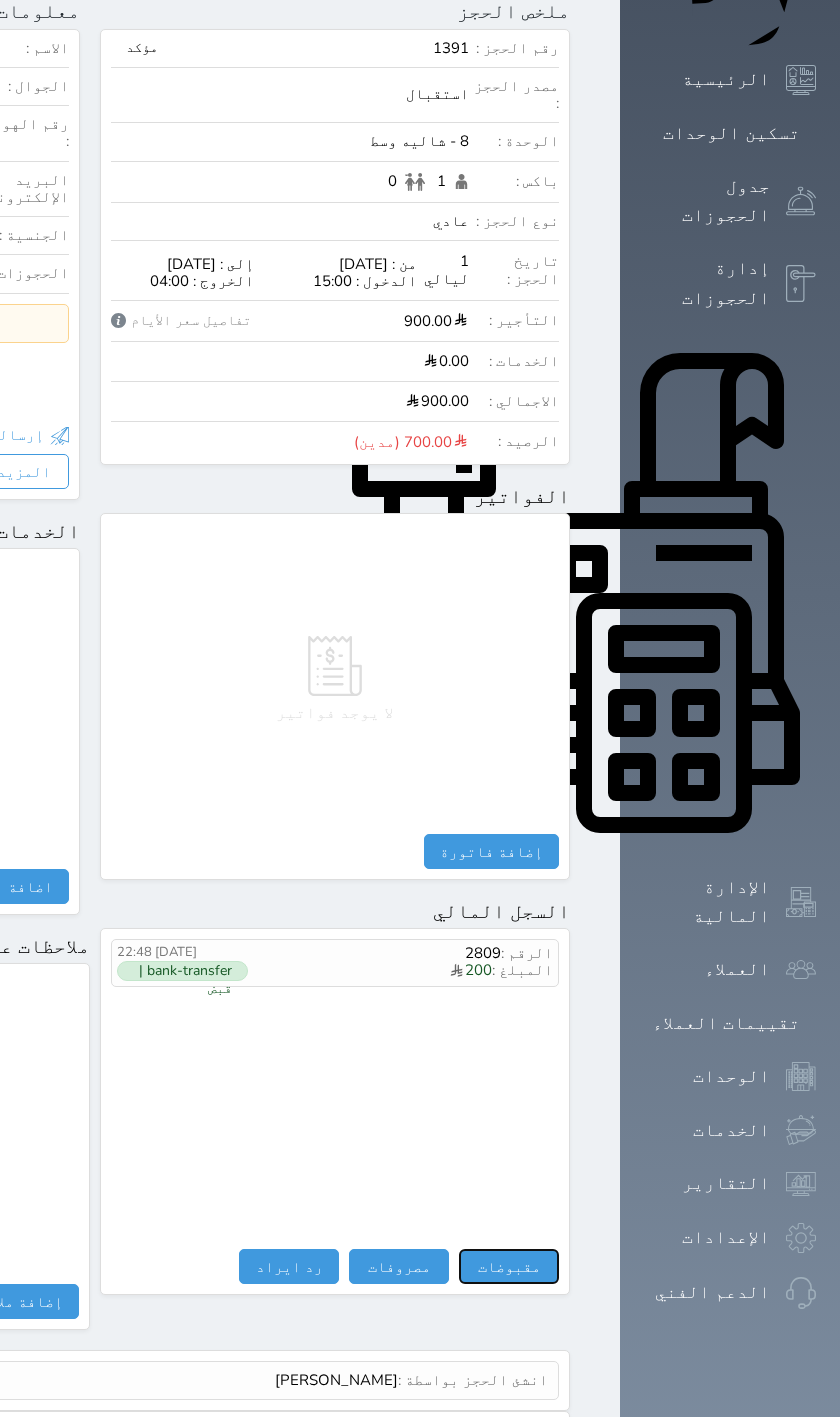 select 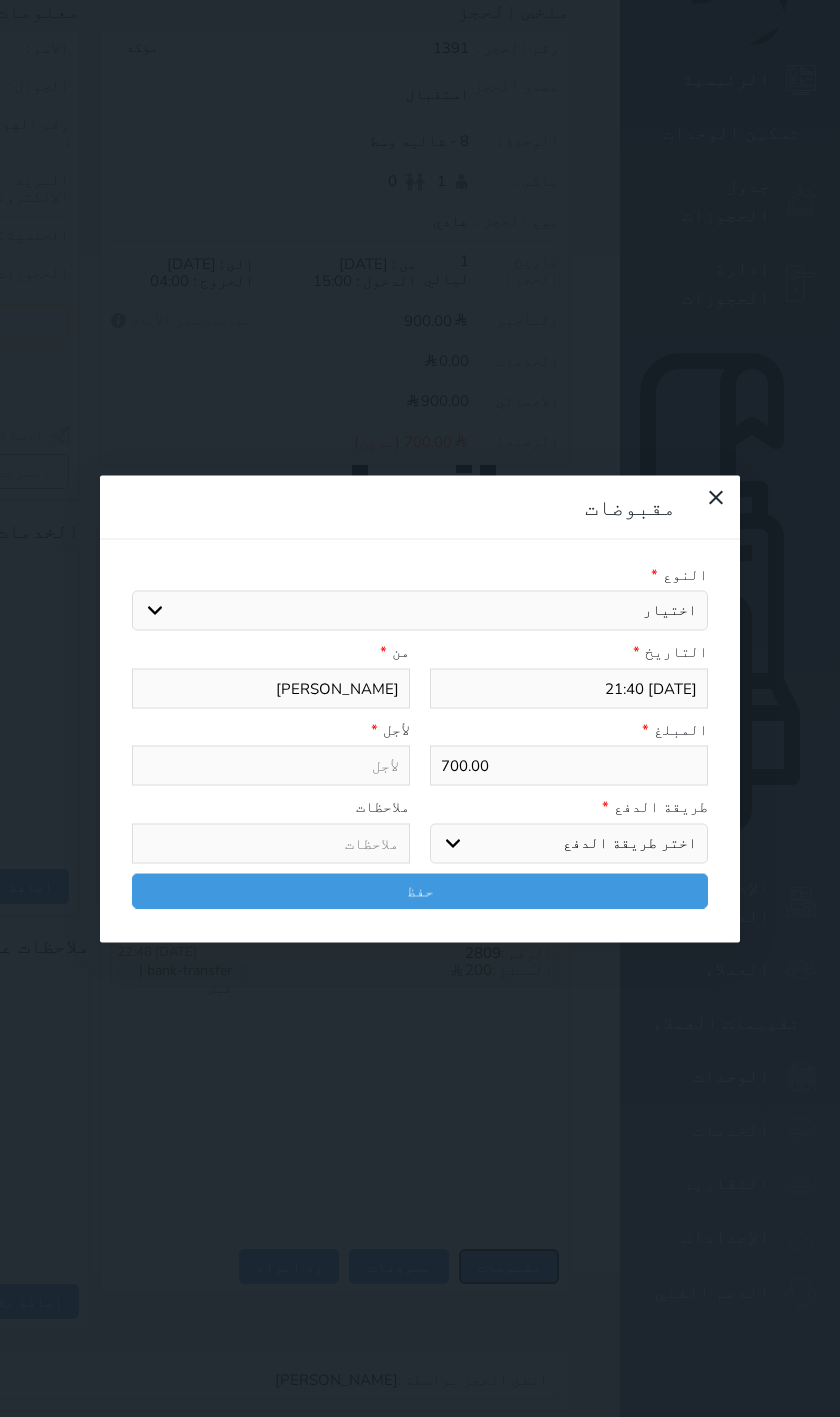 scroll, scrollTop: 247, scrollLeft: 0, axis: vertical 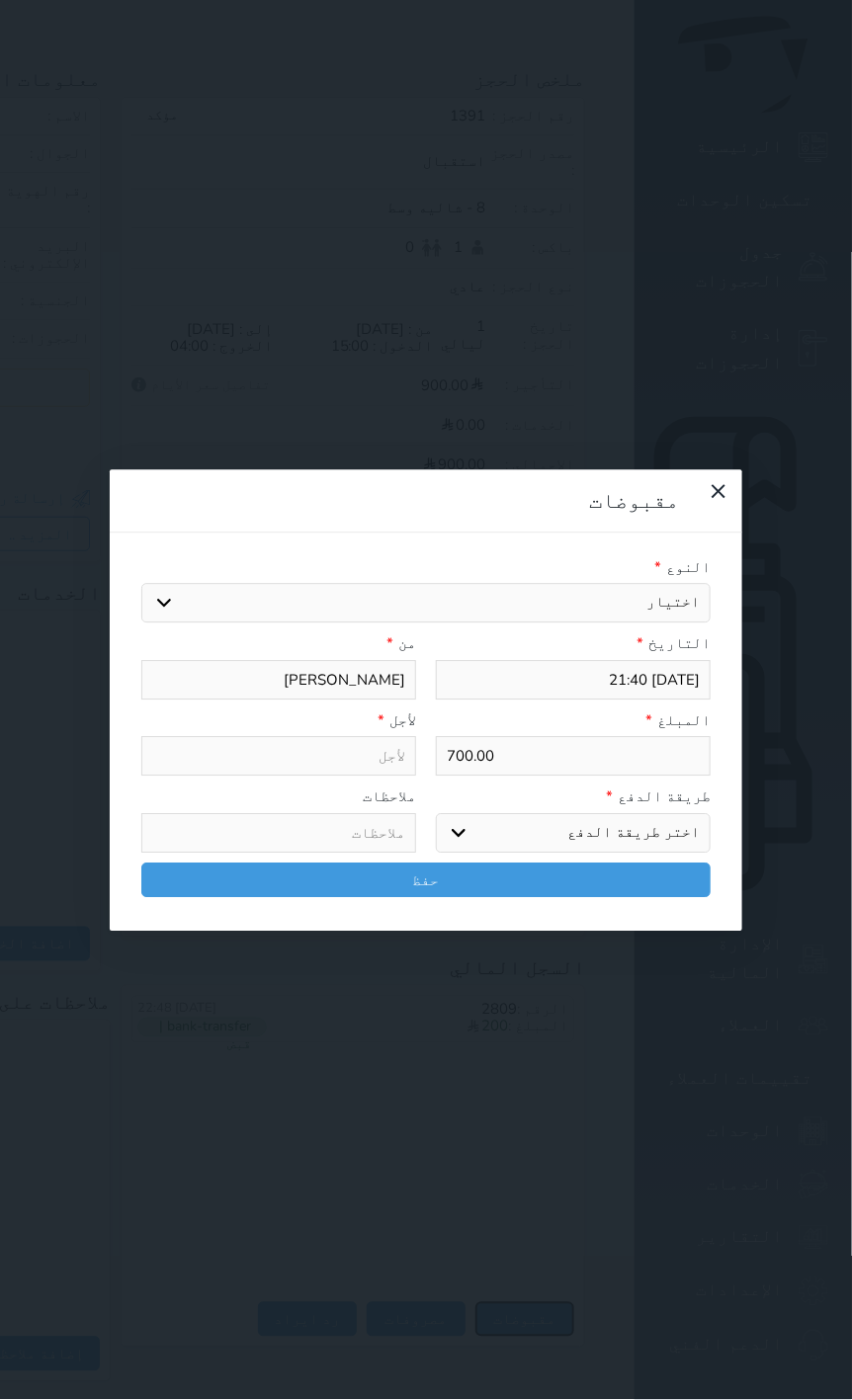 select 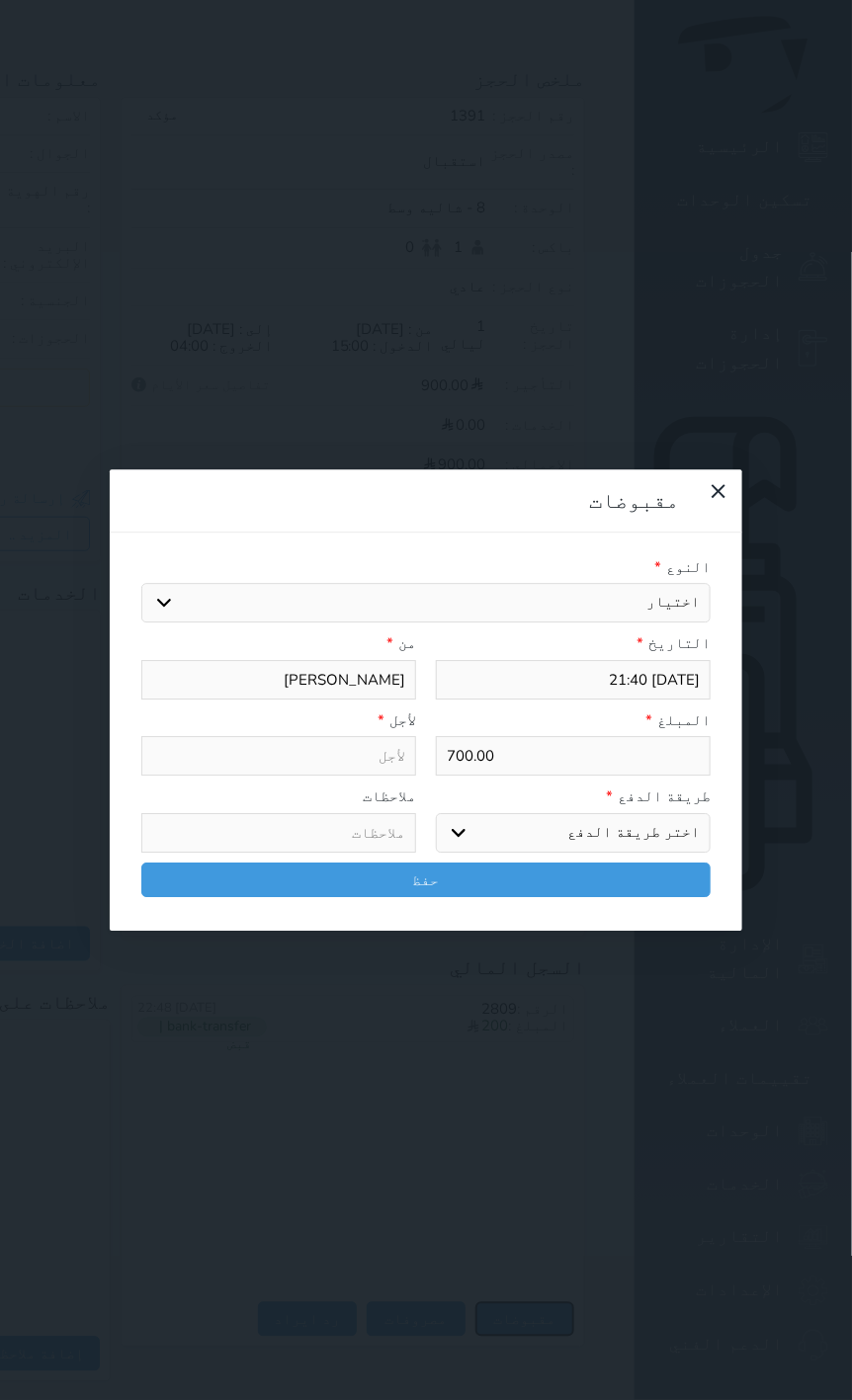 select 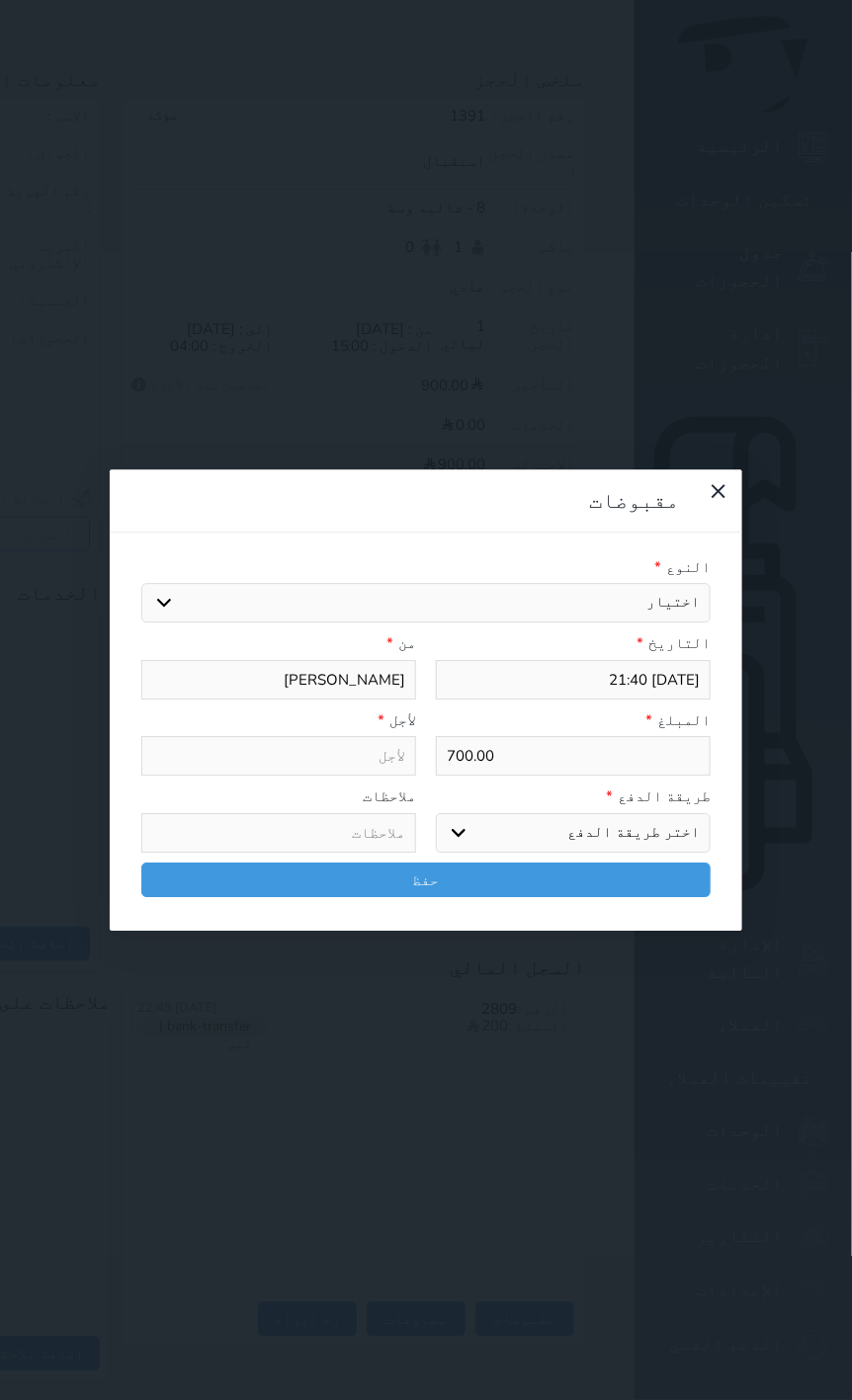 click on "اختيار   مقبوضات عامة قيمة إيجار فواتير تامين عربون لا ينطبق آخر مغسلة واي فاي - الإنترنت مواقف السيارات طعام الأغذية والمشروبات مشروبات المشروبات الباردة المشروبات الساخنة الإفطار غداء عشاء مخبز و كعك حمام سباحة الصالة الرياضية سبا و خدمات الجمال اختيار وإسقاط (خدمات النقل) ميني بار كابل - تلفزيون سرير إضافي تصفيف الشعر التسوق خدمات الجولات السياحية المنظمة خدمات الدليل السياحي" at bounding box center (426, 604) 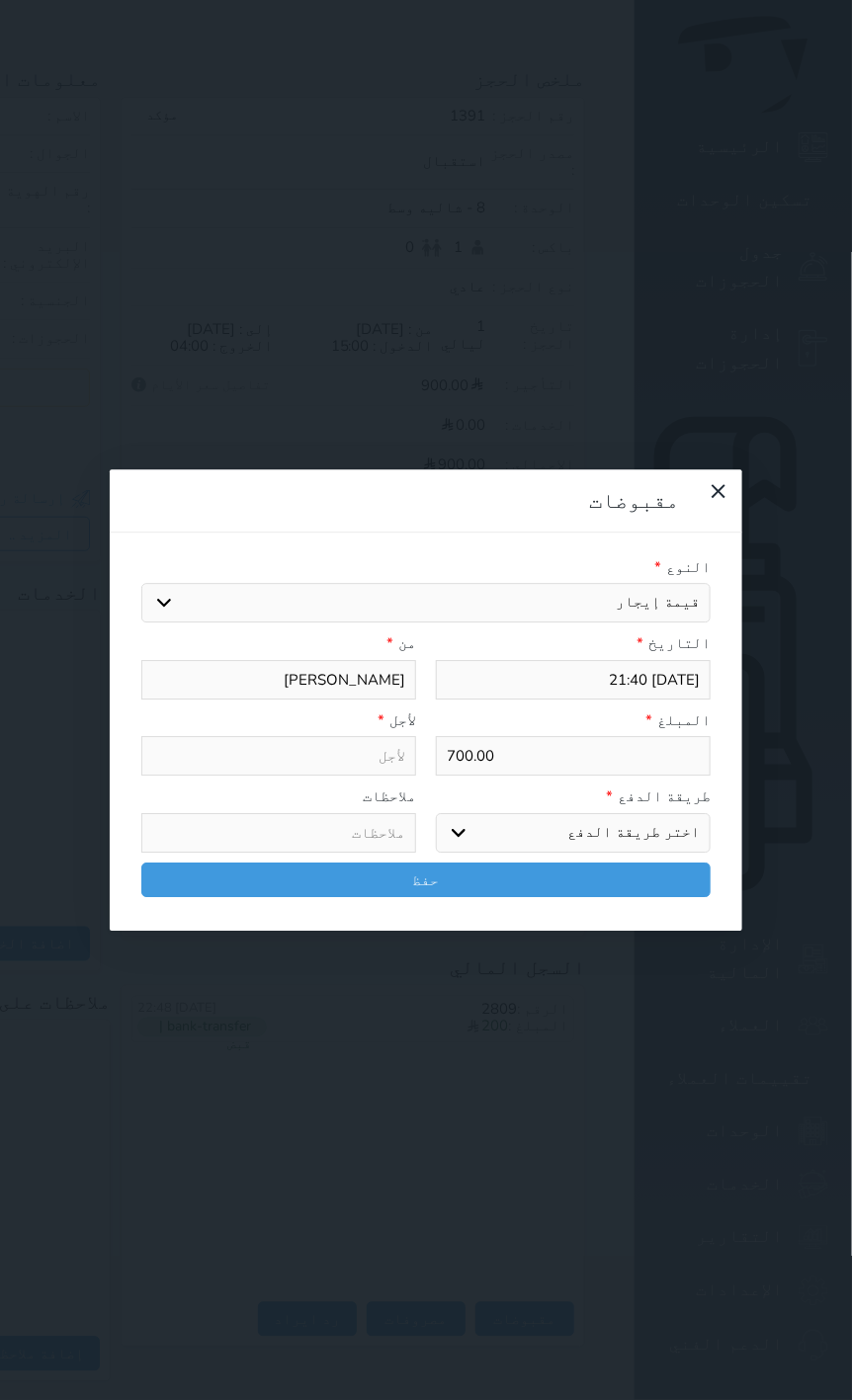 click on "اختيار   مقبوضات عامة قيمة إيجار فواتير تامين عربون لا ينطبق آخر مغسلة واي فاي - الإنترنت مواقف السيارات طعام الأغذية والمشروبات مشروبات المشروبات الباردة المشروبات الساخنة الإفطار غداء عشاء مخبز و كعك حمام سباحة الصالة الرياضية سبا و خدمات الجمال اختيار وإسقاط (خدمات النقل) ميني بار كابل - تلفزيون سرير إضافي تصفيف الشعر التسوق خدمات الجولات السياحية المنظمة خدمات الدليل السياحي" at bounding box center (426, 604) 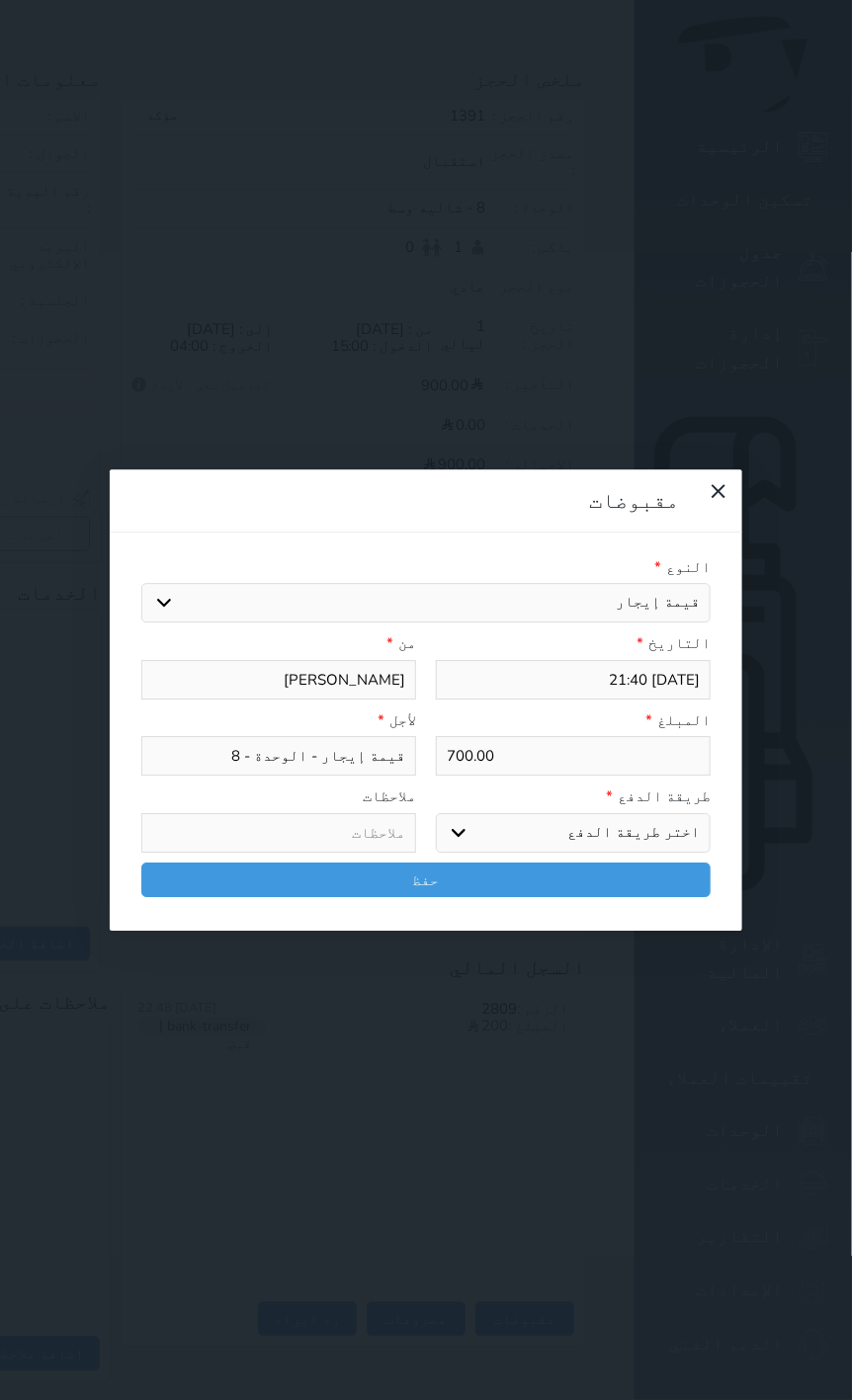 click on "700.00" at bounding box center (573, 757) 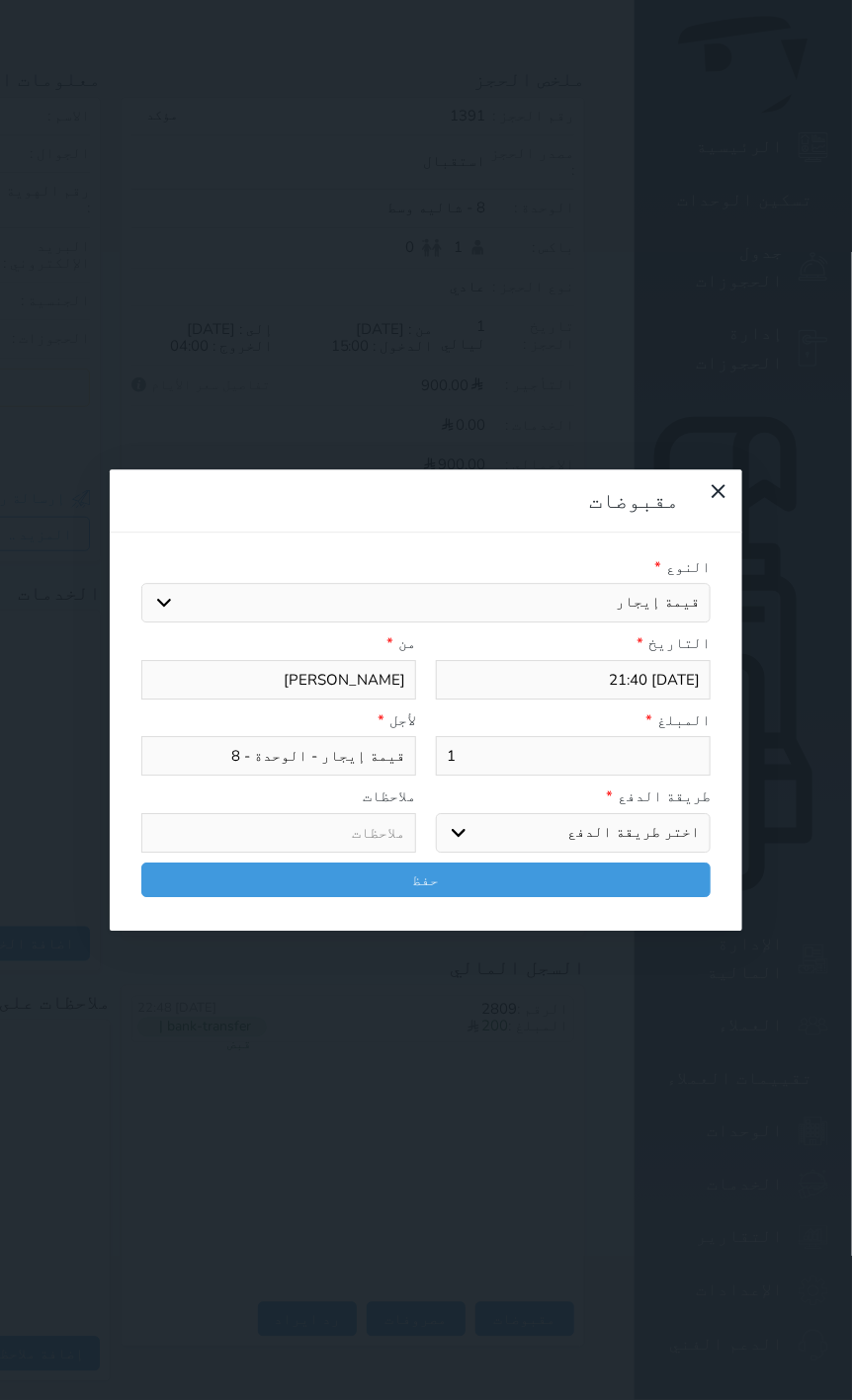 type on "15" 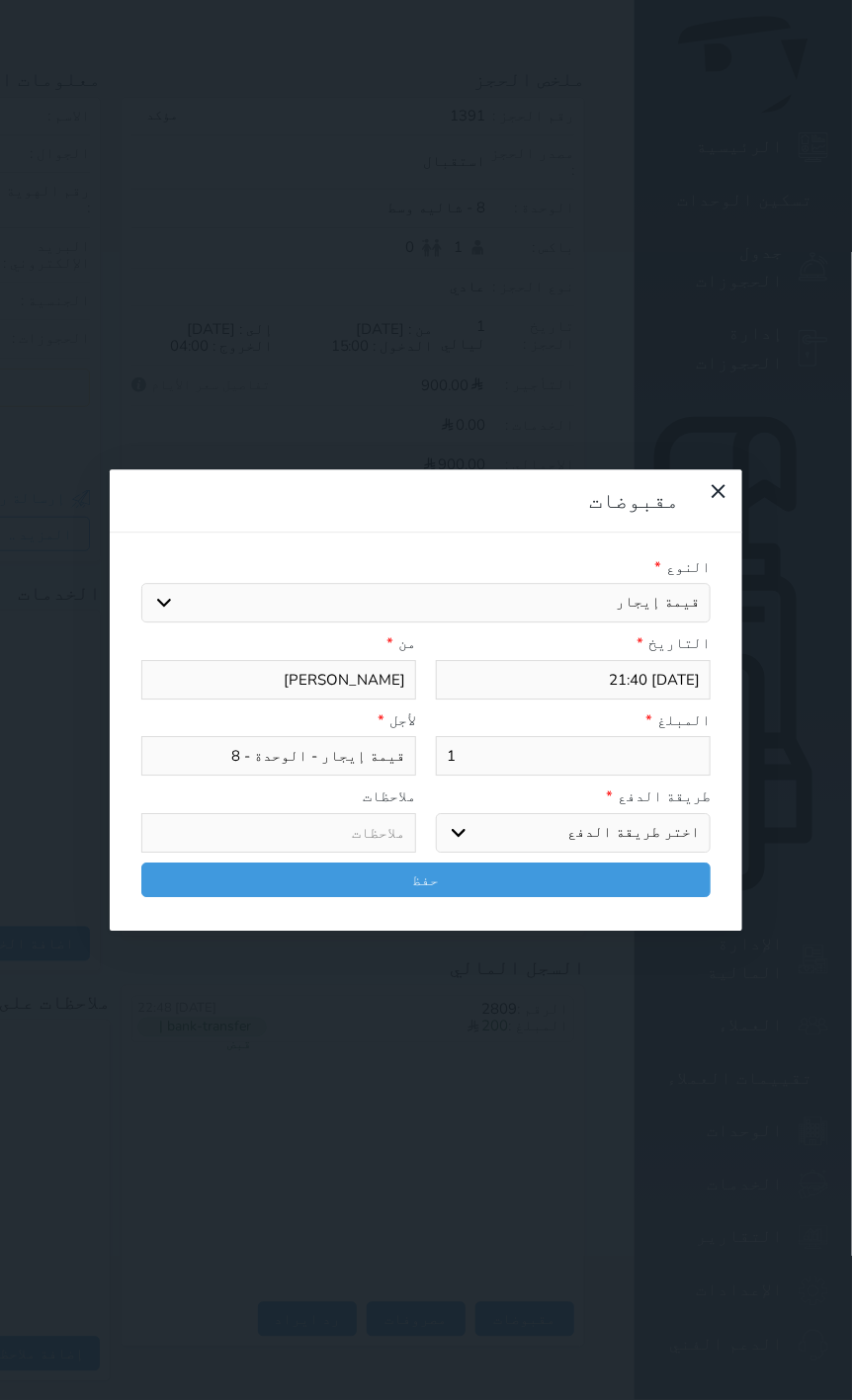 select 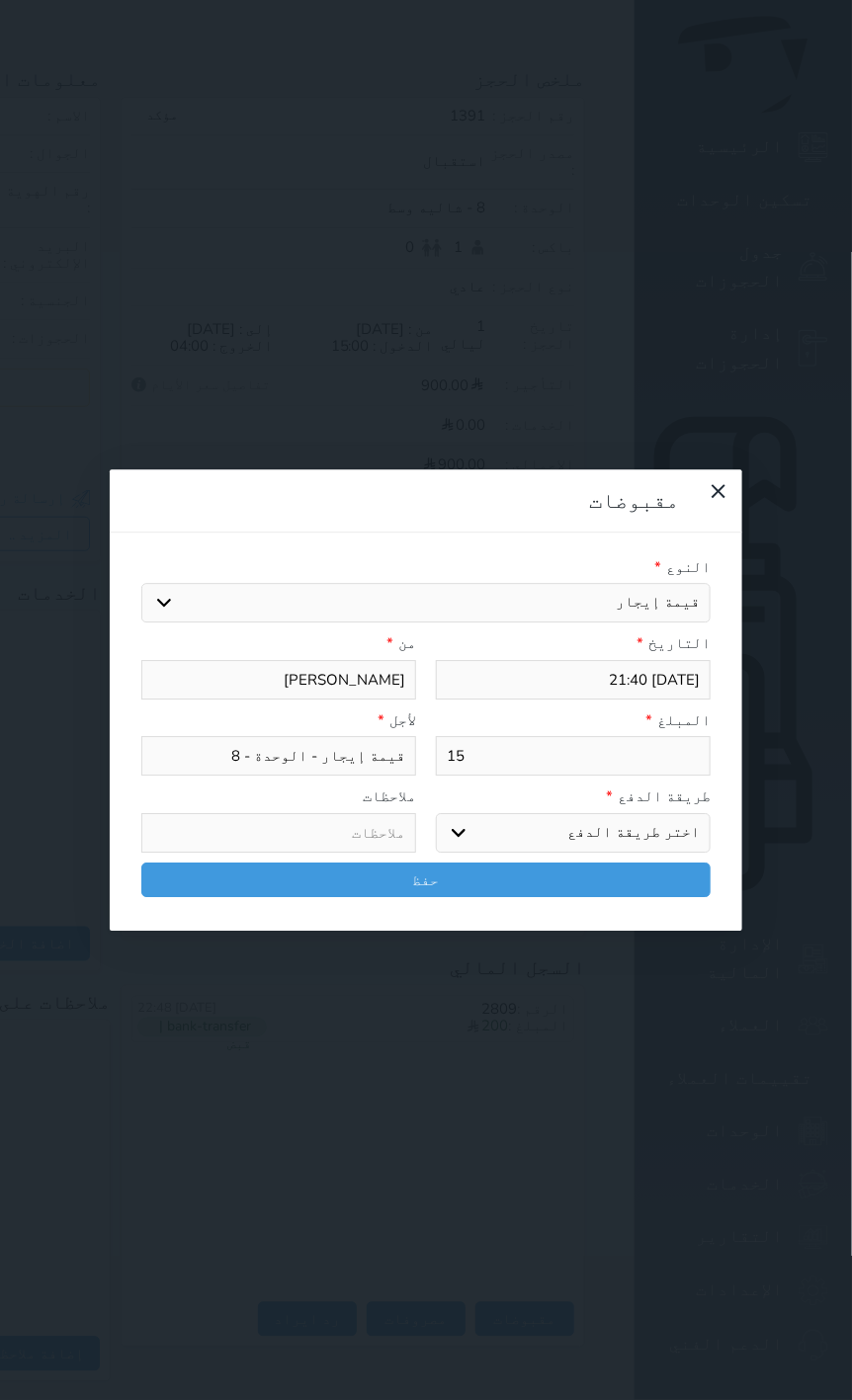 type on "150" 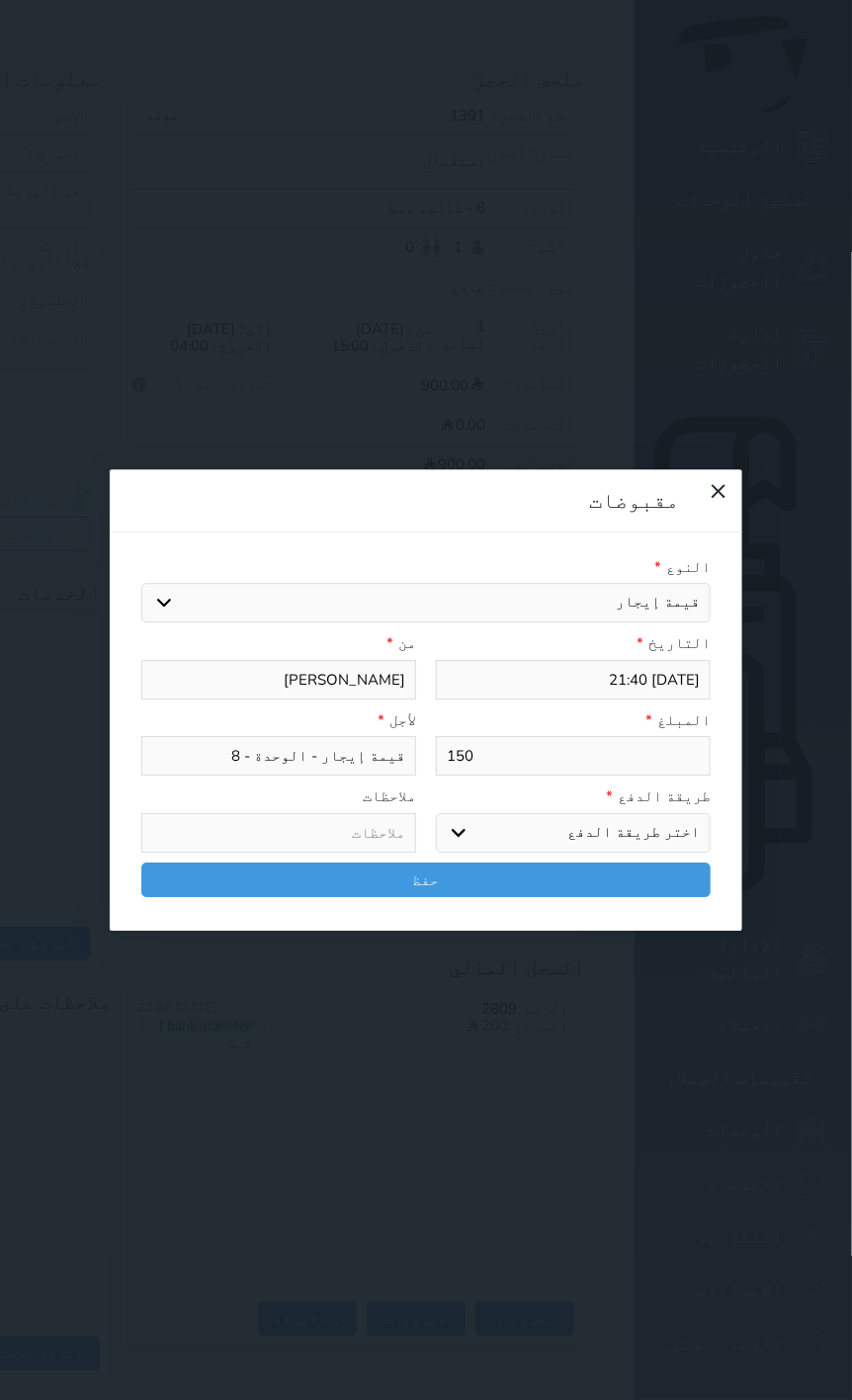 type on "150" 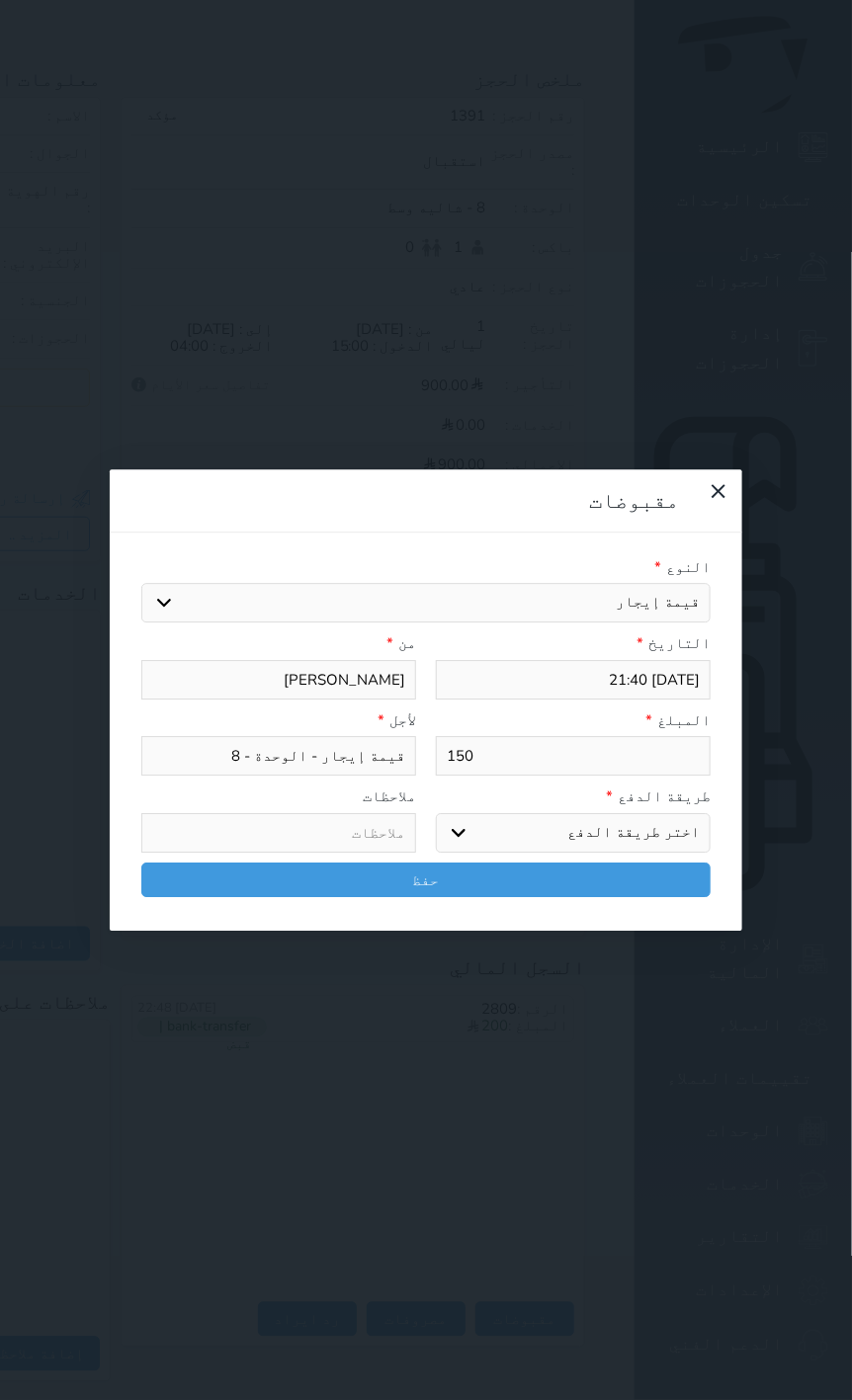 select on "bank-transfer" 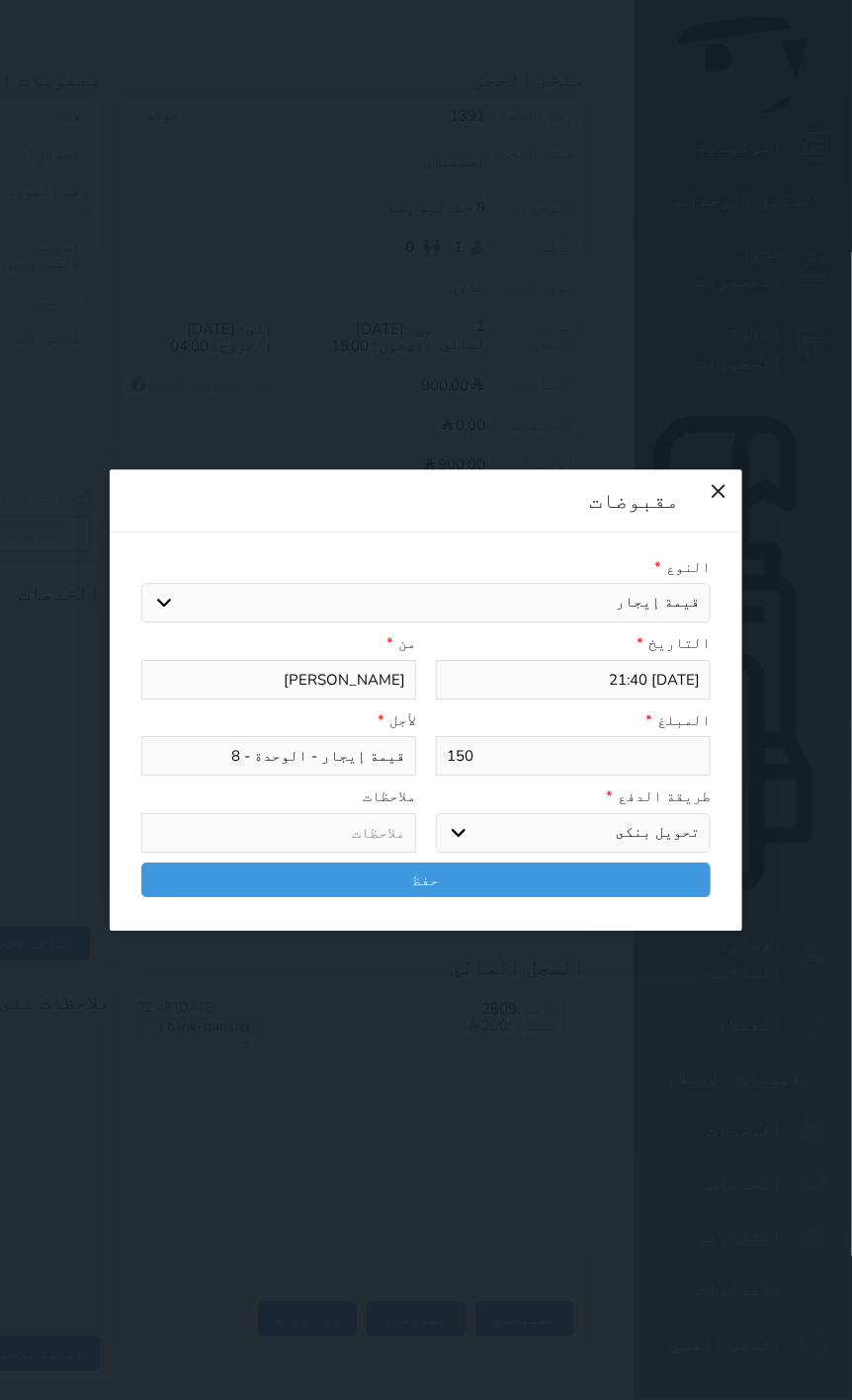 click on "اختر طريقة الدفع   دفع نقدى   تحويل بنكى   مدى   بطاقة ائتمان   آجل" at bounding box center (573, 833) 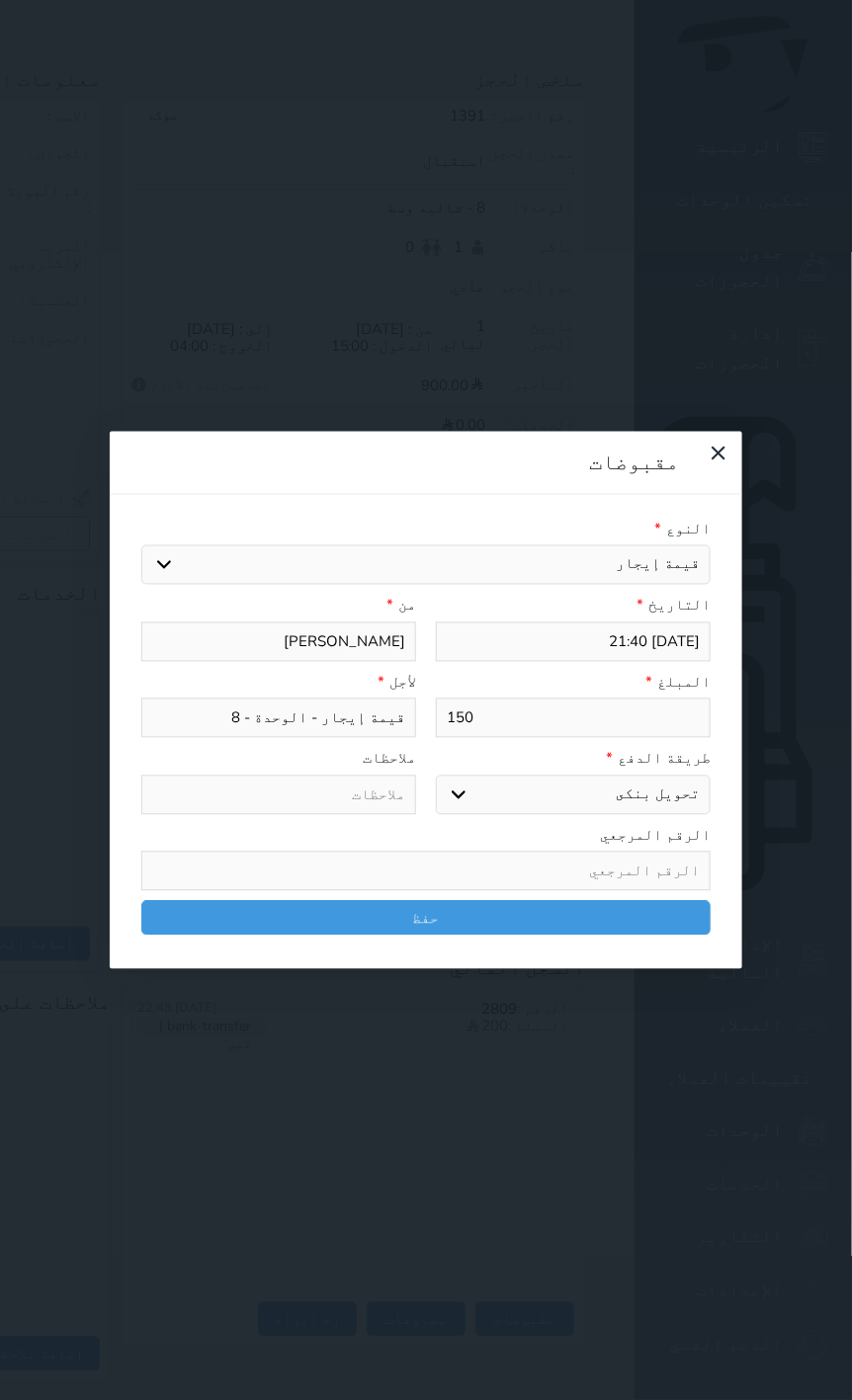 click at bounding box center (426, 871) 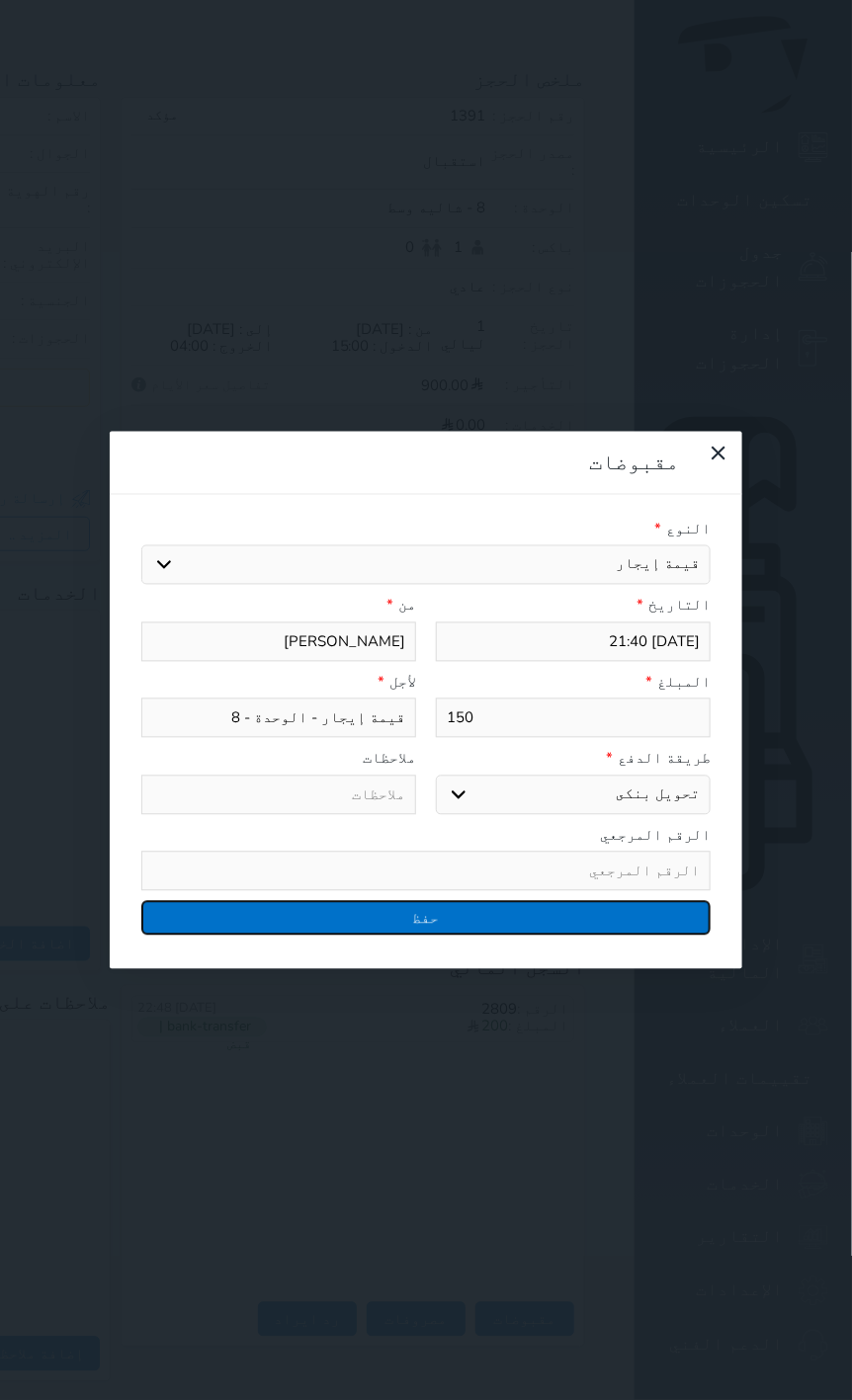 click on "حفظ" at bounding box center (426, 918) 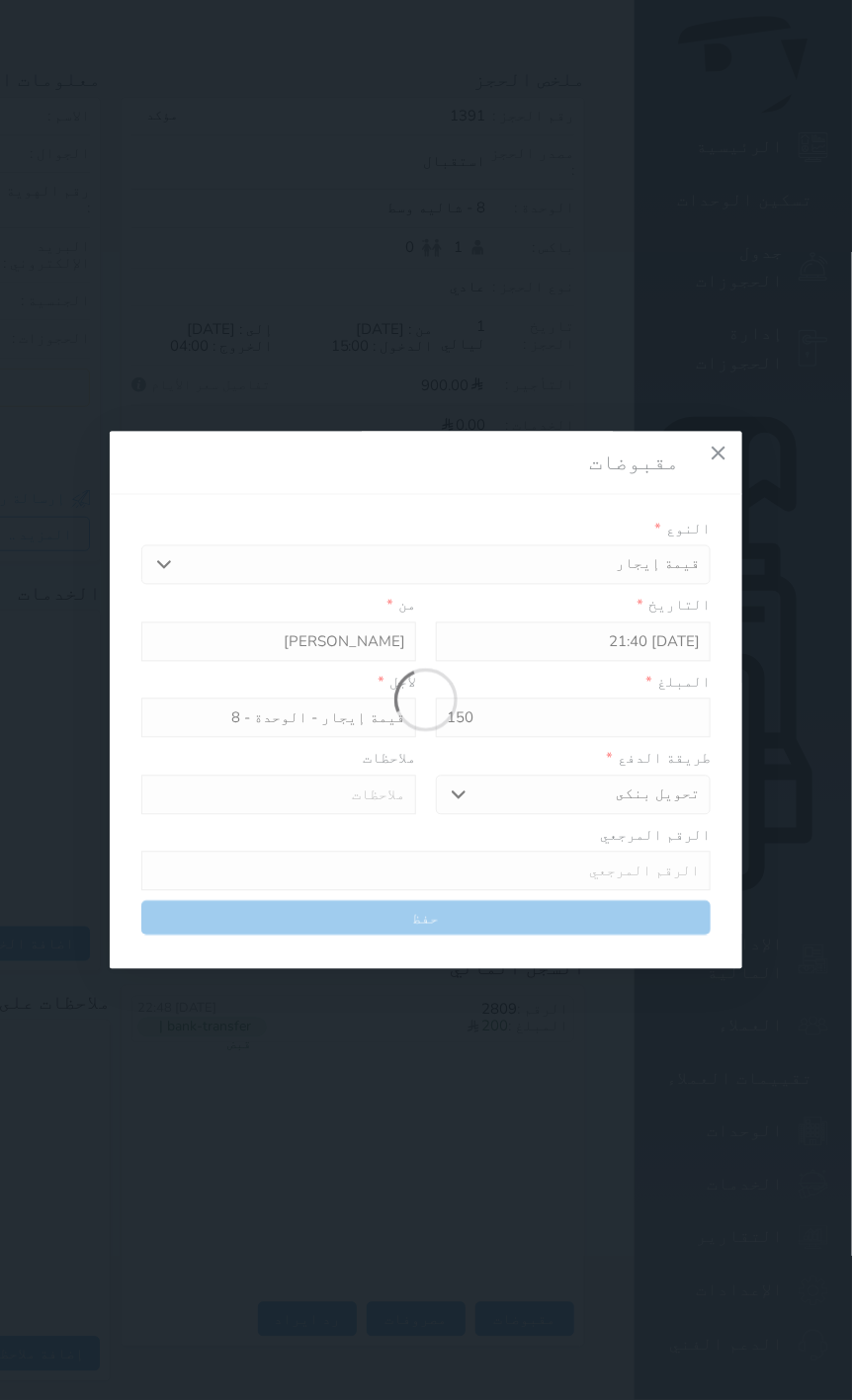select 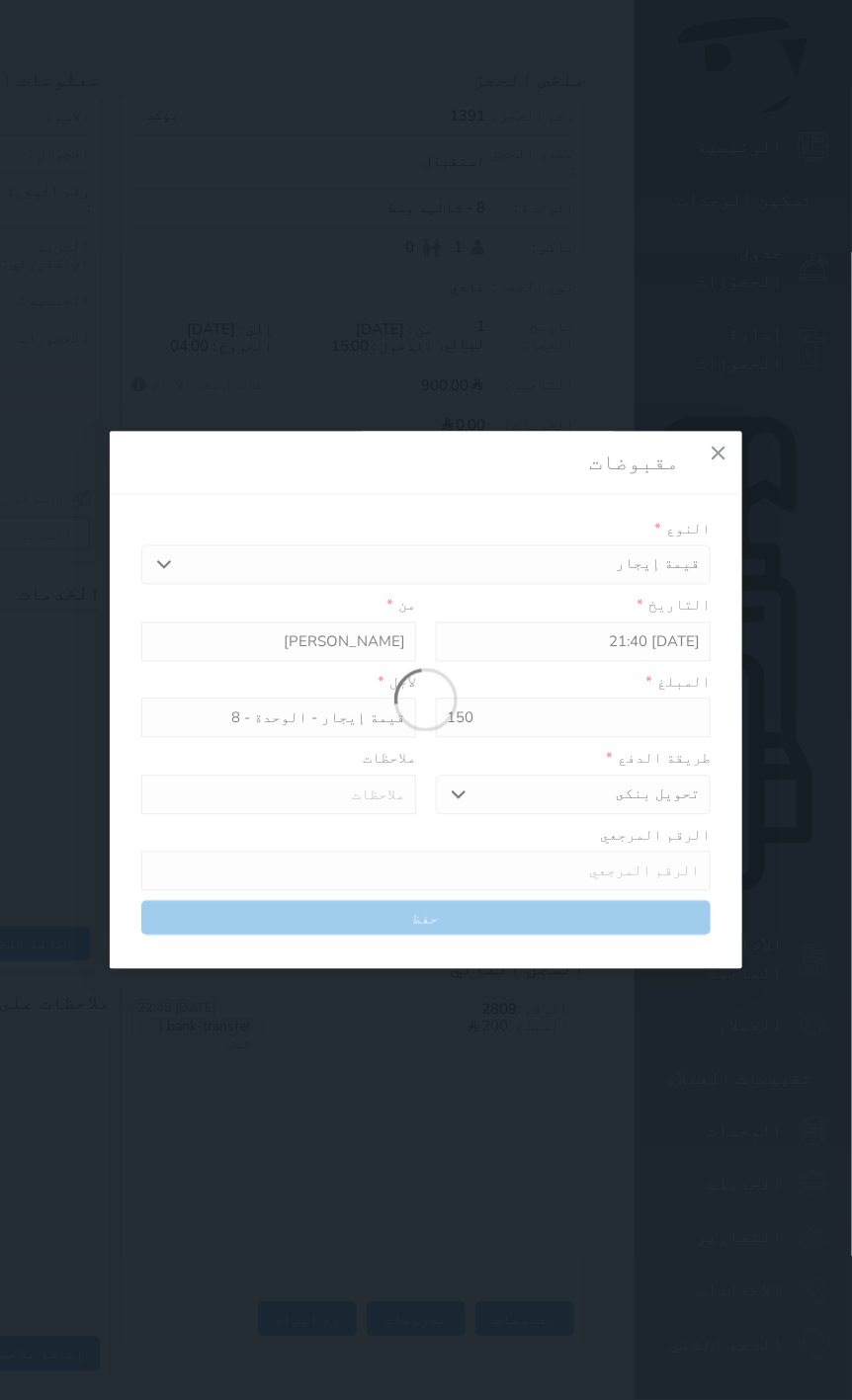 type 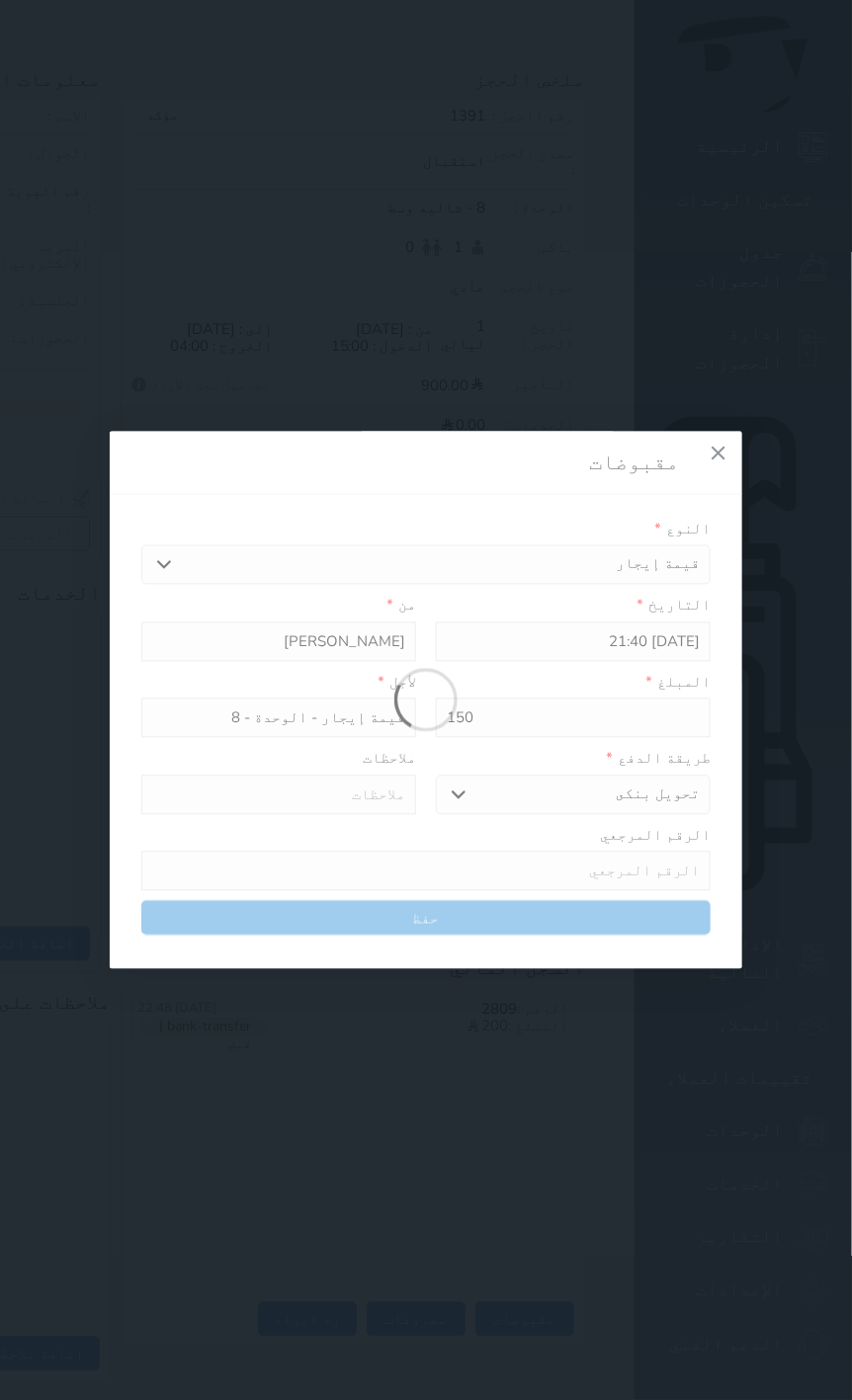 type on "0" 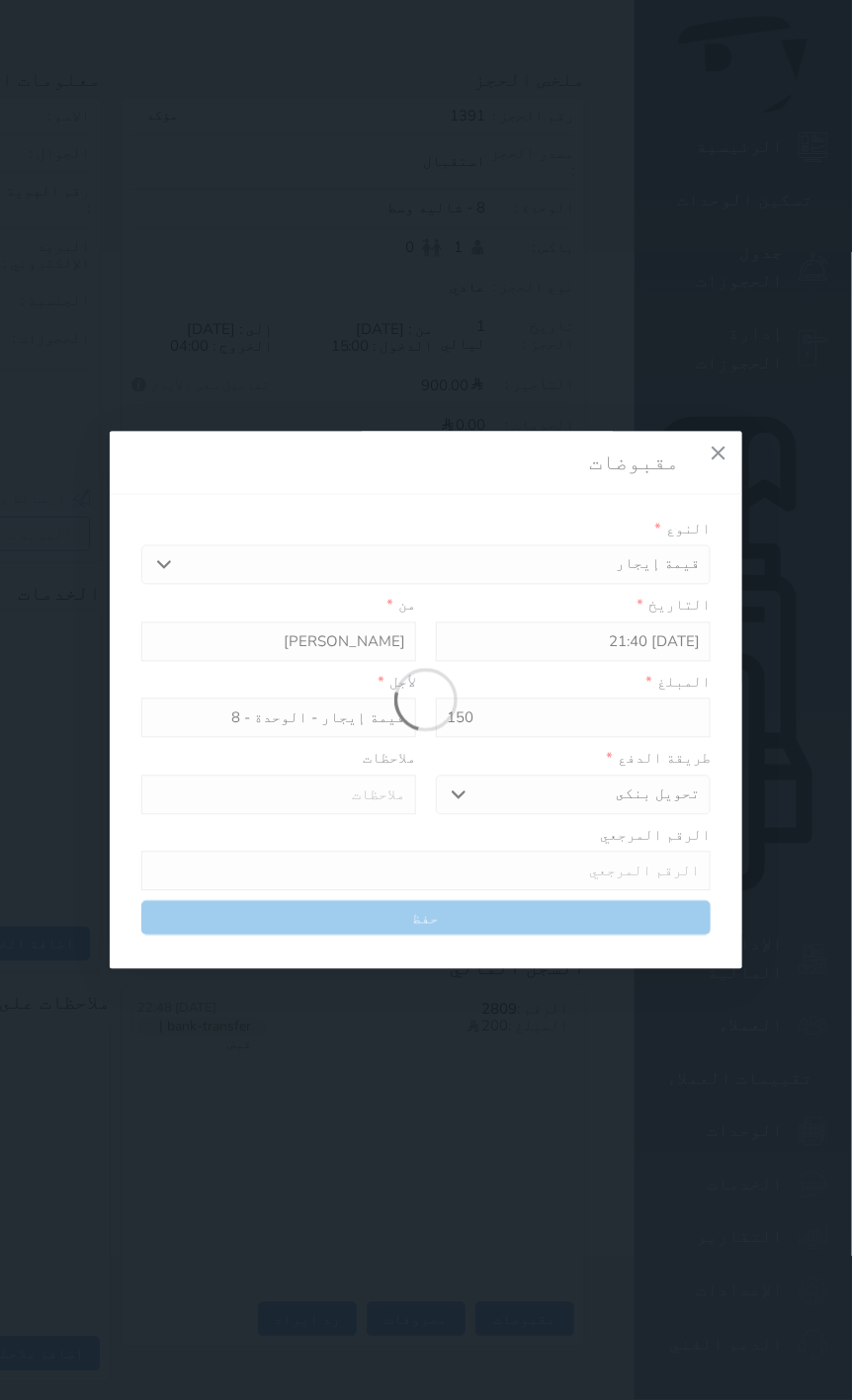 select 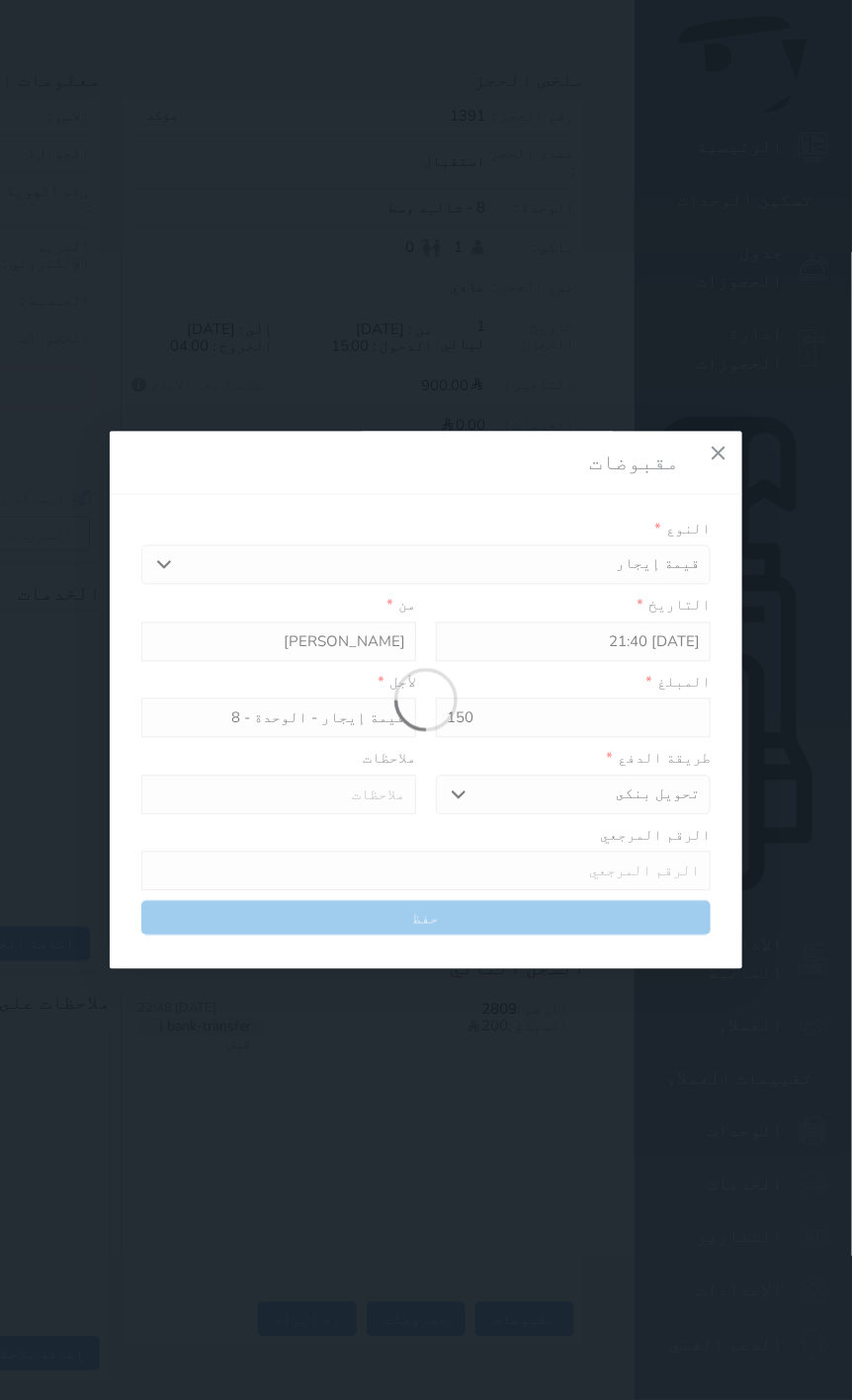 type on "0" 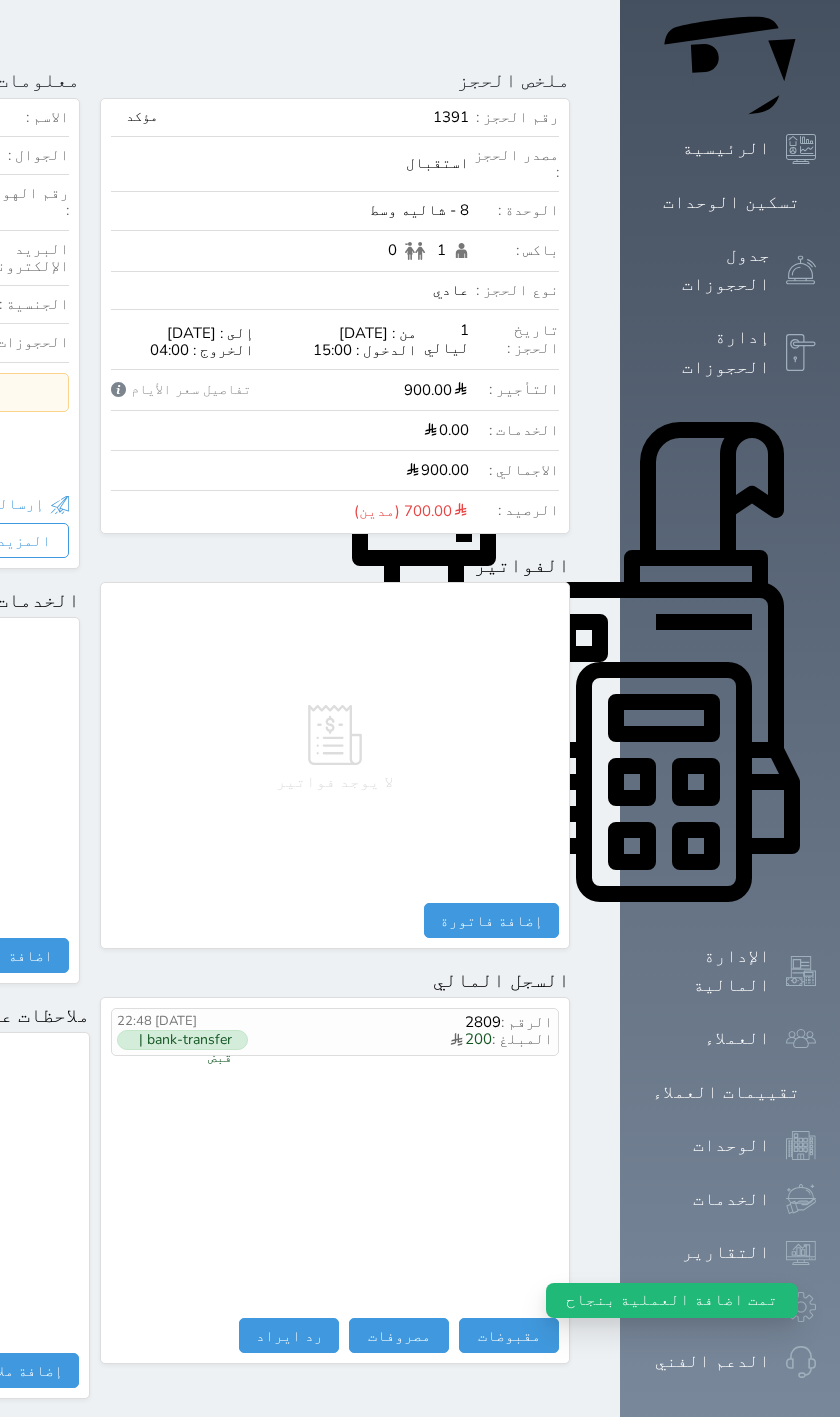 select 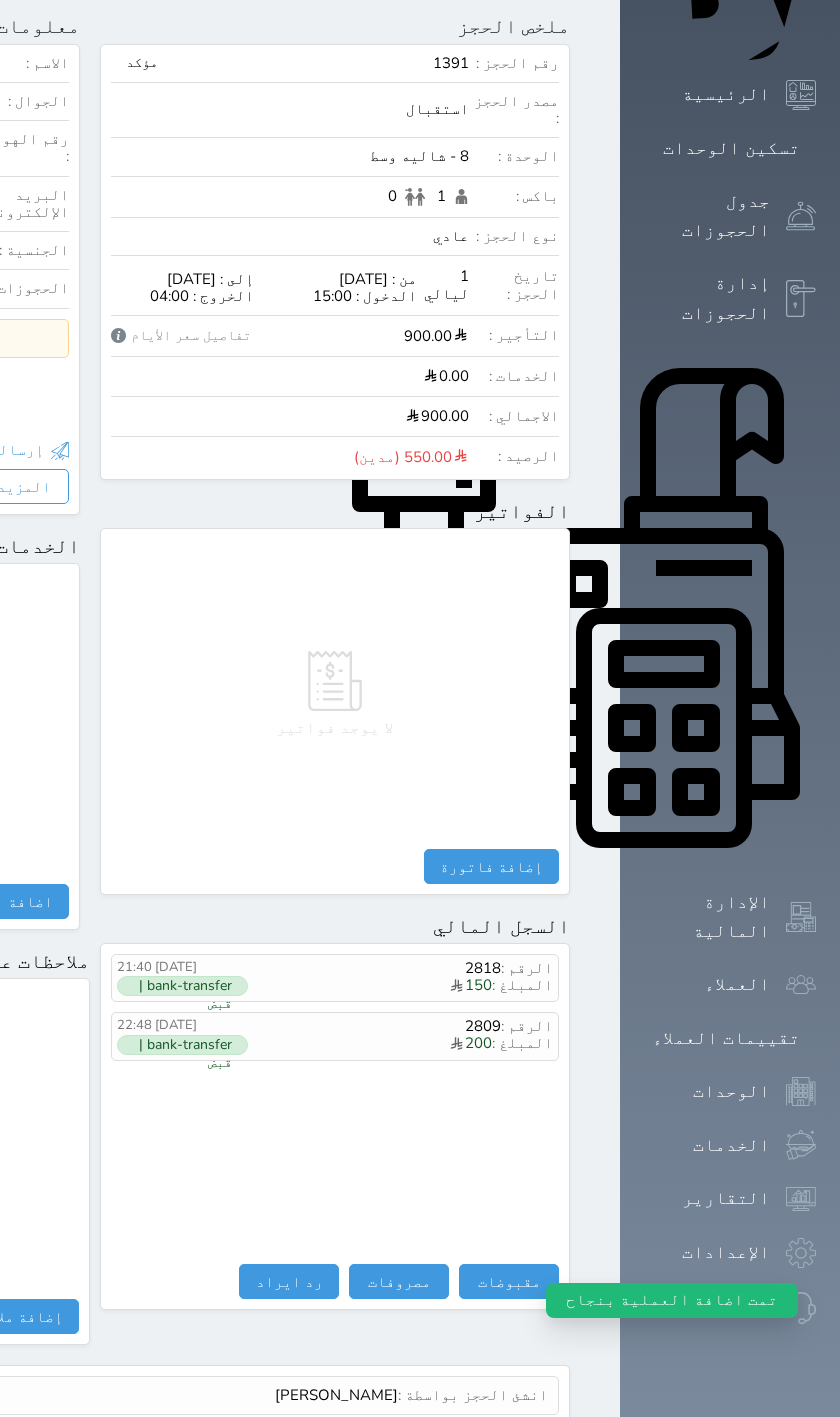 scroll, scrollTop: 316, scrollLeft: 0, axis: vertical 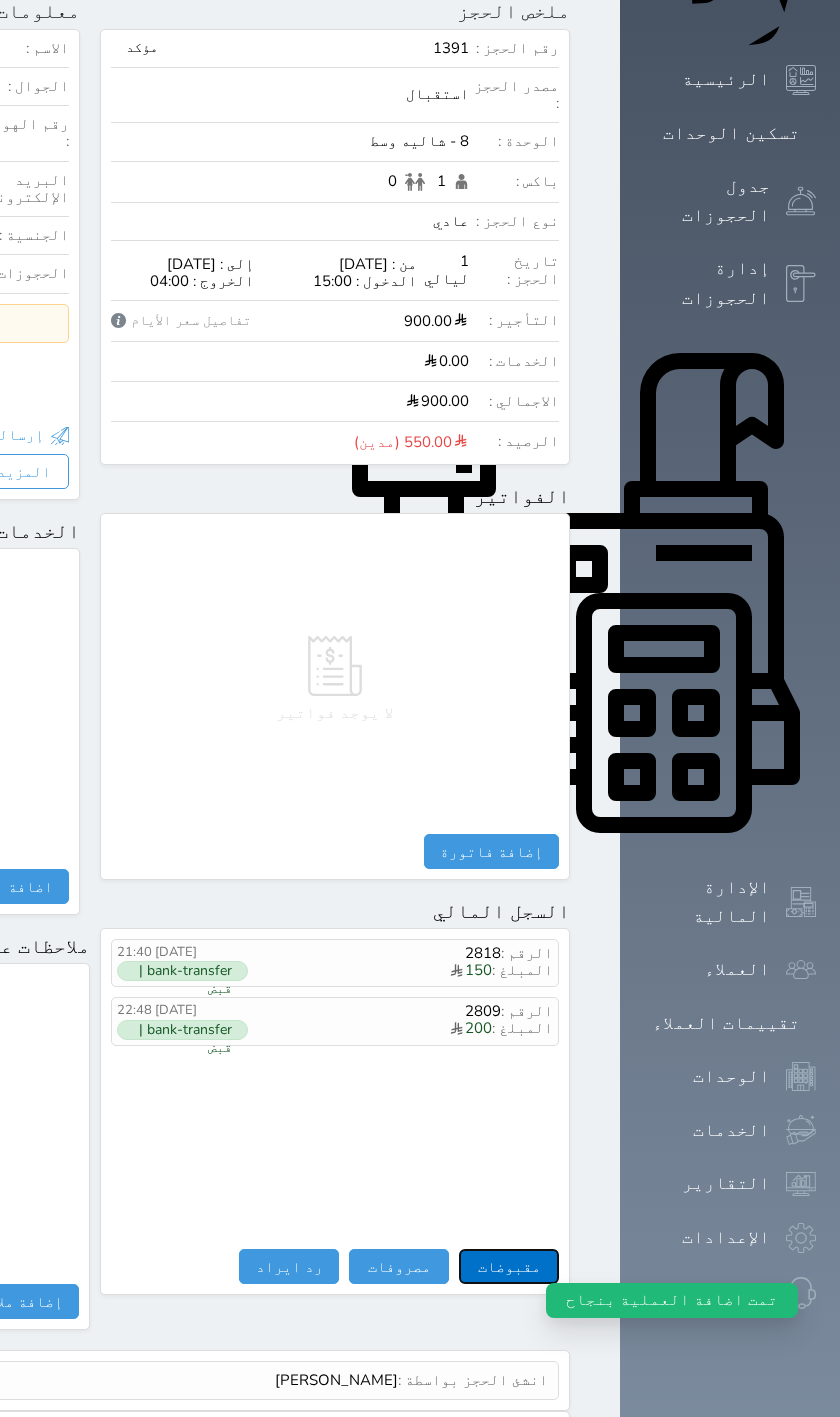 click on "مقبوضات" at bounding box center [509, 1266] 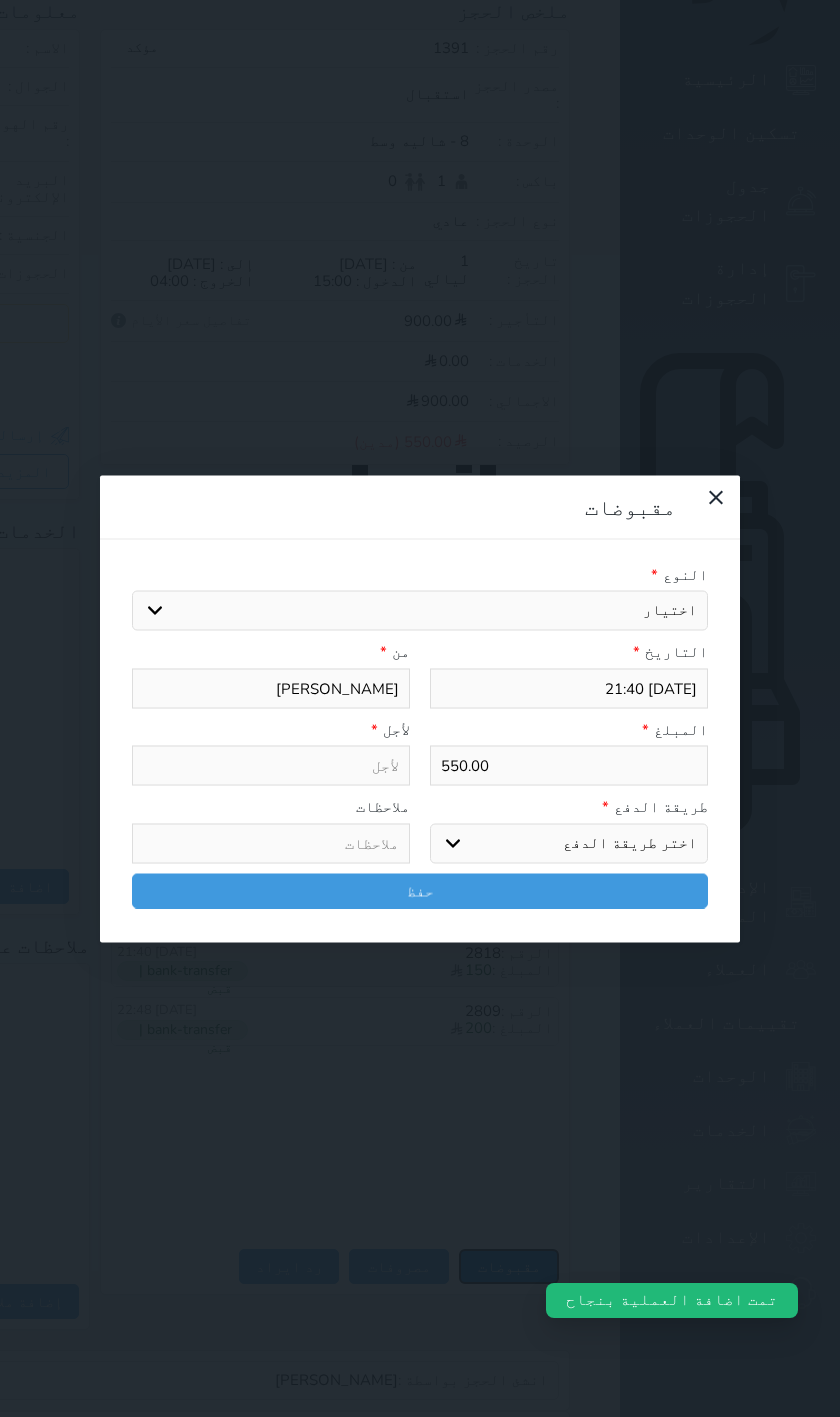 scroll, scrollTop: 247, scrollLeft: 0, axis: vertical 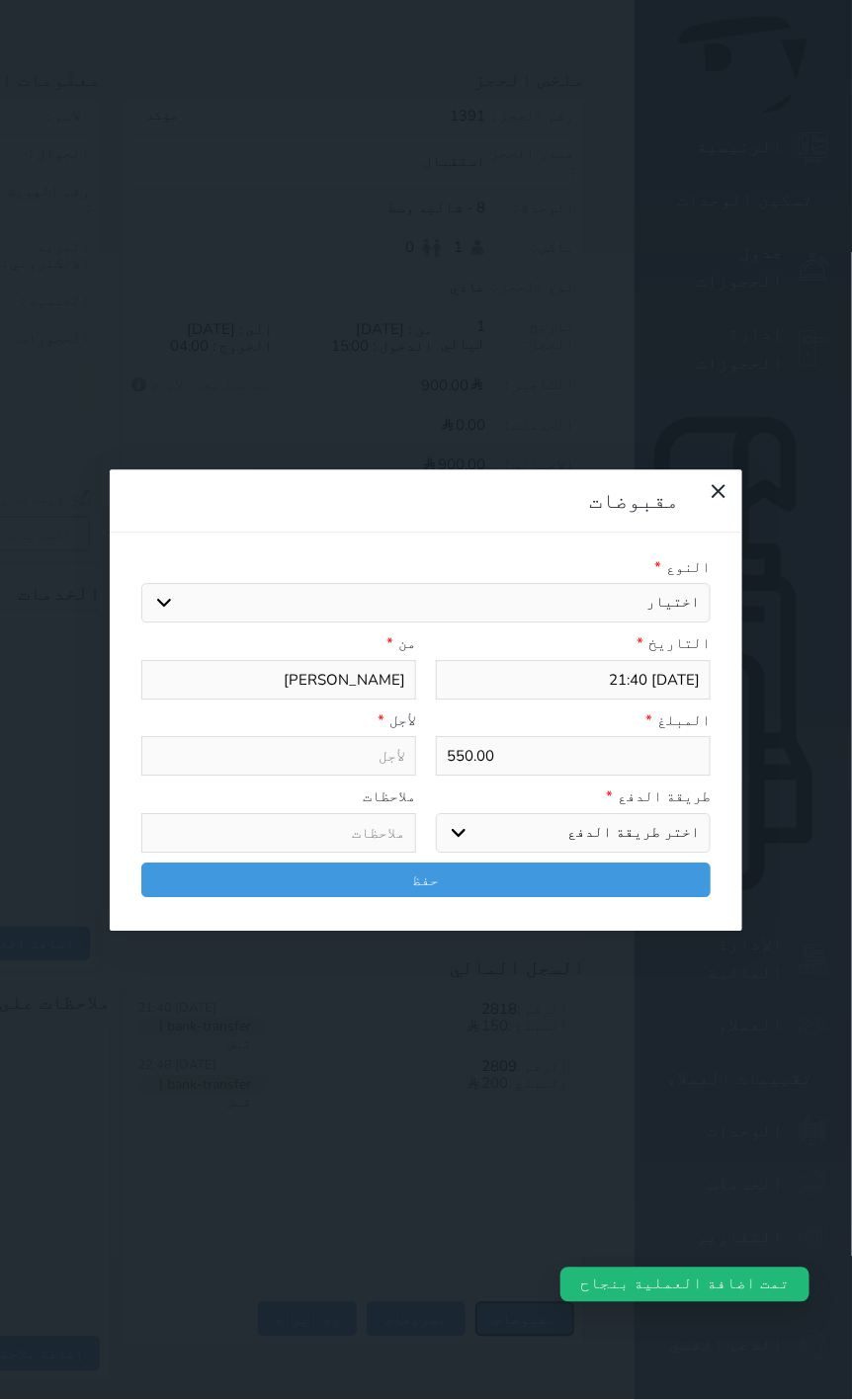 select 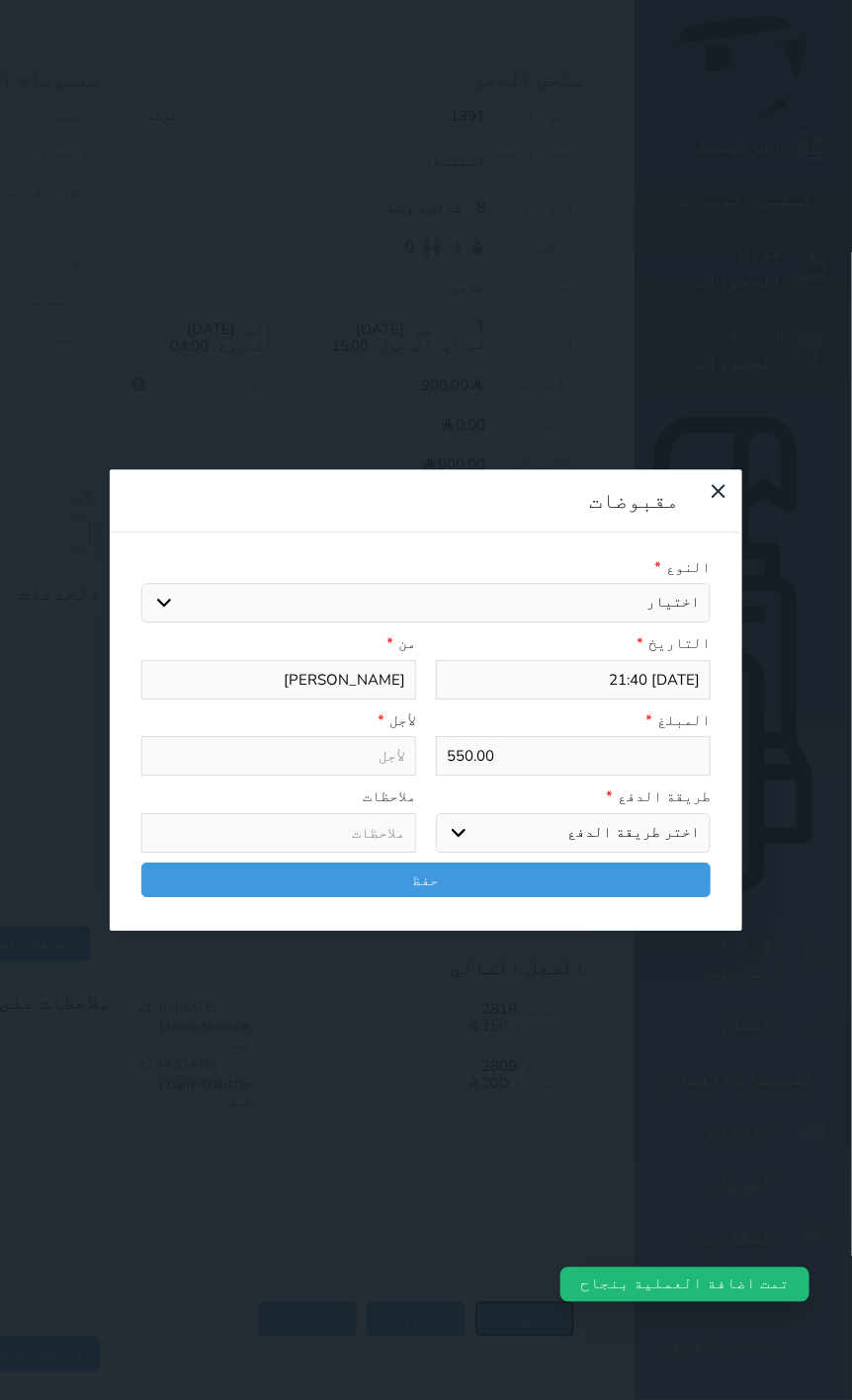 select 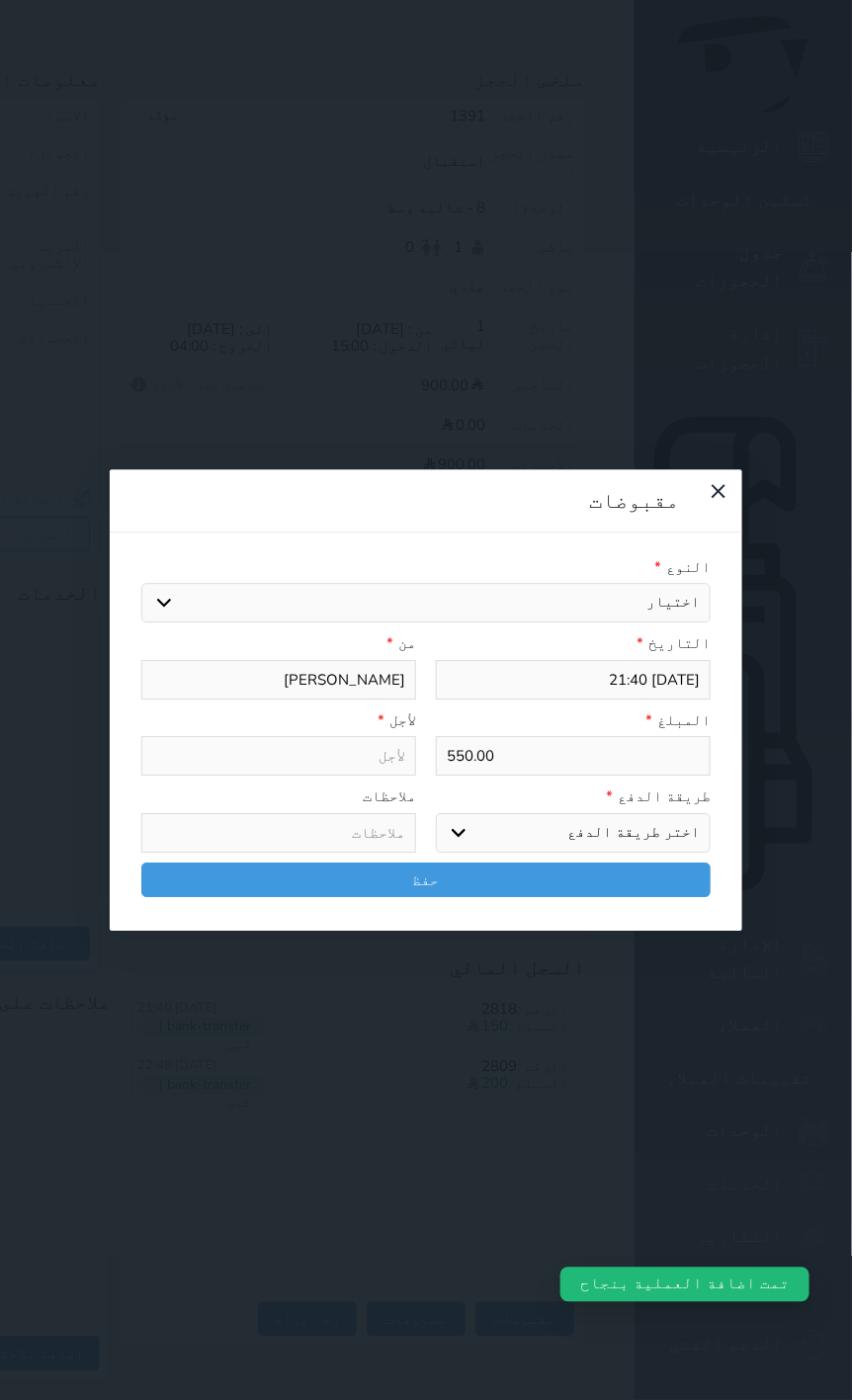 click on "اختيار   مقبوضات عامة قيمة إيجار فواتير تامين عربون لا ينطبق آخر مغسلة واي فاي - الإنترنت مواقف السيارات طعام الأغذية والمشروبات مشروبات المشروبات الباردة المشروبات الساخنة الإفطار غداء عشاء مخبز و كعك حمام سباحة الصالة الرياضية سبا و خدمات الجمال اختيار وإسقاط (خدمات النقل) ميني بار كابل - تلفزيون سرير إضافي تصفيف الشعر التسوق خدمات الجولات السياحية المنظمة خدمات الدليل السياحي" at bounding box center (426, 604) 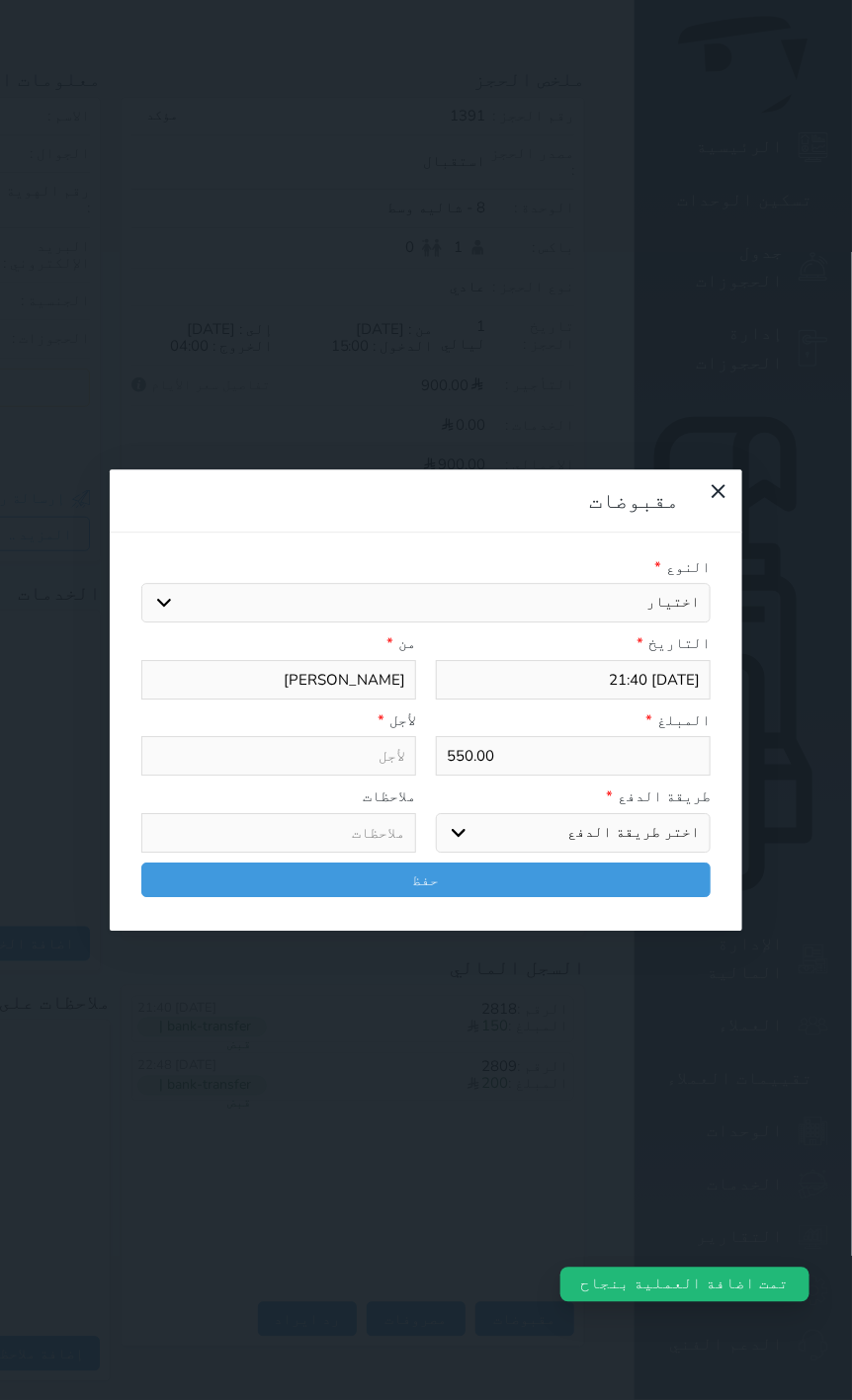 select on "150936" 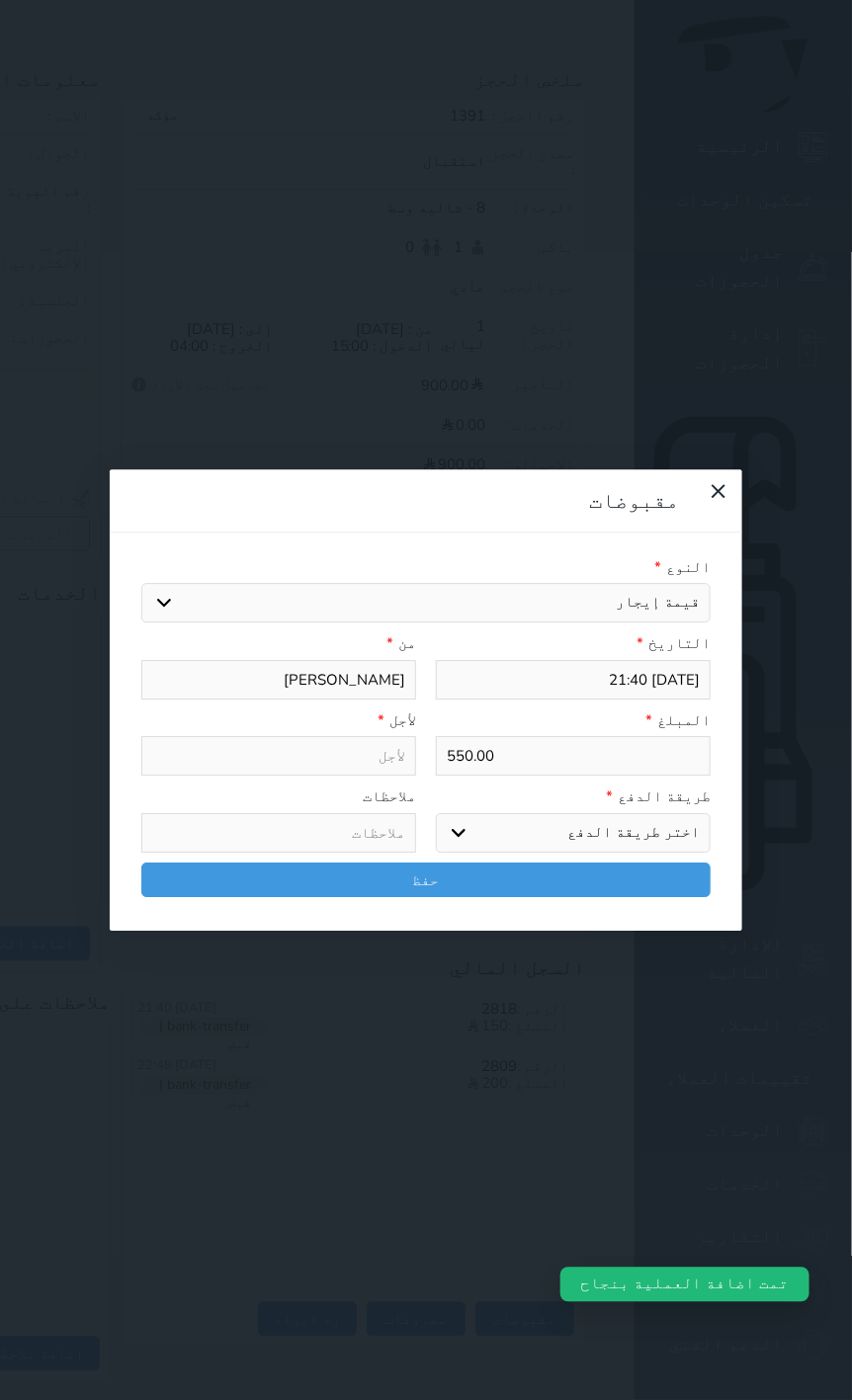 click on "اختيار   مقبوضات عامة قيمة إيجار فواتير تامين عربون لا ينطبق آخر مغسلة واي فاي - الإنترنت مواقف السيارات طعام الأغذية والمشروبات مشروبات المشروبات الباردة المشروبات الساخنة الإفطار غداء عشاء مخبز و كعك حمام سباحة الصالة الرياضية سبا و خدمات الجمال اختيار وإسقاط (خدمات النقل) ميني بار كابل - تلفزيون سرير إضافي تصفيف الشعر التسوق خدمات الجولات السياحية المنظمة خدمات الدليل السياحي" at bounding box center [426, 604] 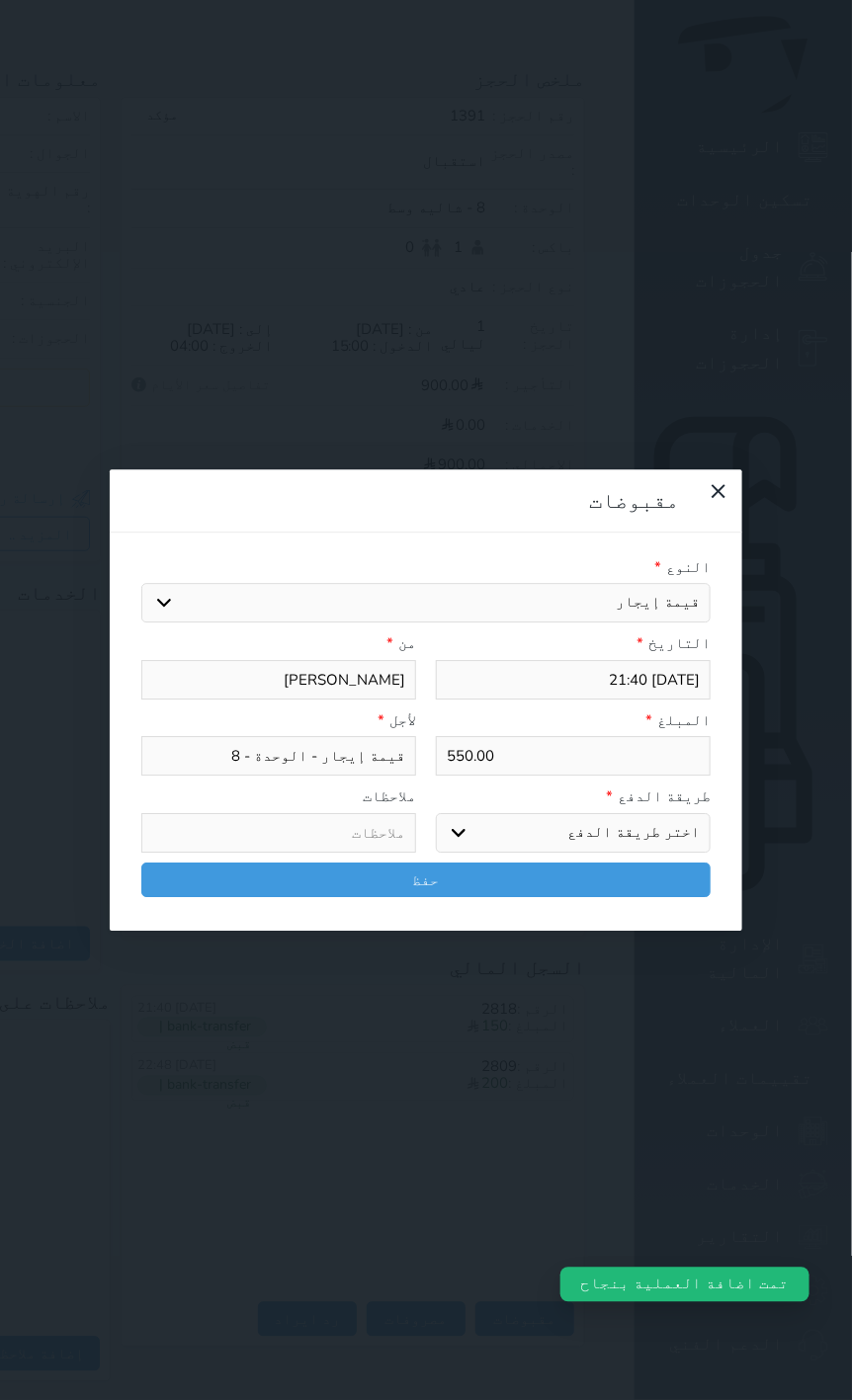 drag, startPoint x: 636, startPoint y: 368, endPoint x: 640, endPoint y: 382, distance: 14.56022 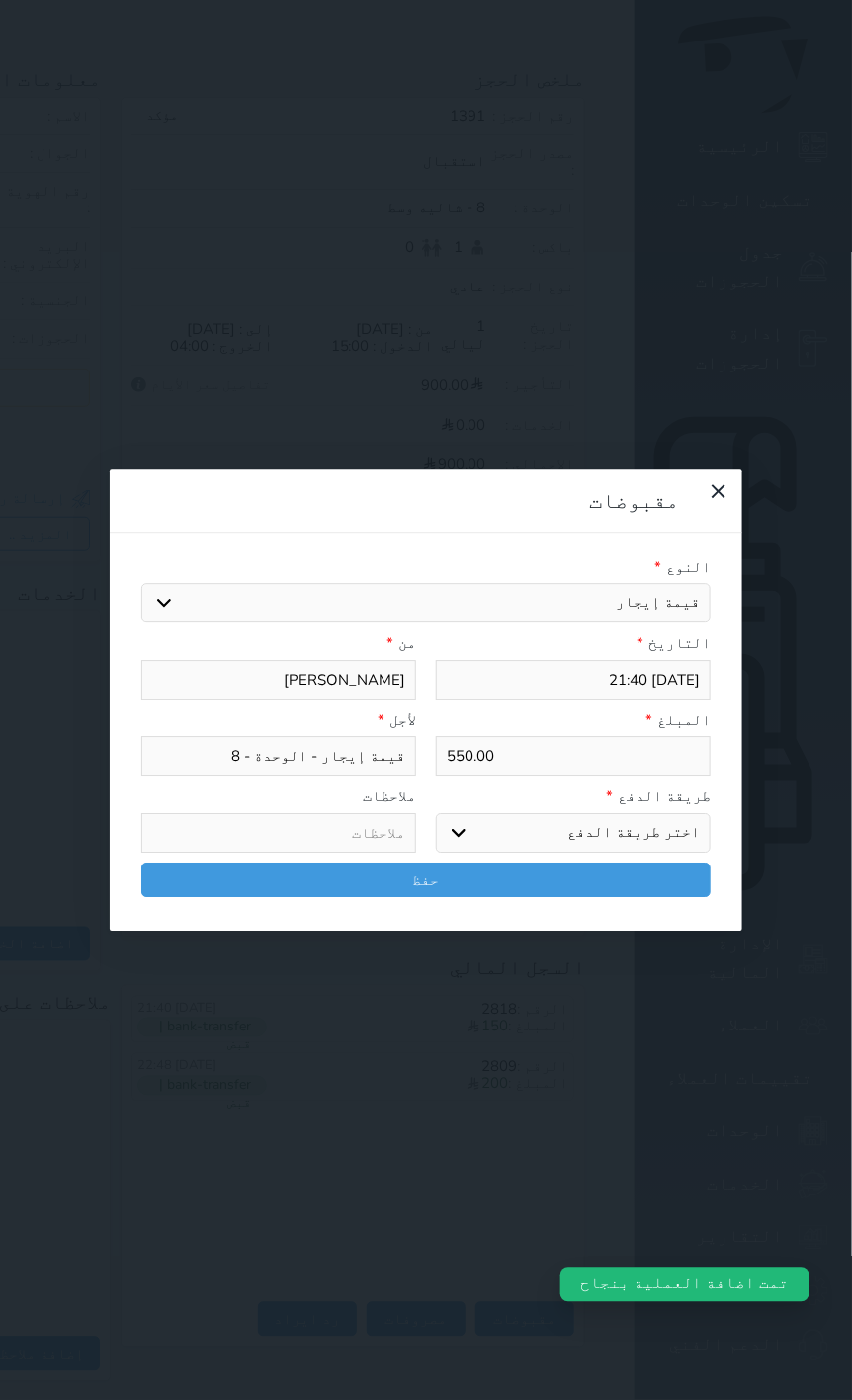 click on "اختر طريقة الدفع   دفع نقدى   تحويل بنكى   مدى   بطاقة ائتمان   آجل" at bounding box center (573, 833) 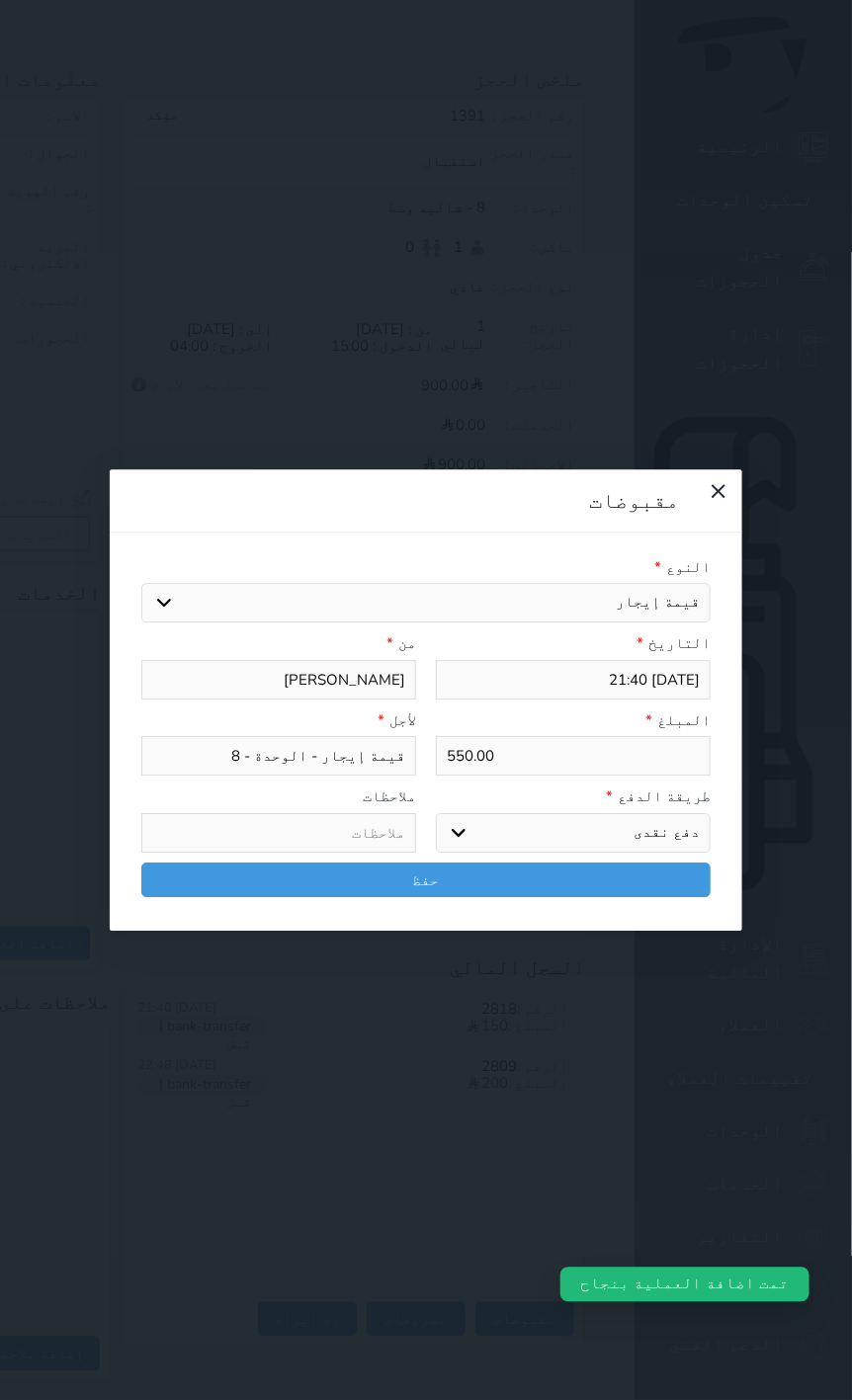 click on "اختر طريقة الدفع   دفع نقدى   تحويل بنكى   مدى   بطاقة ائتمان   آجل" at bounding box center (573, 833) 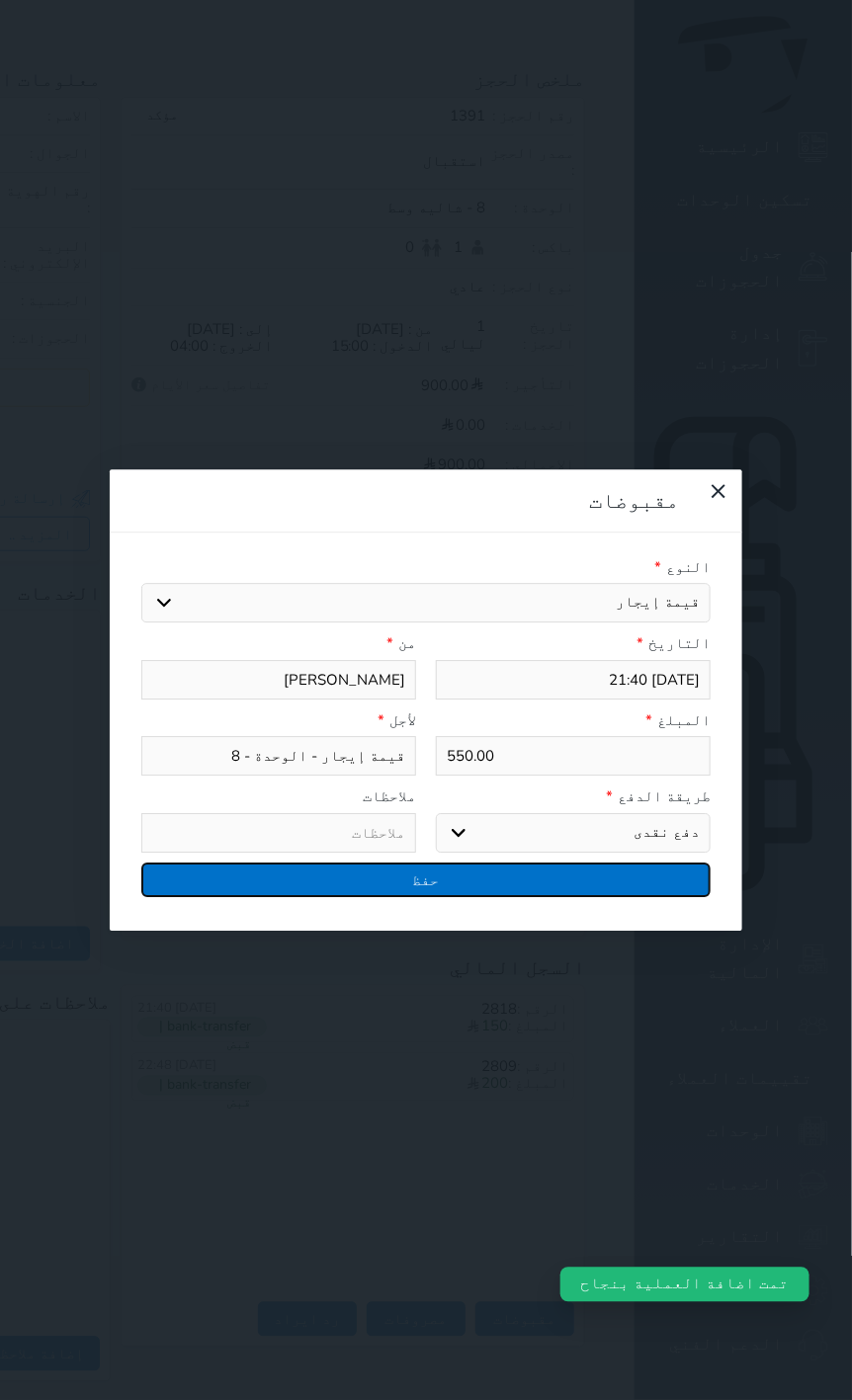 click on "حفظ" at bounding box center [426, 879] 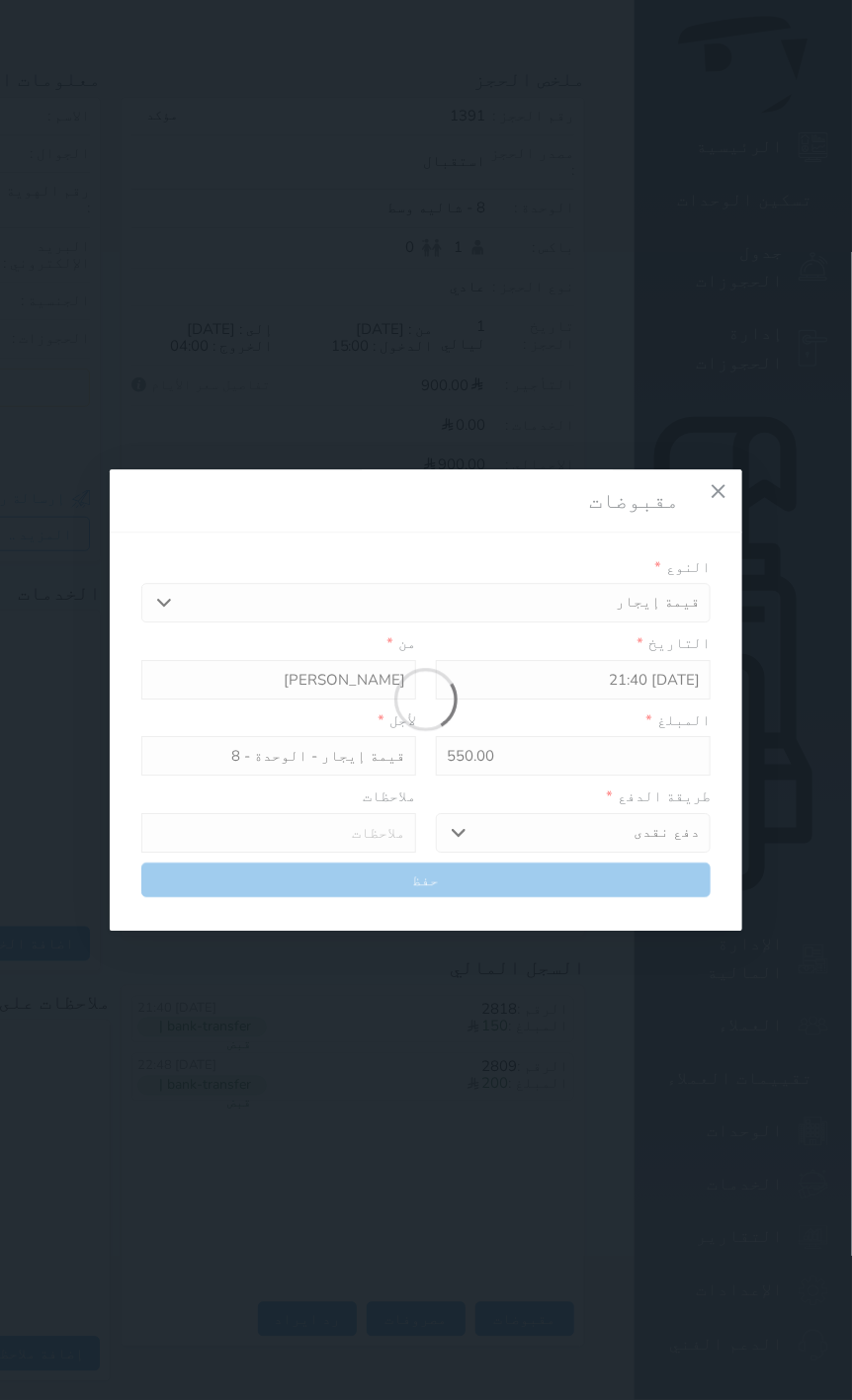 select 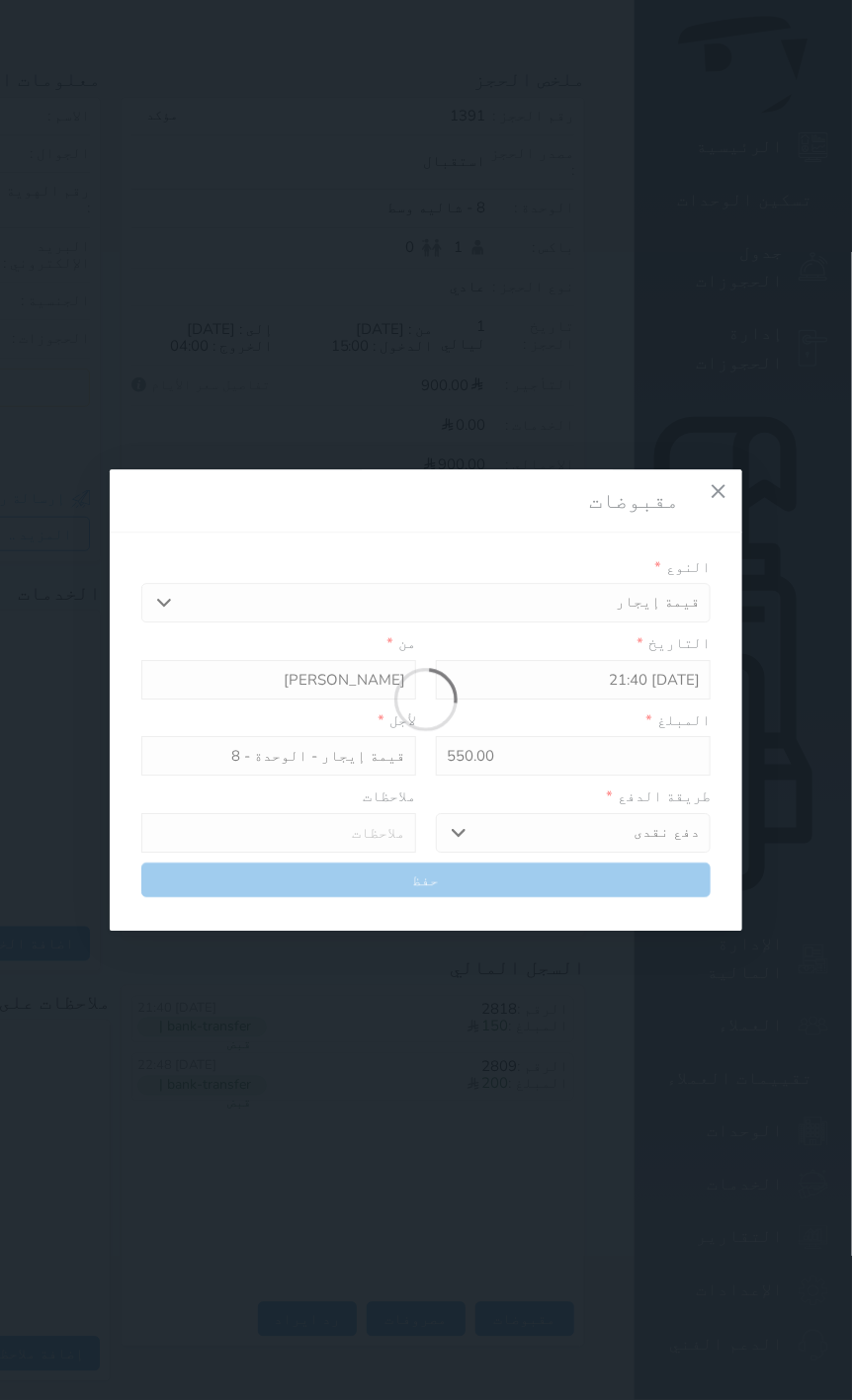 type 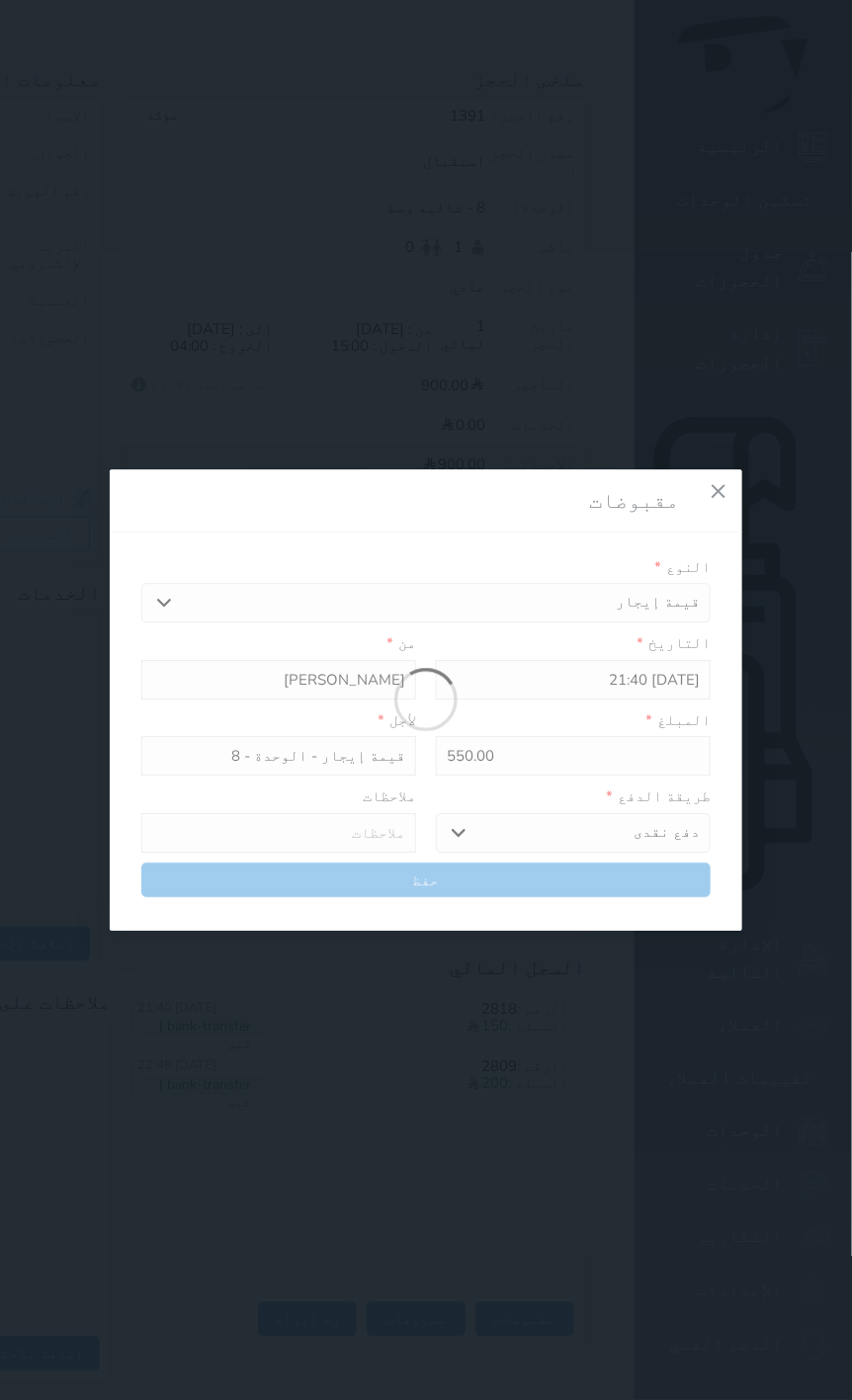 type on "0" 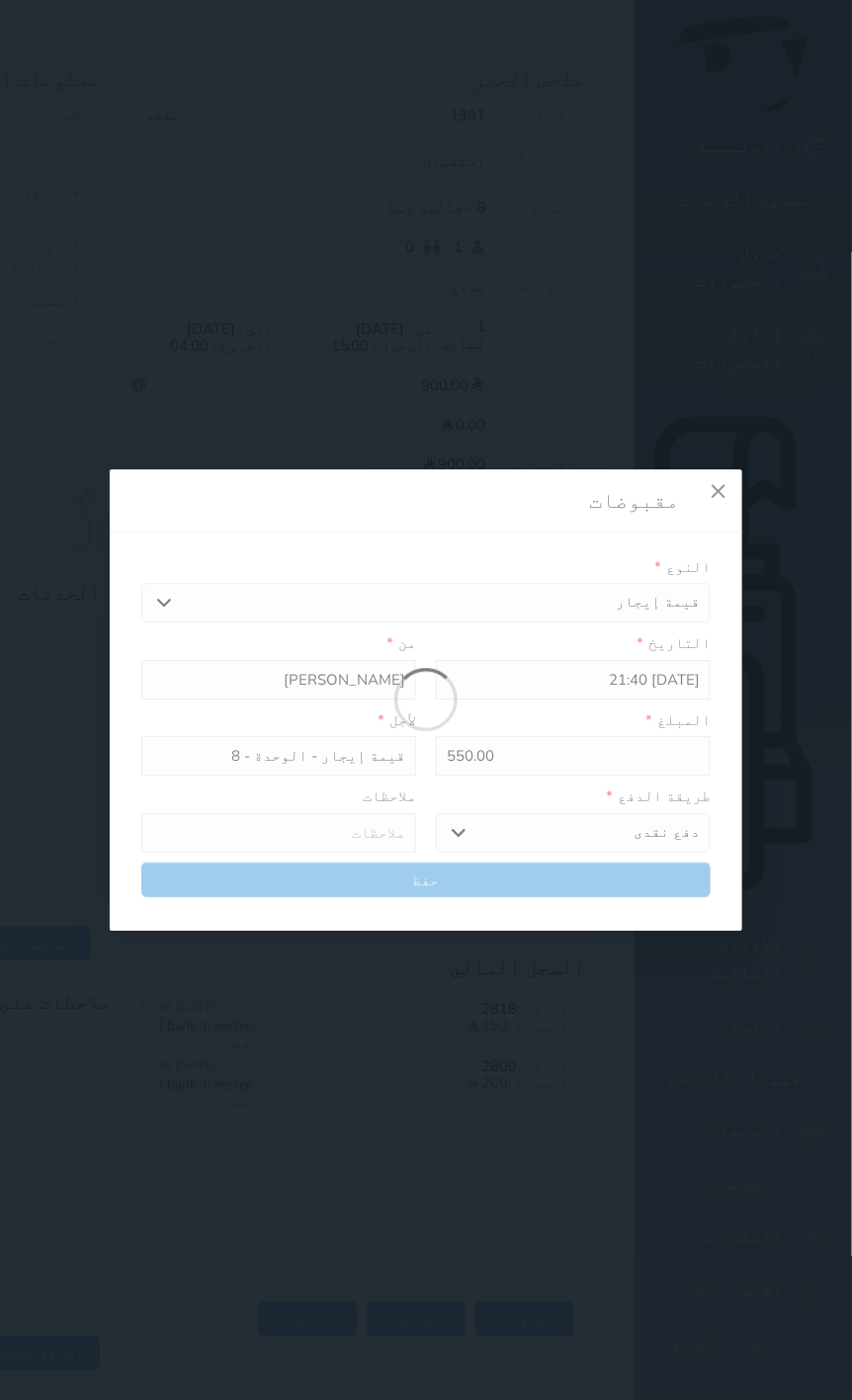 select 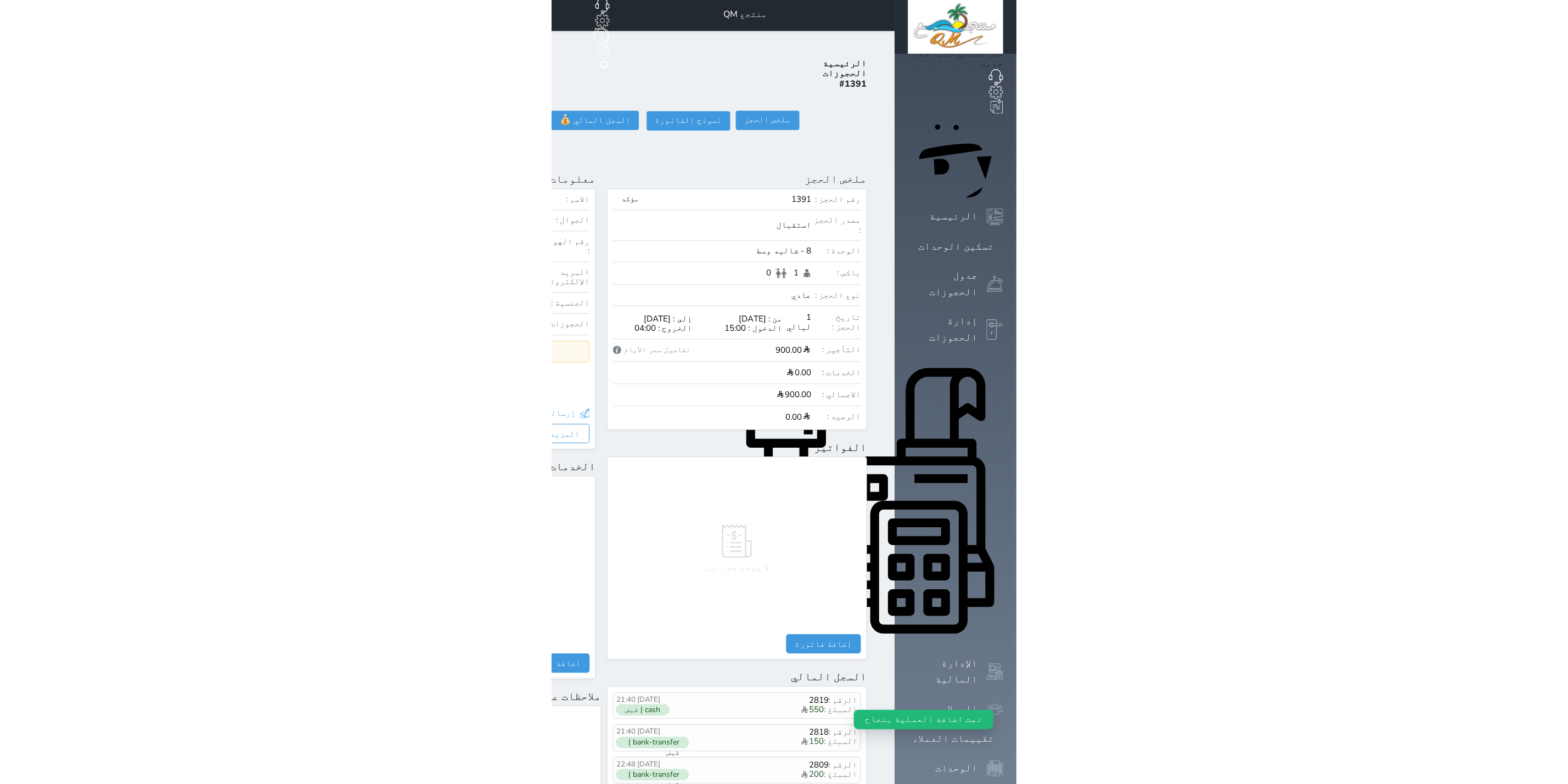 scroll, scrollTop: 0, scrollLeft: 0, axis: both 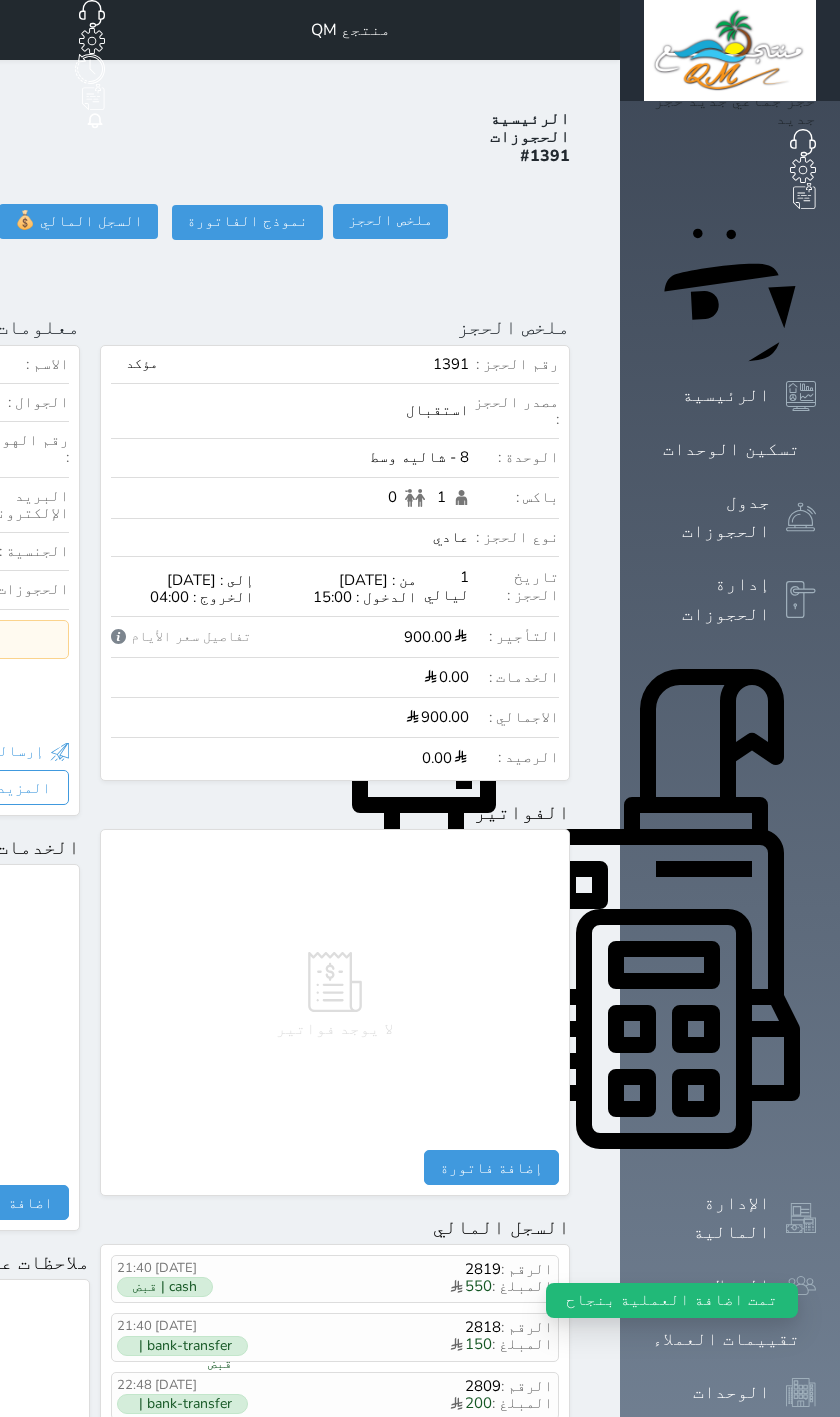 click on "تسجيل دخول" at bounding box center [-323, 221] 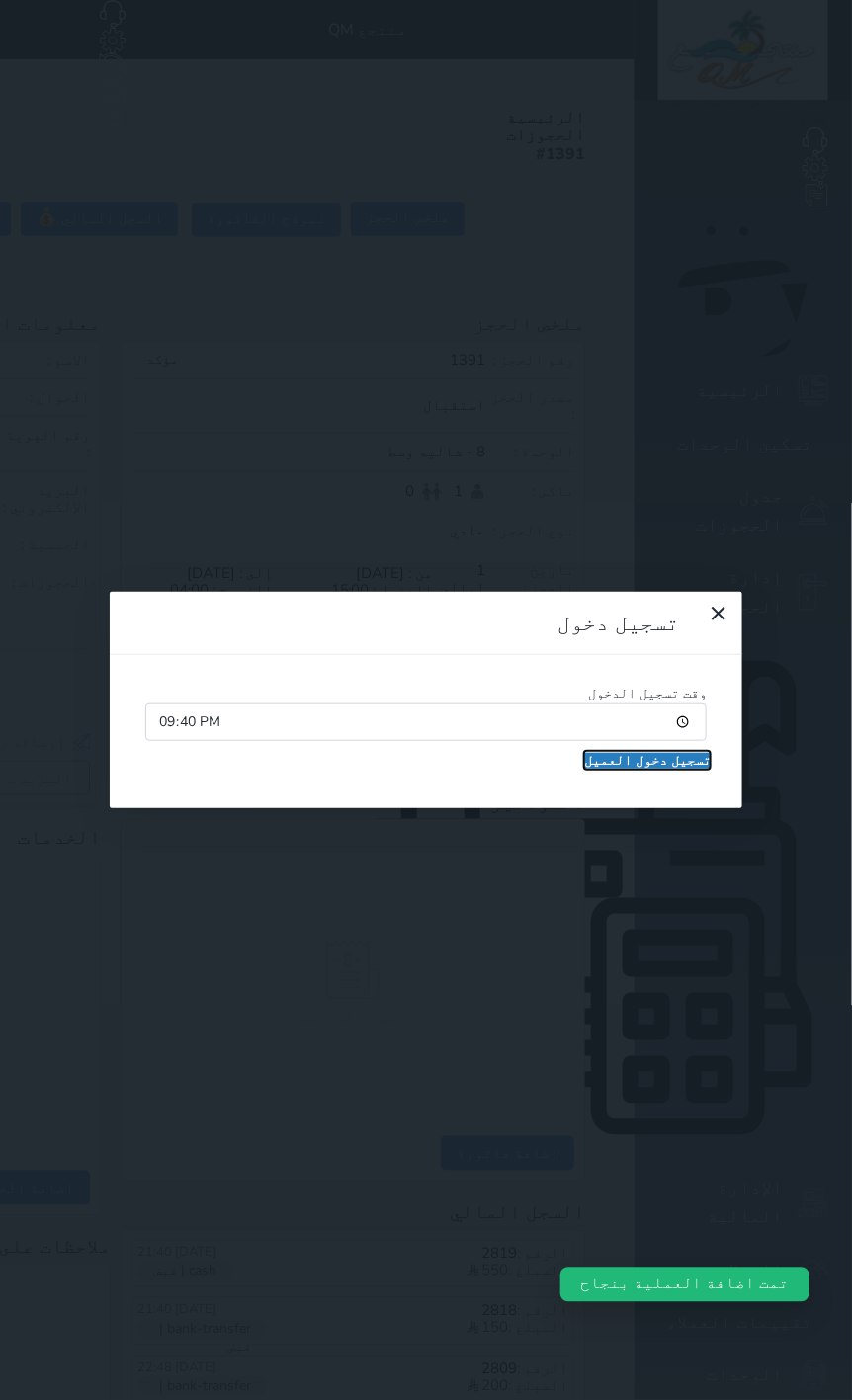 click on "تسجيل دخول العميل" at bounding box center (647, 761) 